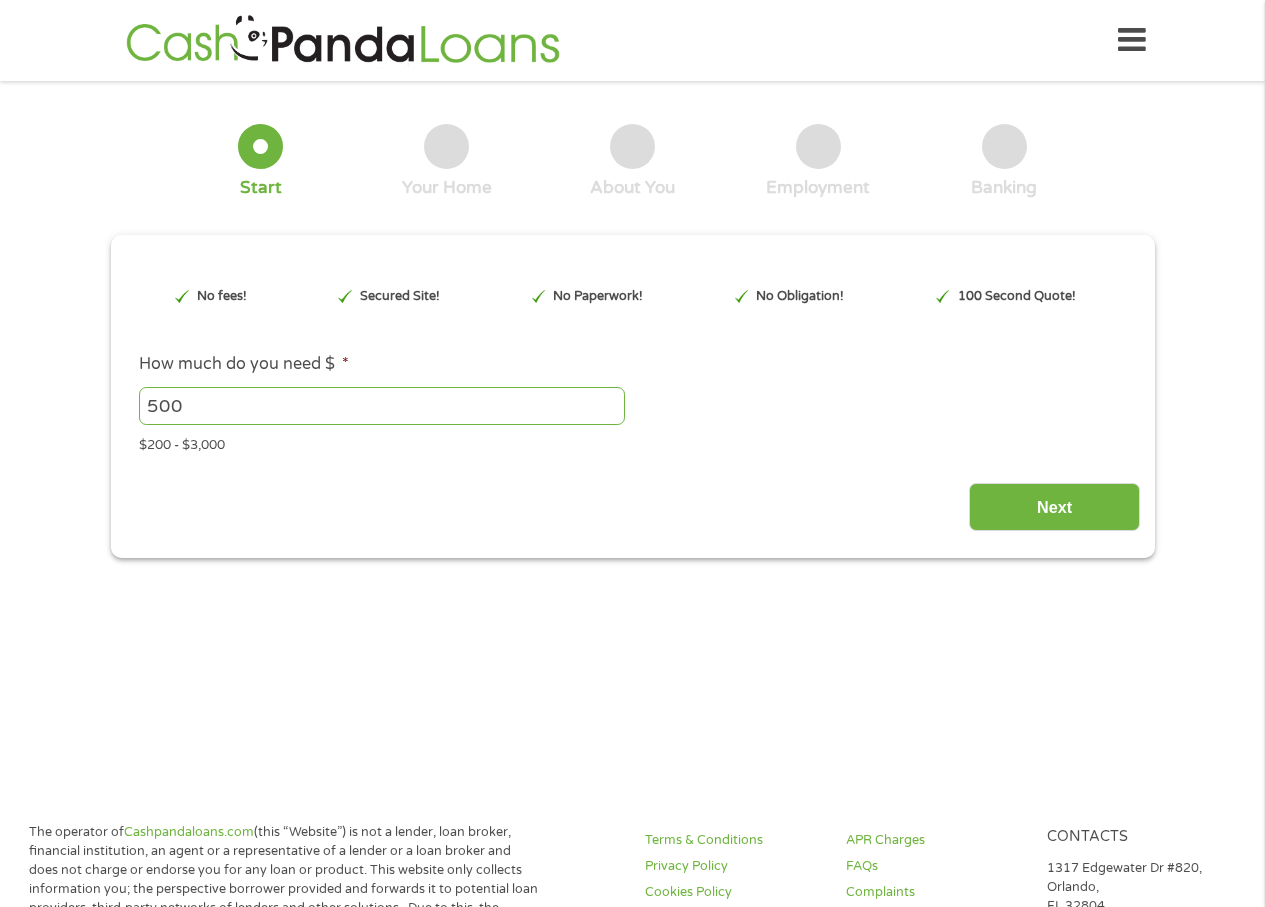 scroll, scrollTop: 0, scrollLeft: 0, axis: both 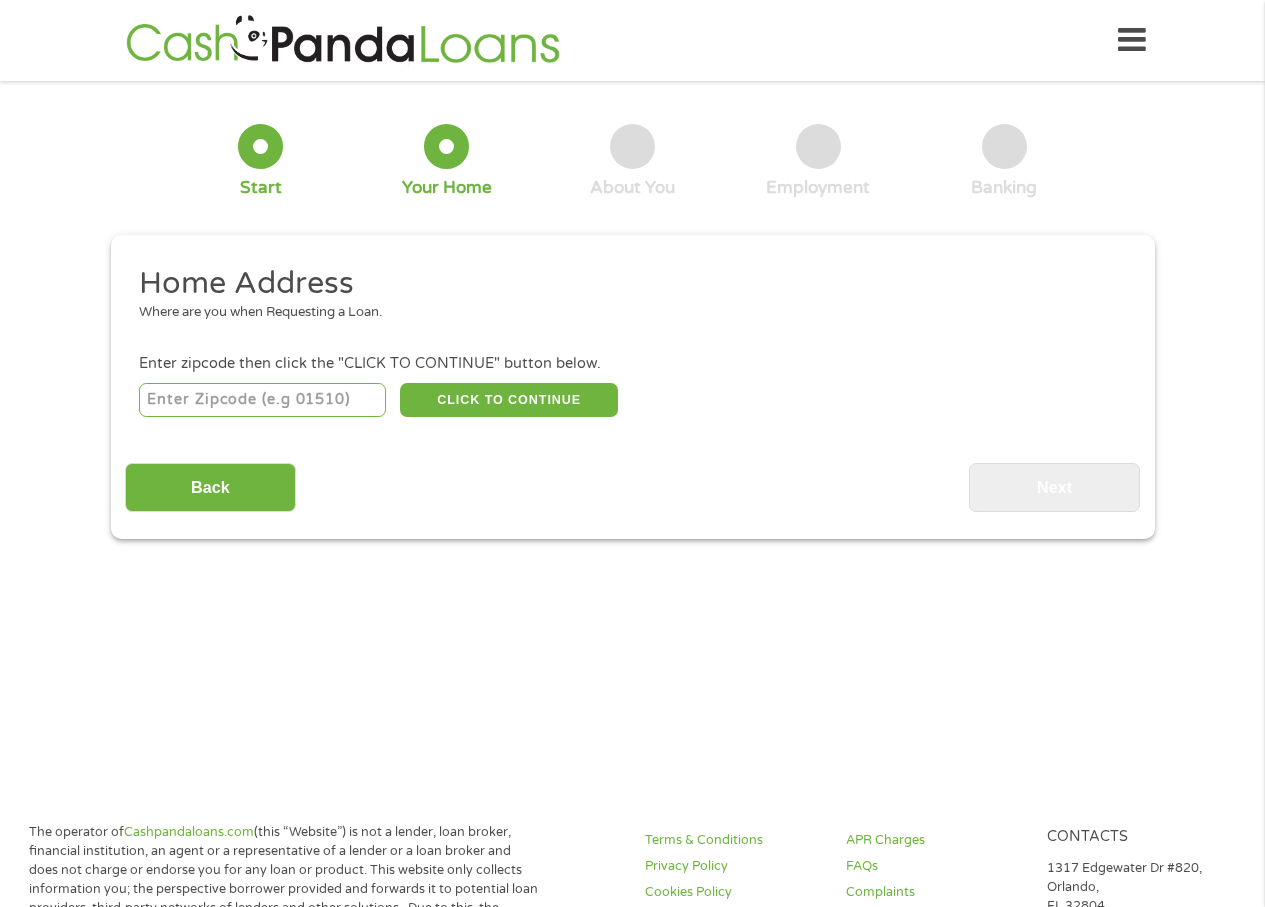 click on "1         Start   2         Your Home   3         About You   4         Employment   5         Banking   6
This field is hidden when viewing the form gclid EAIaIQobChMIiK2jtI73jgMVt0hHAR05UR8gEAAYAyAAEgItXPD_BwE This field is hidden when viewing the form Referrer https://www.cashpandaloans.com/?medium=adwords&source=adwords&campaign=22747246762&adgroup=181722780413&creative=761547736927&position&keyword=loan&utm_term=%7Bsearchterm%7D&matchtype=%7Bterm%7D&device=c&network=s&gad_source=5&gad_campaignid=22747246762&gclid=EAIaIQobChMIiK2jtI73jgMVt0hHAR05UR8gEAAYAyAAEgItXPD_BwE This field is hidden when viewing the form Source adwords This field is hidden when viewing the form Campaign 22747246762 This field is hidden when viewing the form Medium adwords This field is hidden when viewing the form adgroup 181722780413 This field is hidden when viewing the form creative 761547736927 This field is hidden when viewing the form position c s" at bounding box center [632, 317] 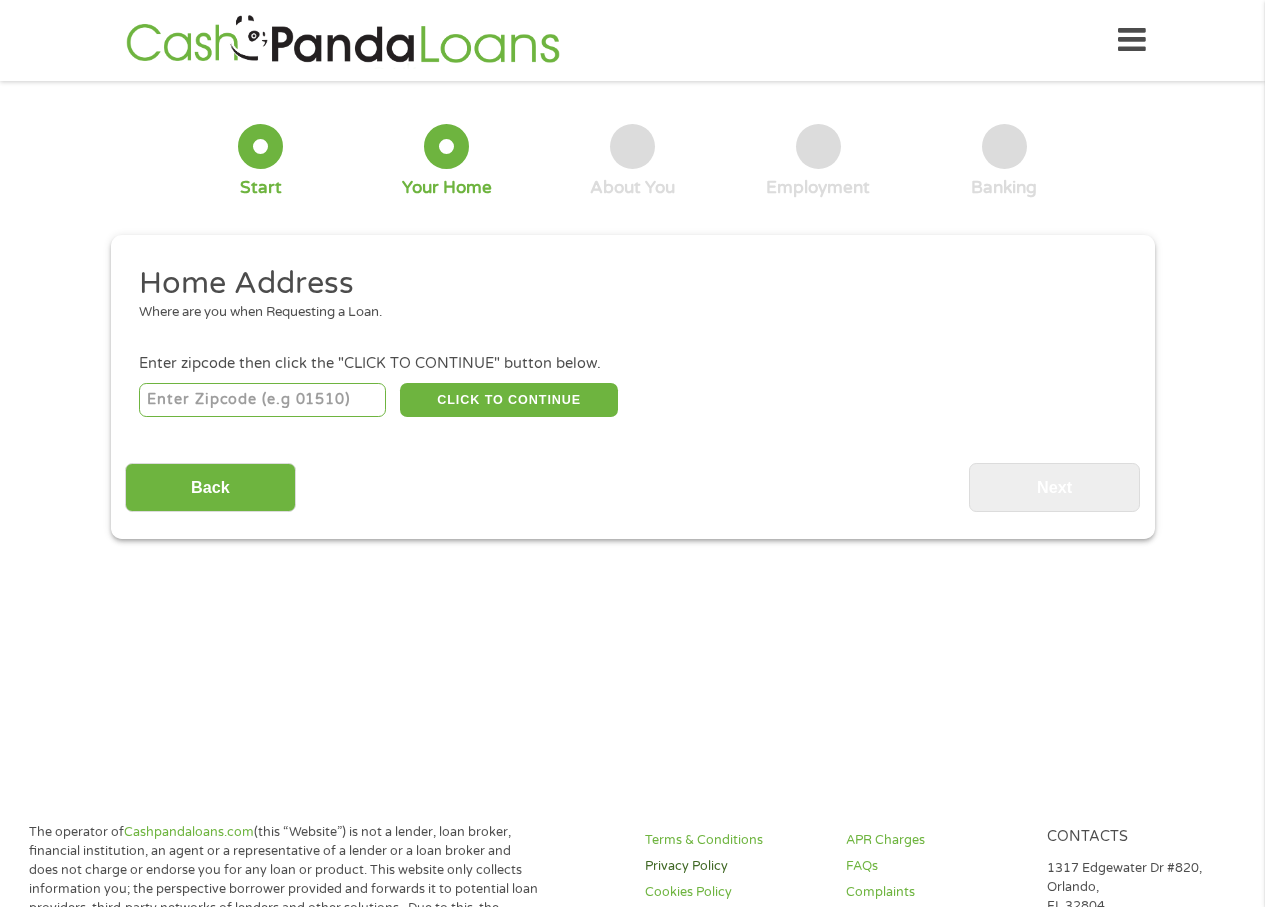 click on "Privacy Policy" at bounding box center [733, 866] 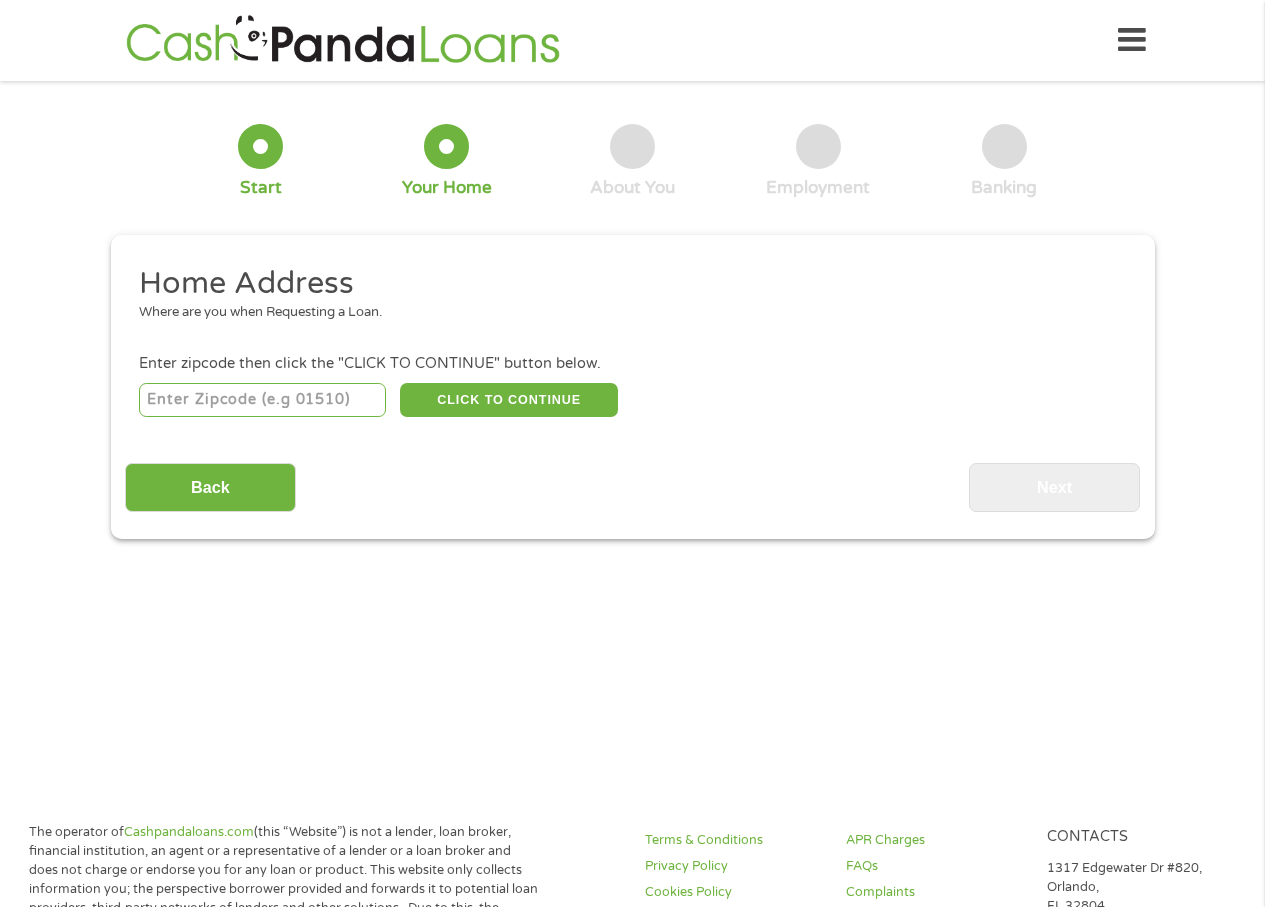 click on "Start" at bounding box center (260, 161) 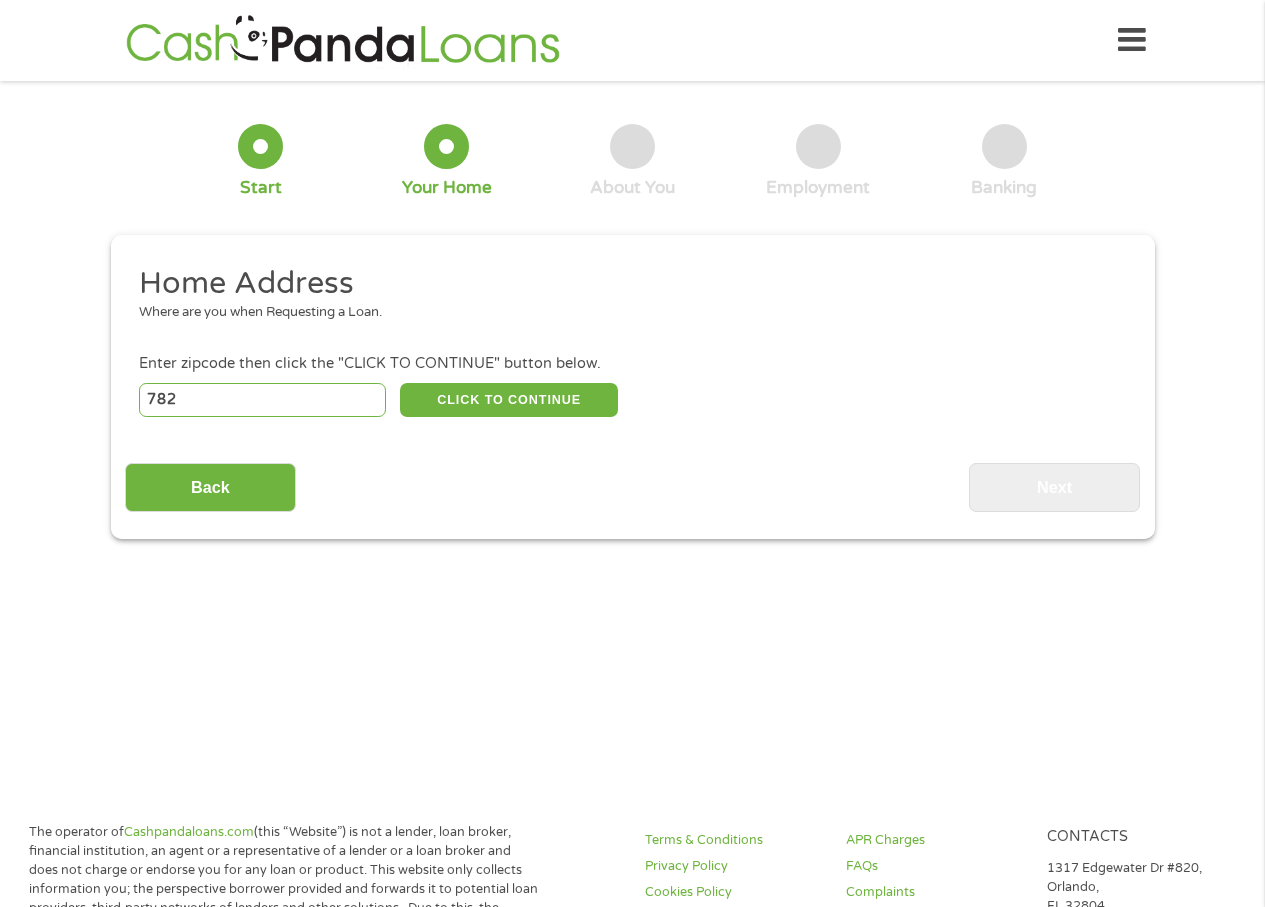 drag, startPoint x: 193, startPoint y: 443, endPoint x: 166, endPoint y: 415, distance: 38.8973 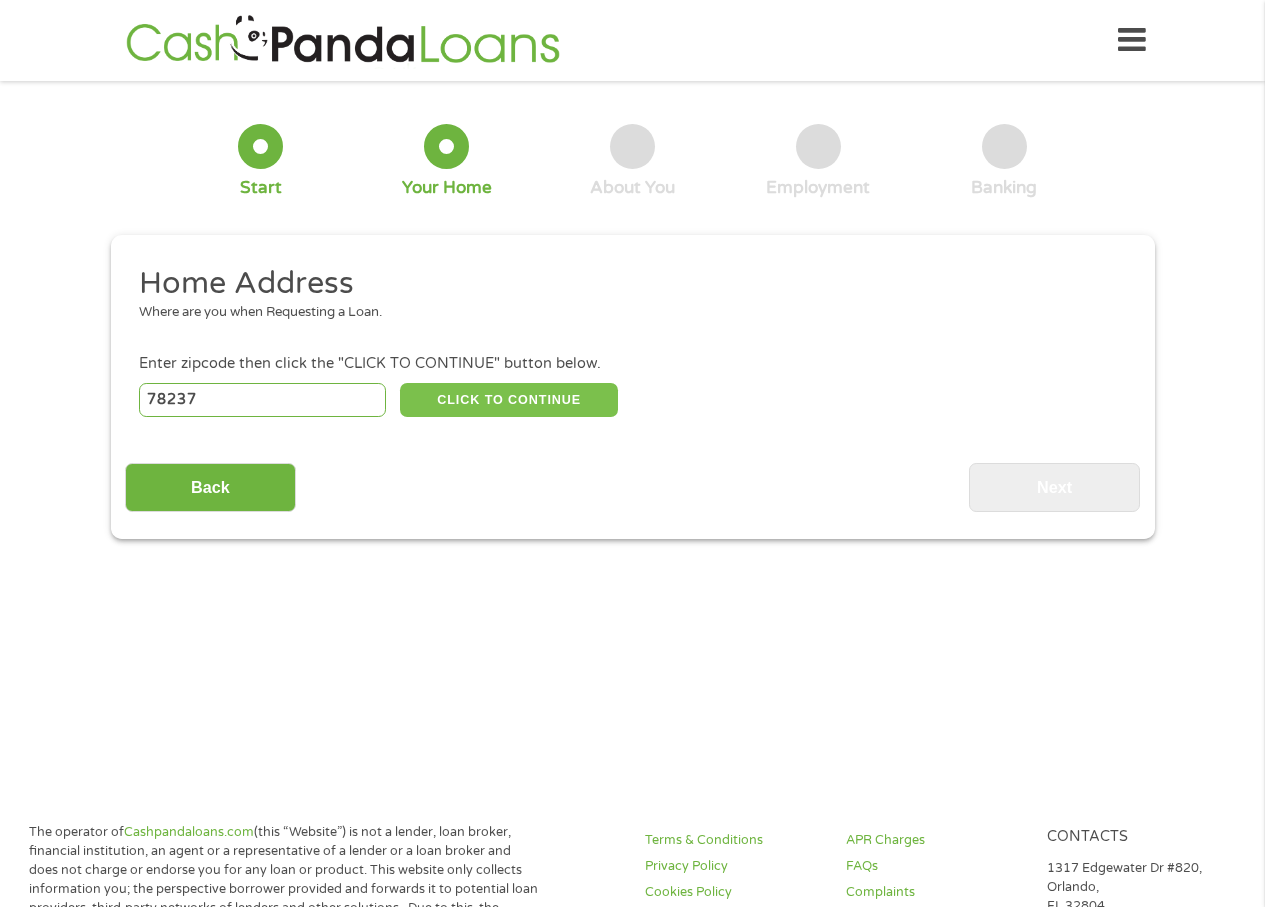 type on "78237" 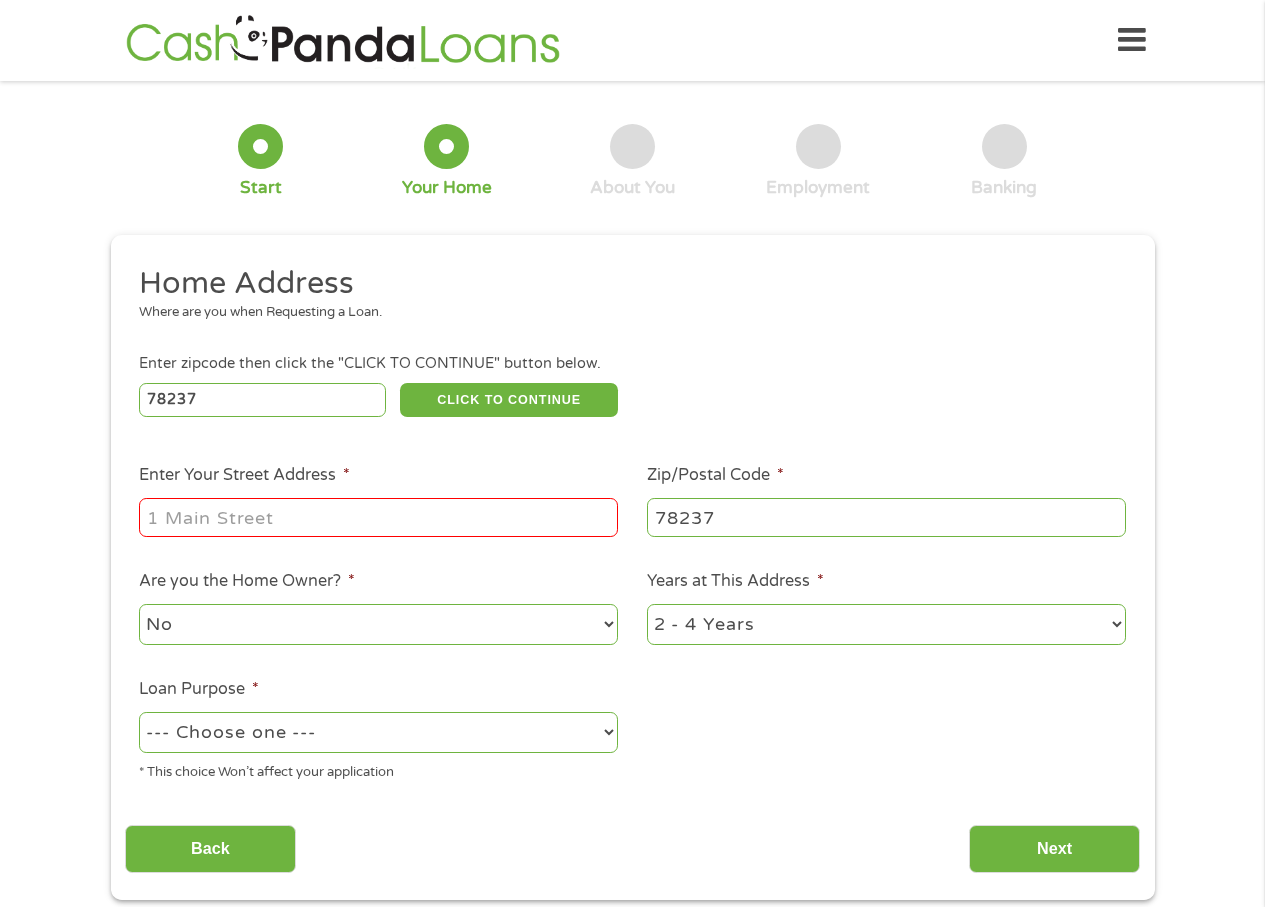 drag, startPoint x: 320, startPoint y: 521, endPoint x: 338, endPoint y: 565, distance: 47.539455 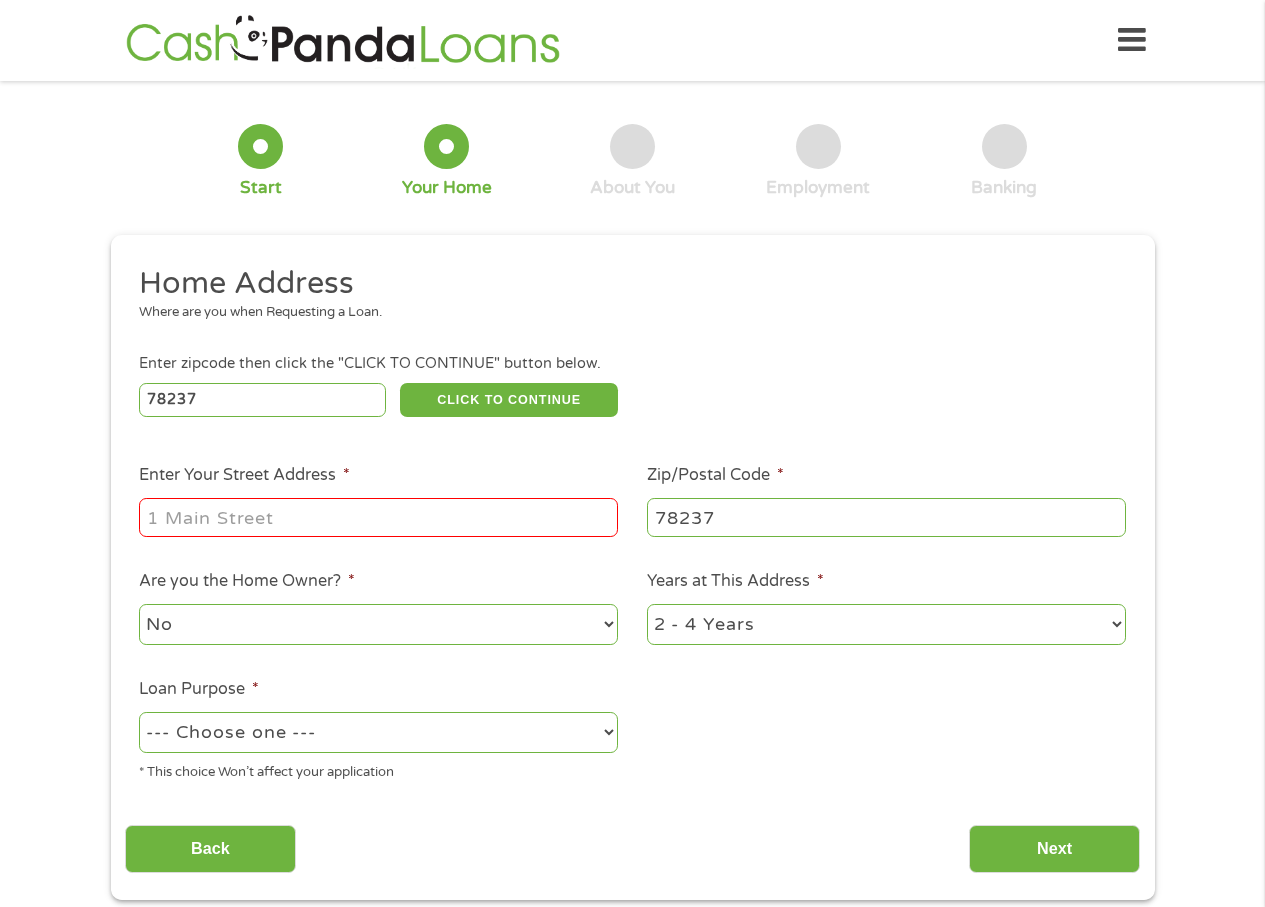 click on "Enter Your Street Address *" at bounding box center [378, 517] 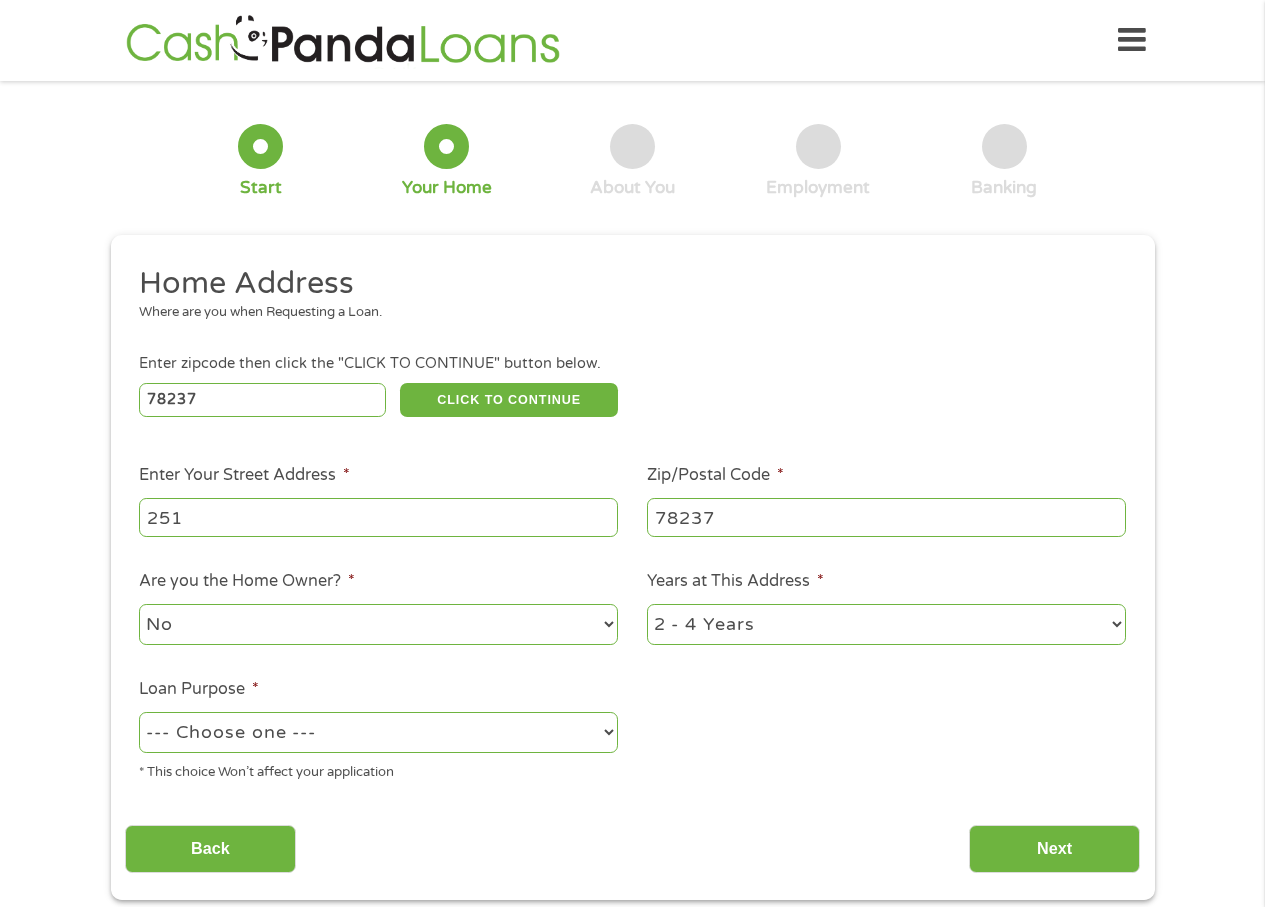 click on "251" at bounding box center (378, 517) 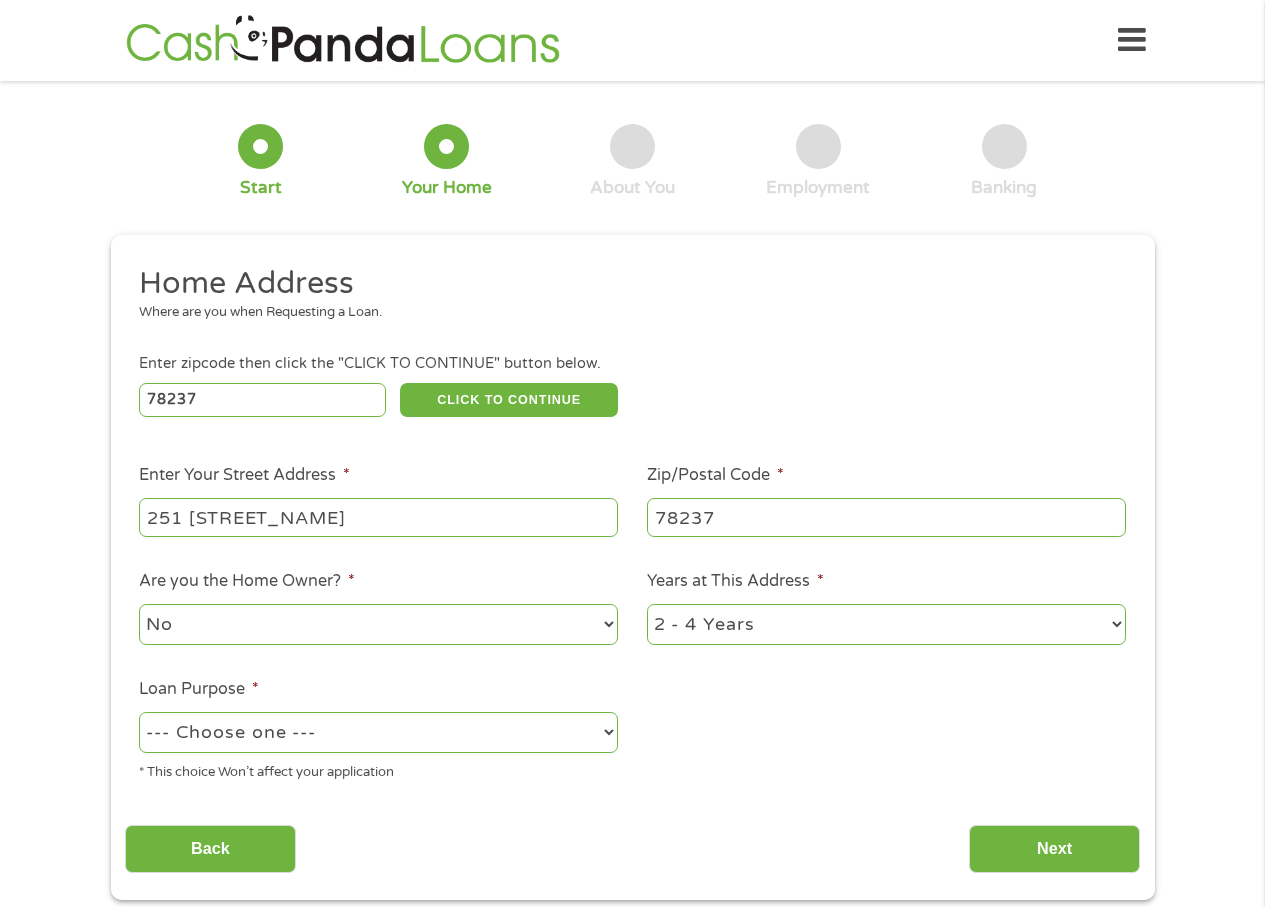 type on "251 [STREET_NAME]" 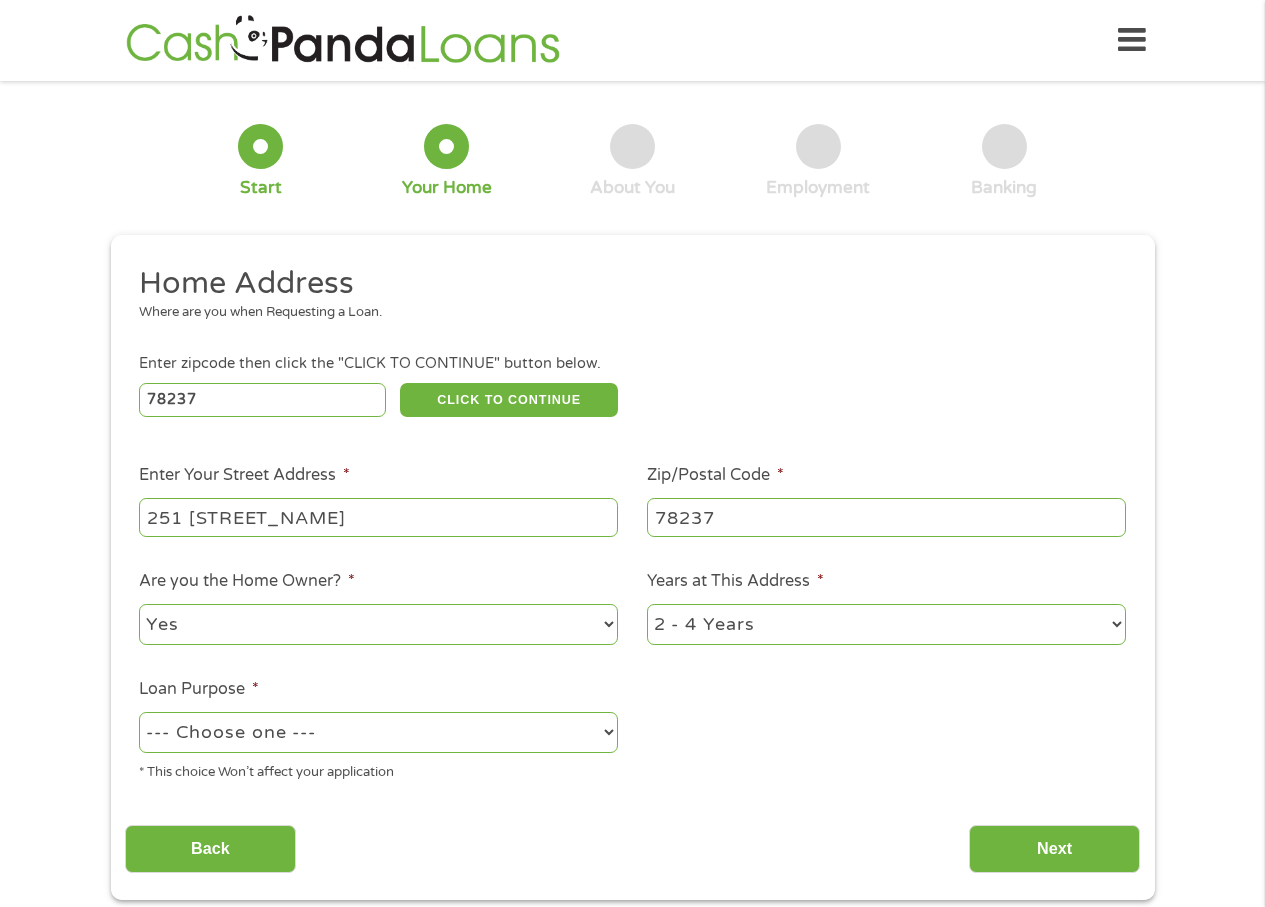 click on "No Yes" at bounding box center (378, 624) 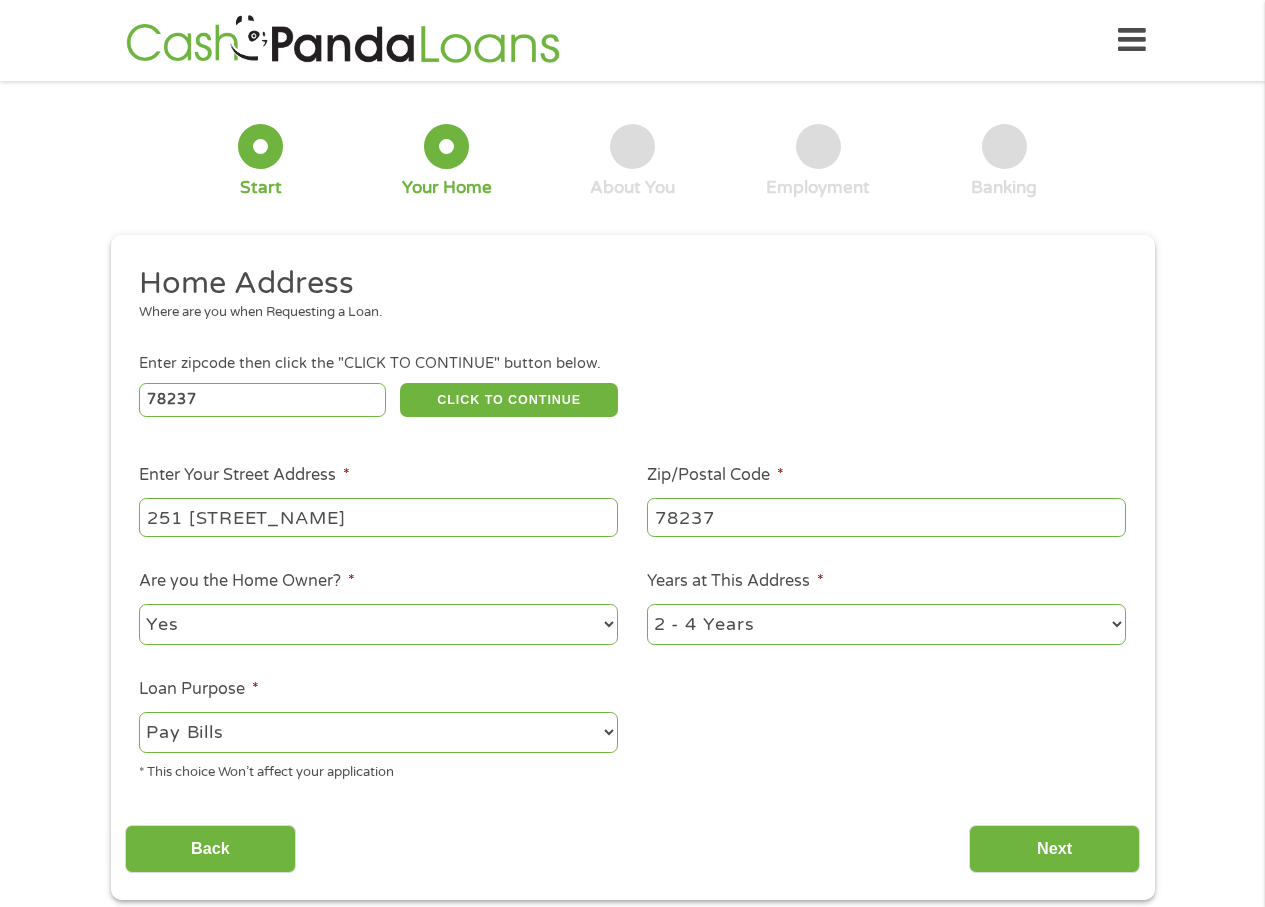 click on "--- Choose one --- Pay Bills Debt Consolidation Home Improvement Major Purchase Car Loan Short Term Cash Medical Expenses Other" at bounding box center [378, 732] 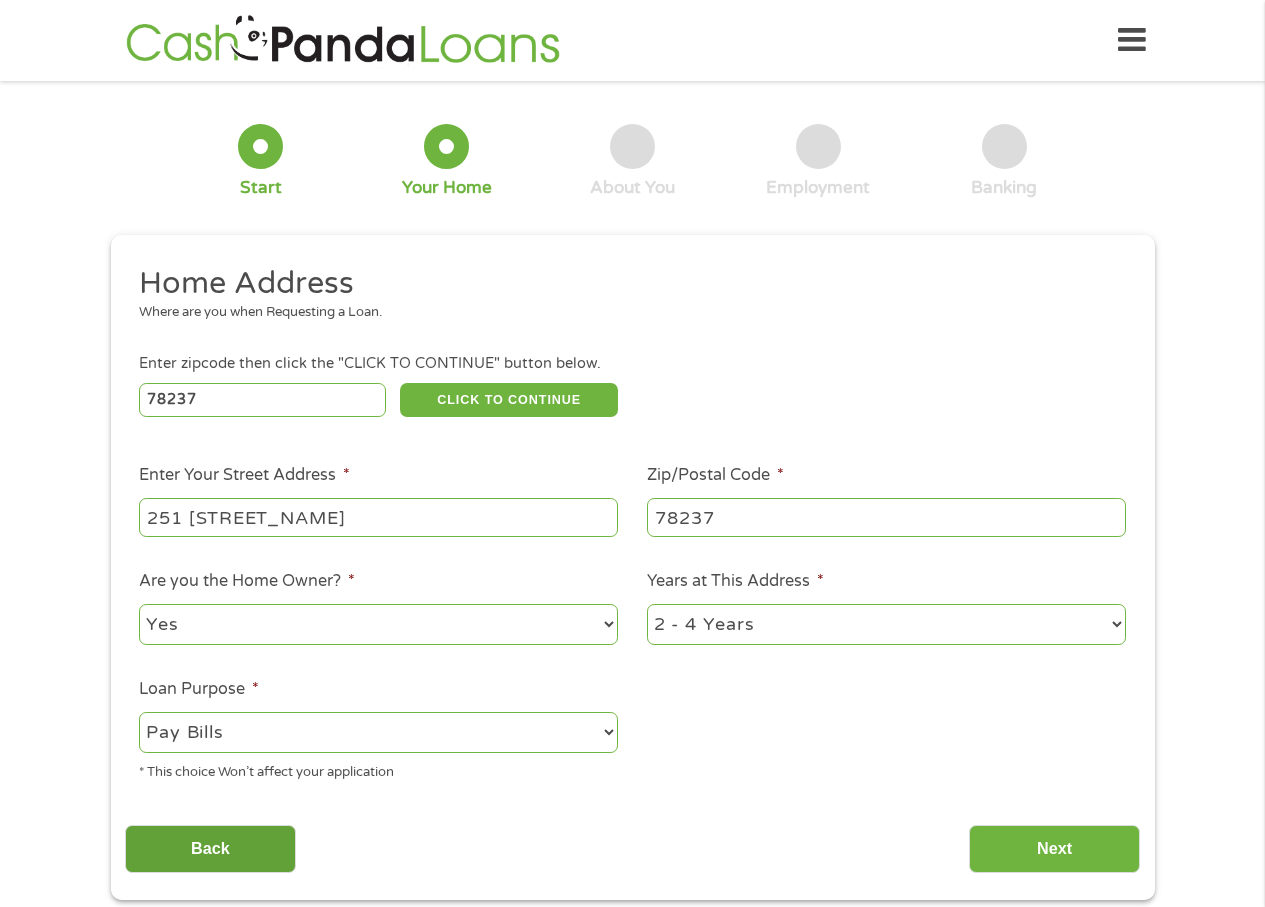 click on "Back" at bounding box center (210, 849) 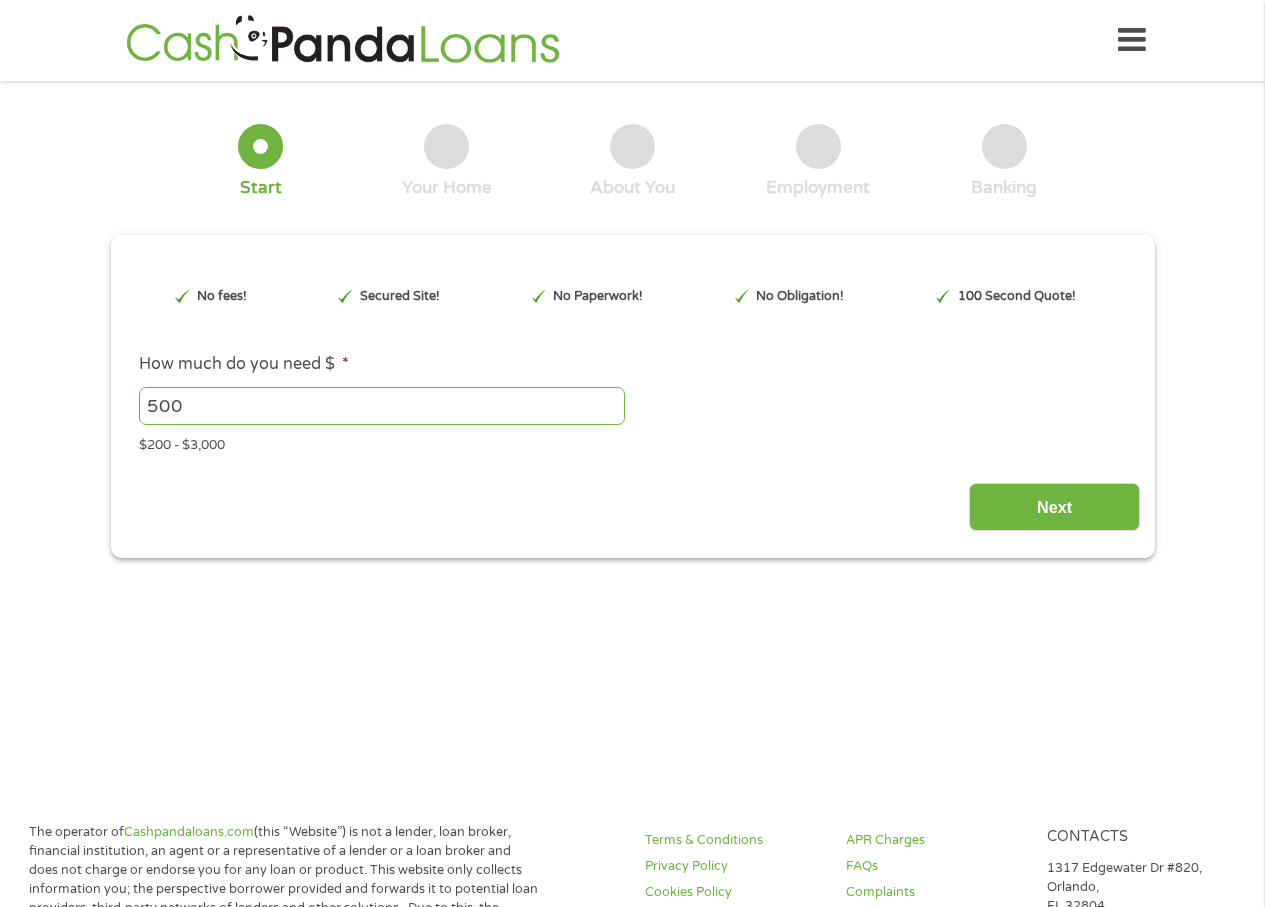scroll, scrollTop: 8, scrollLeft: 8, axis: both 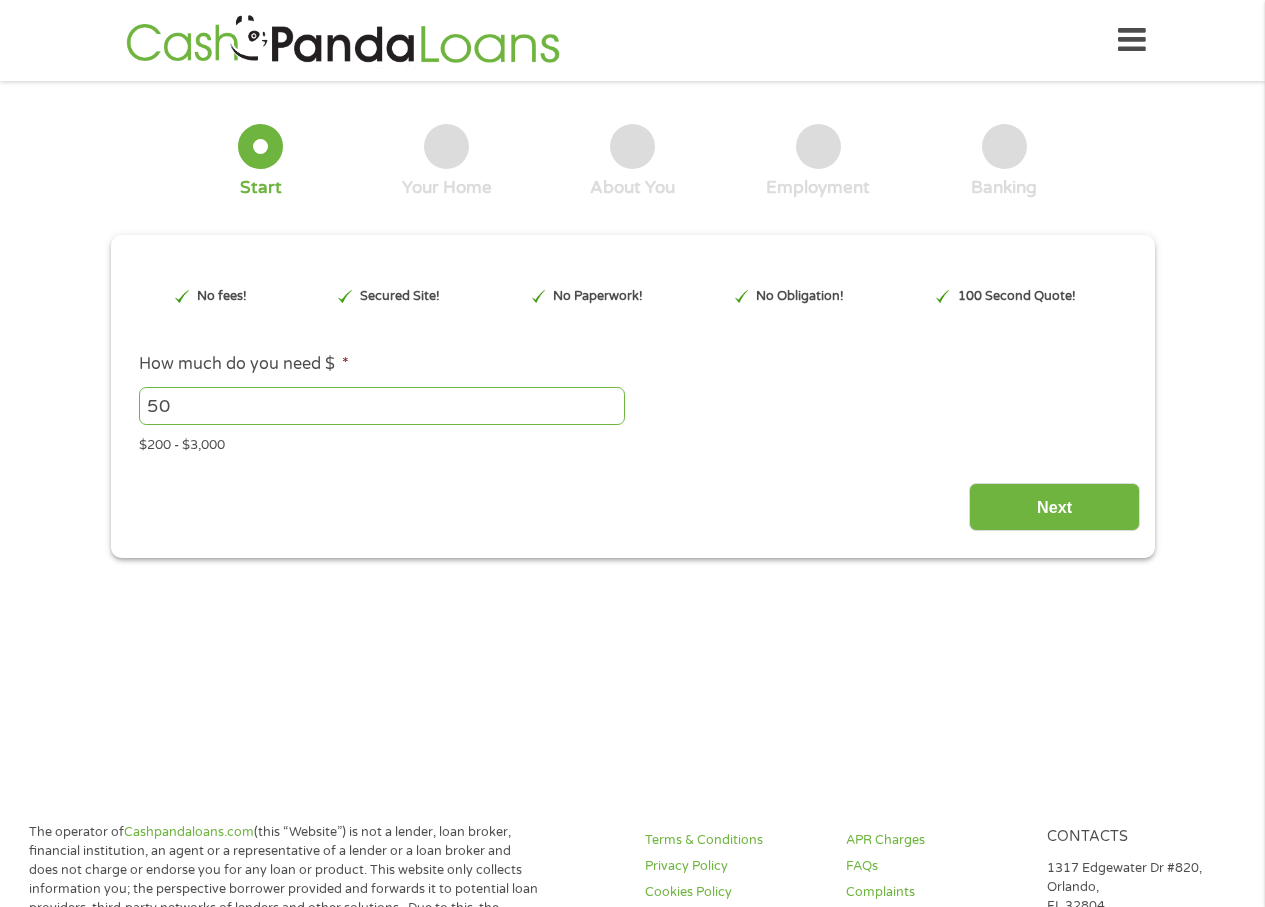type on "5" 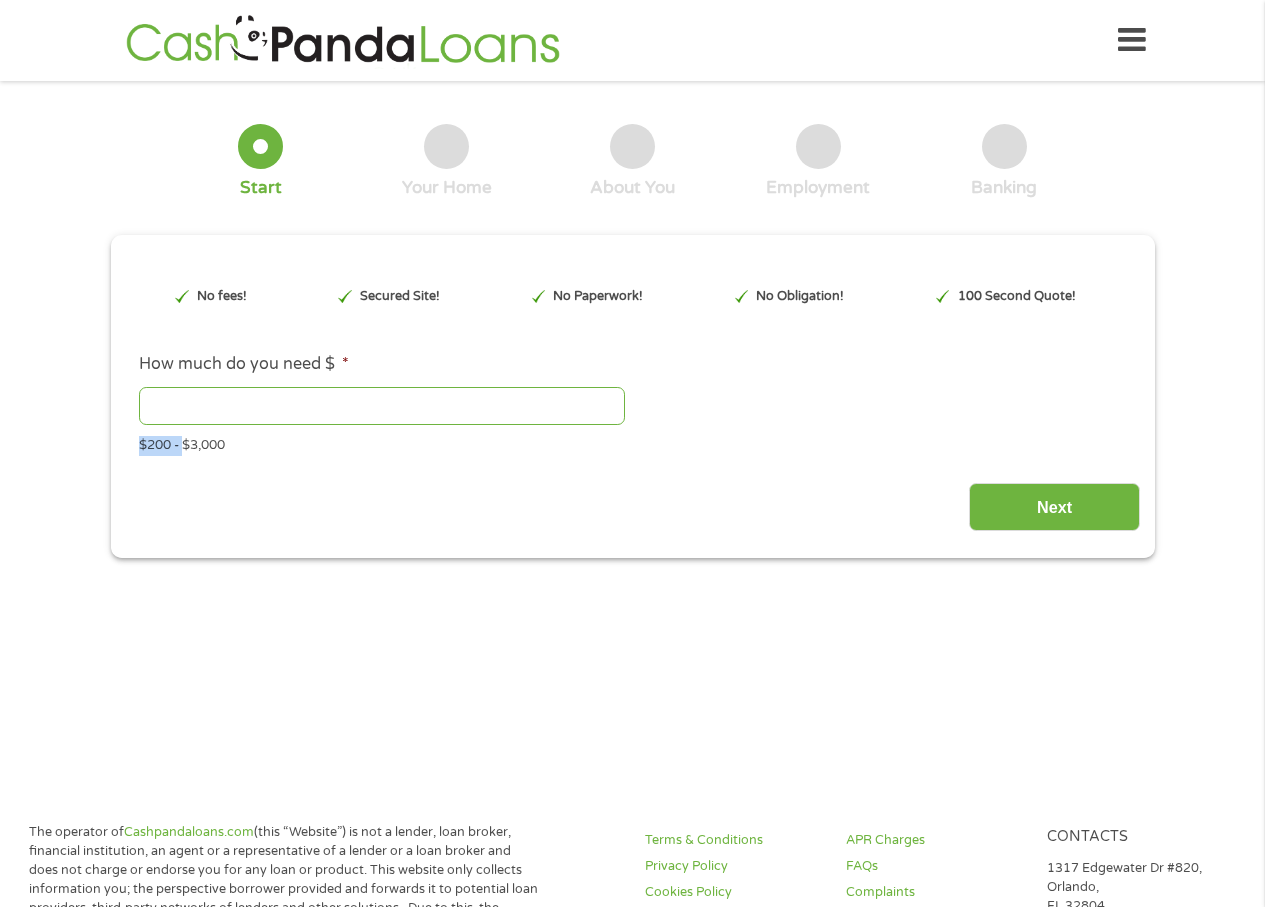drag, startPoint x: 185, startPoint y: 437, endPoint x: 13, endPoint y: 353, distance: 191.41577 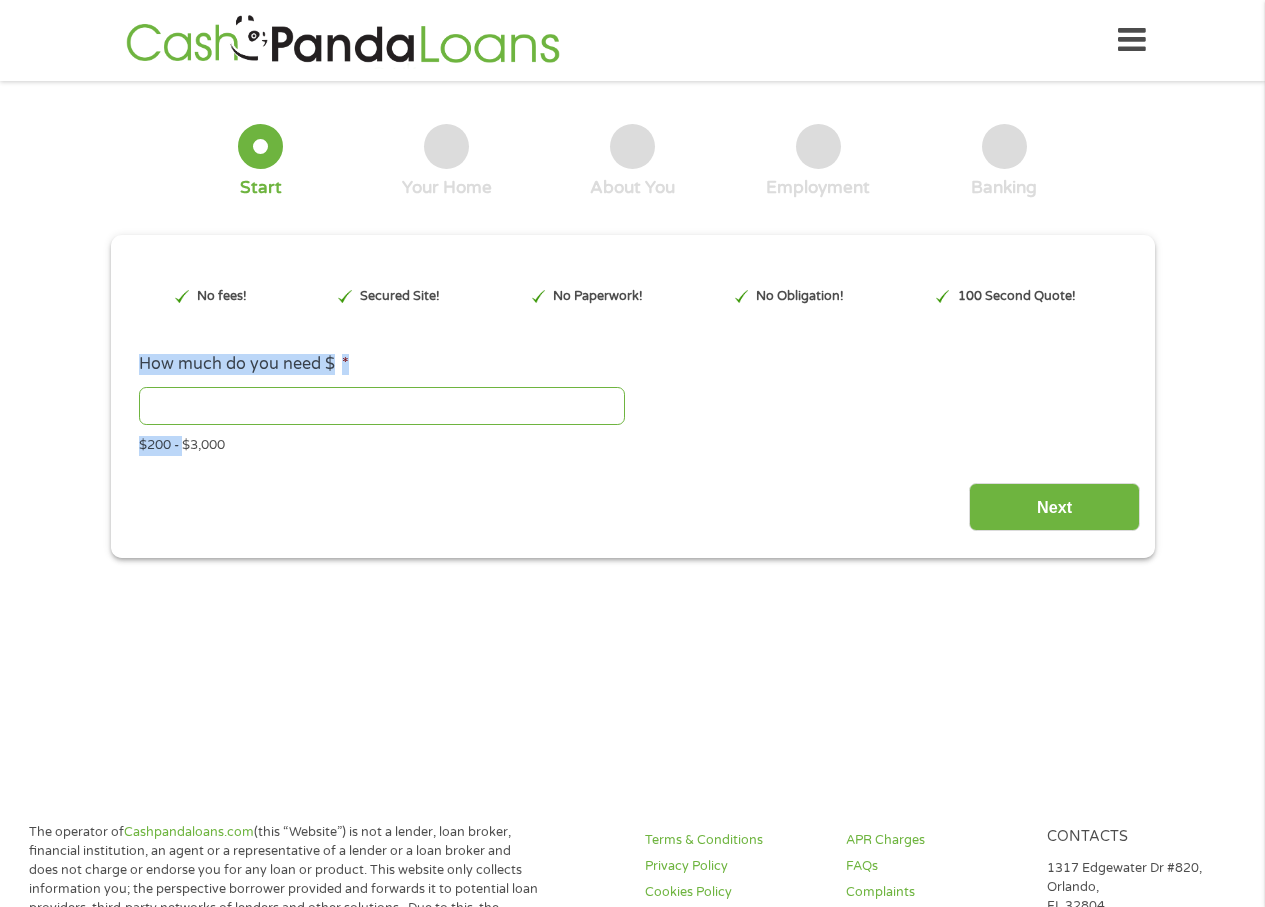click on "How much do you need  $ *" at bounding box center [382, 406] 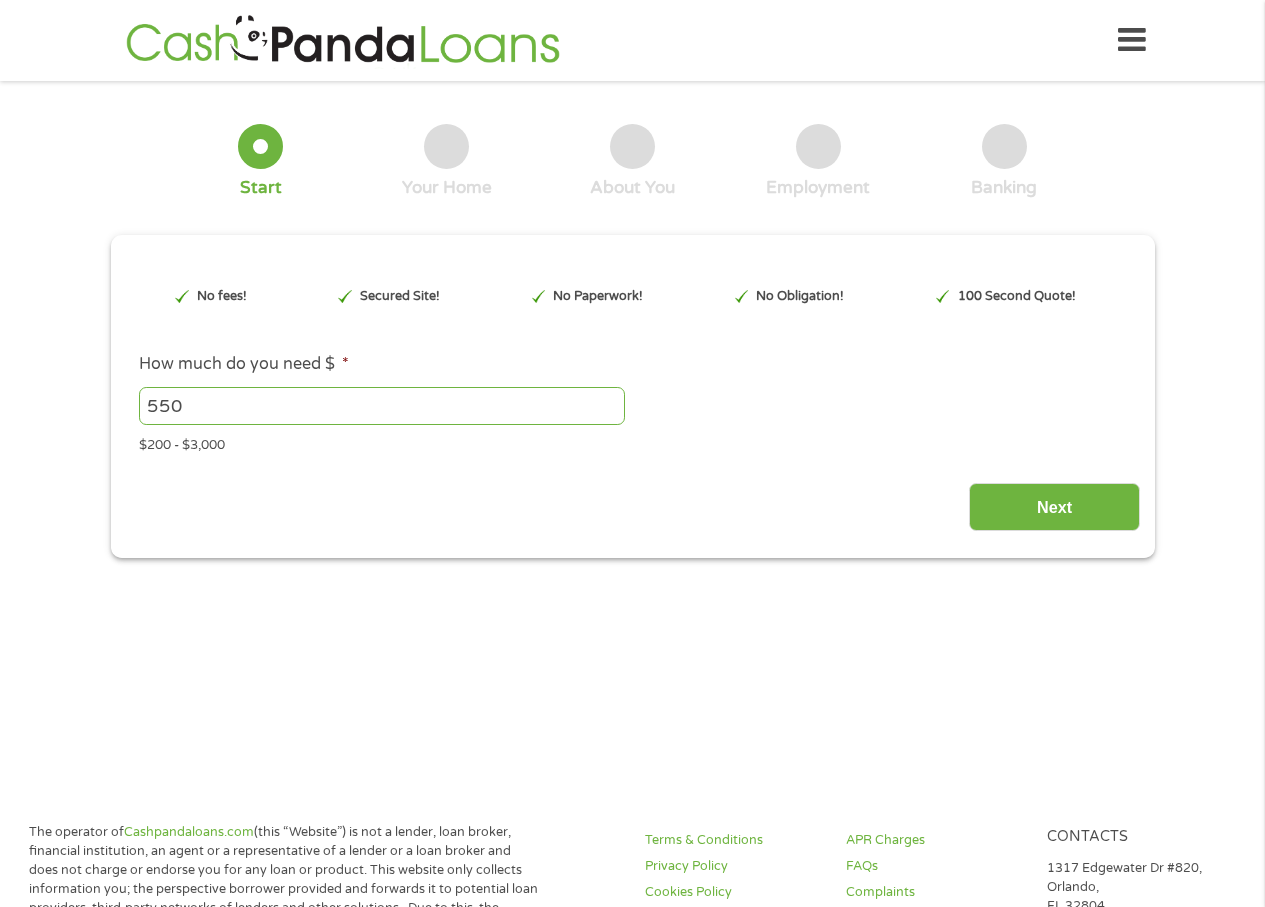 type on "550" 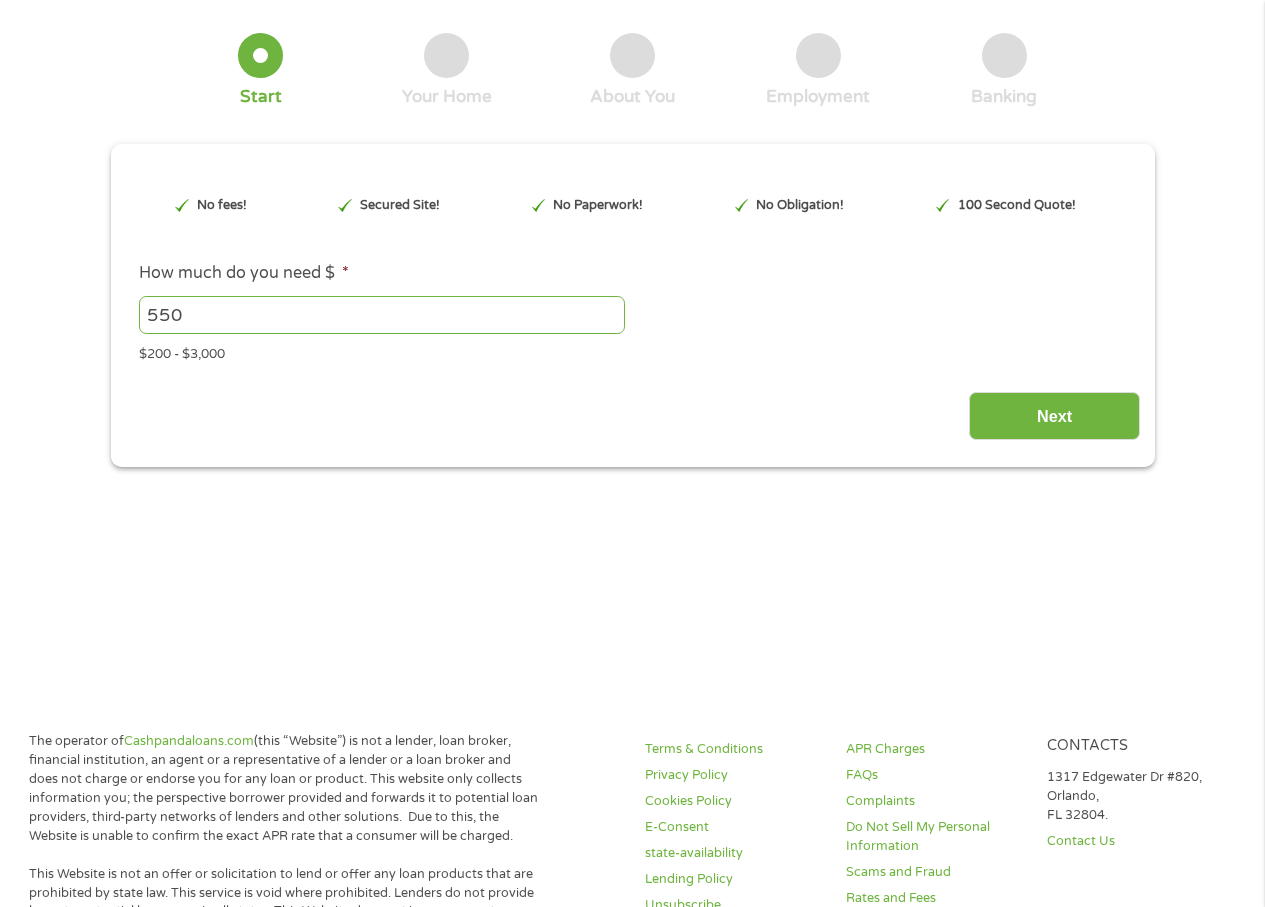 scroll, scrollTop: 100, scrollLeft: 0, axis: vertical 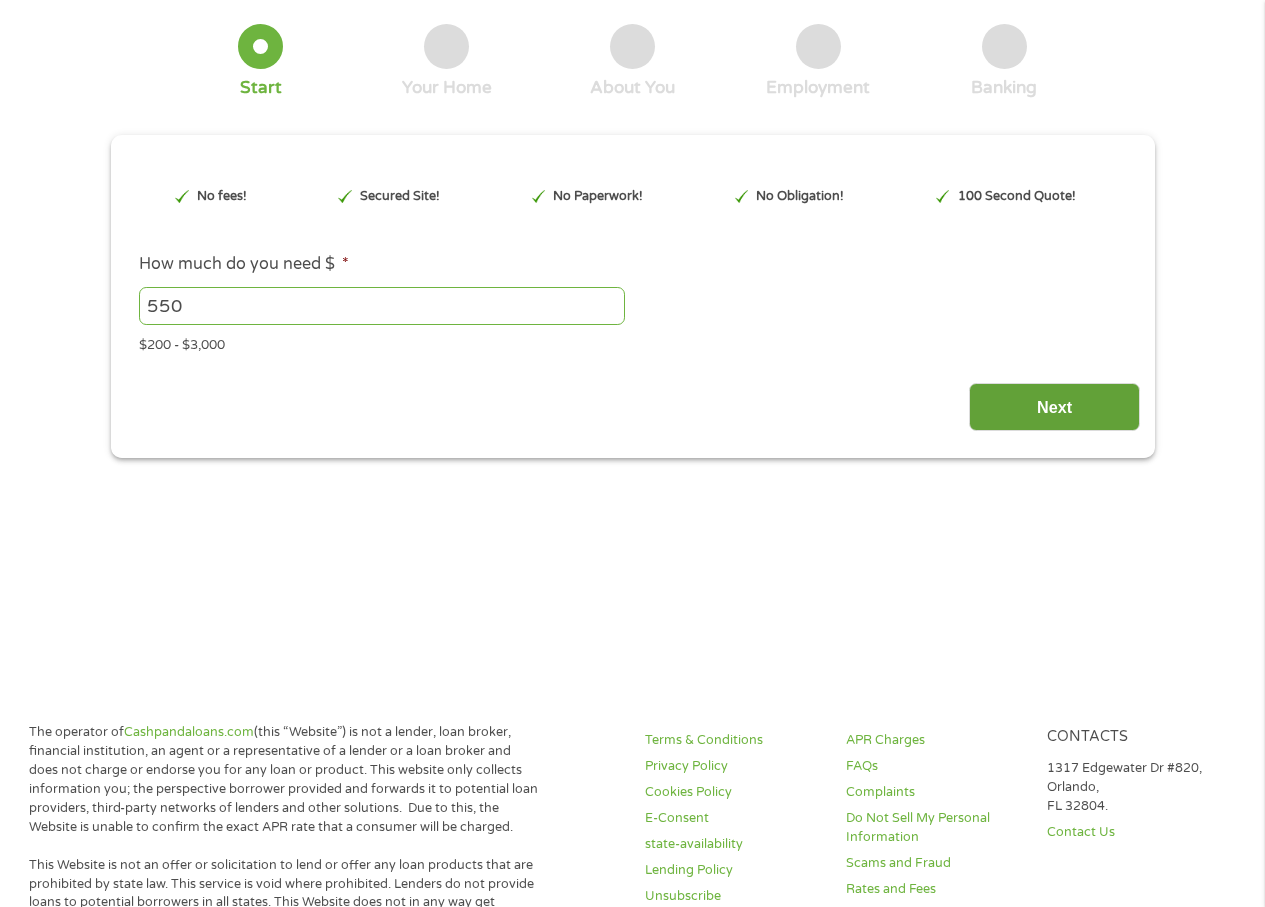 drag, startPoint x: 997, startPoint y: 448, endPoint x: 1059, endPoint y: 424, distance: 66.48308 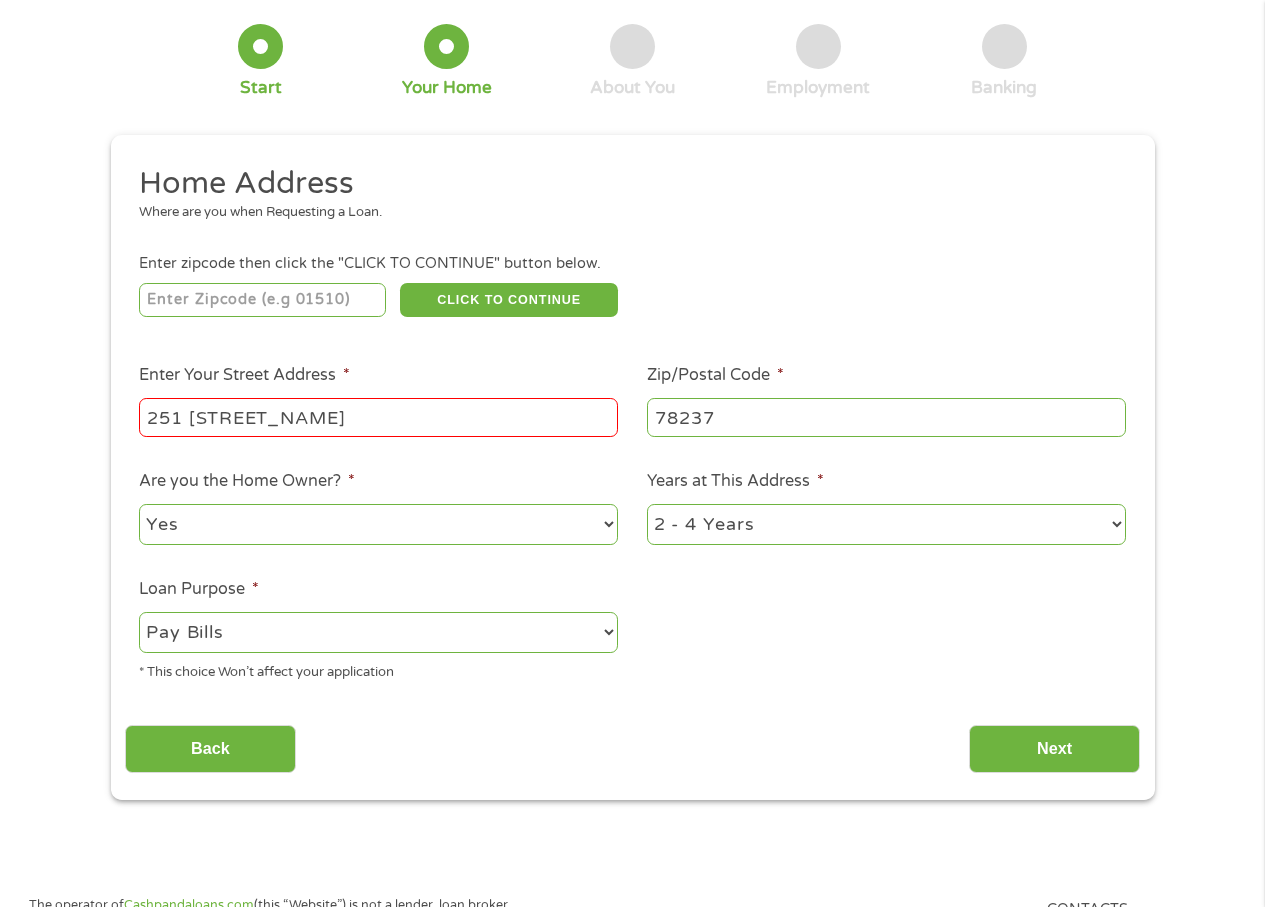 scroll, scrollTop: 8, scrollLeft: 8, axis: both 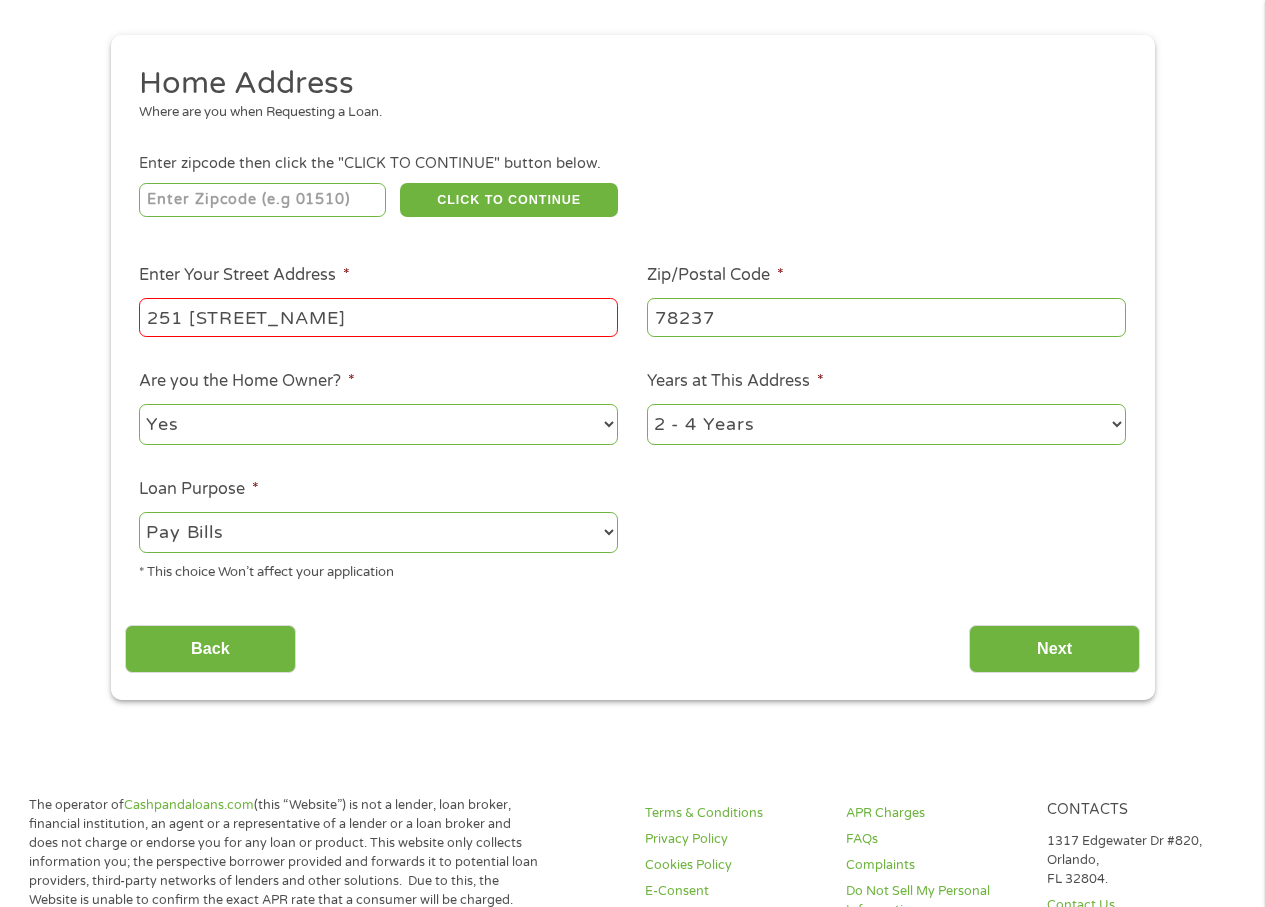 click at bounding box center [262, 200] 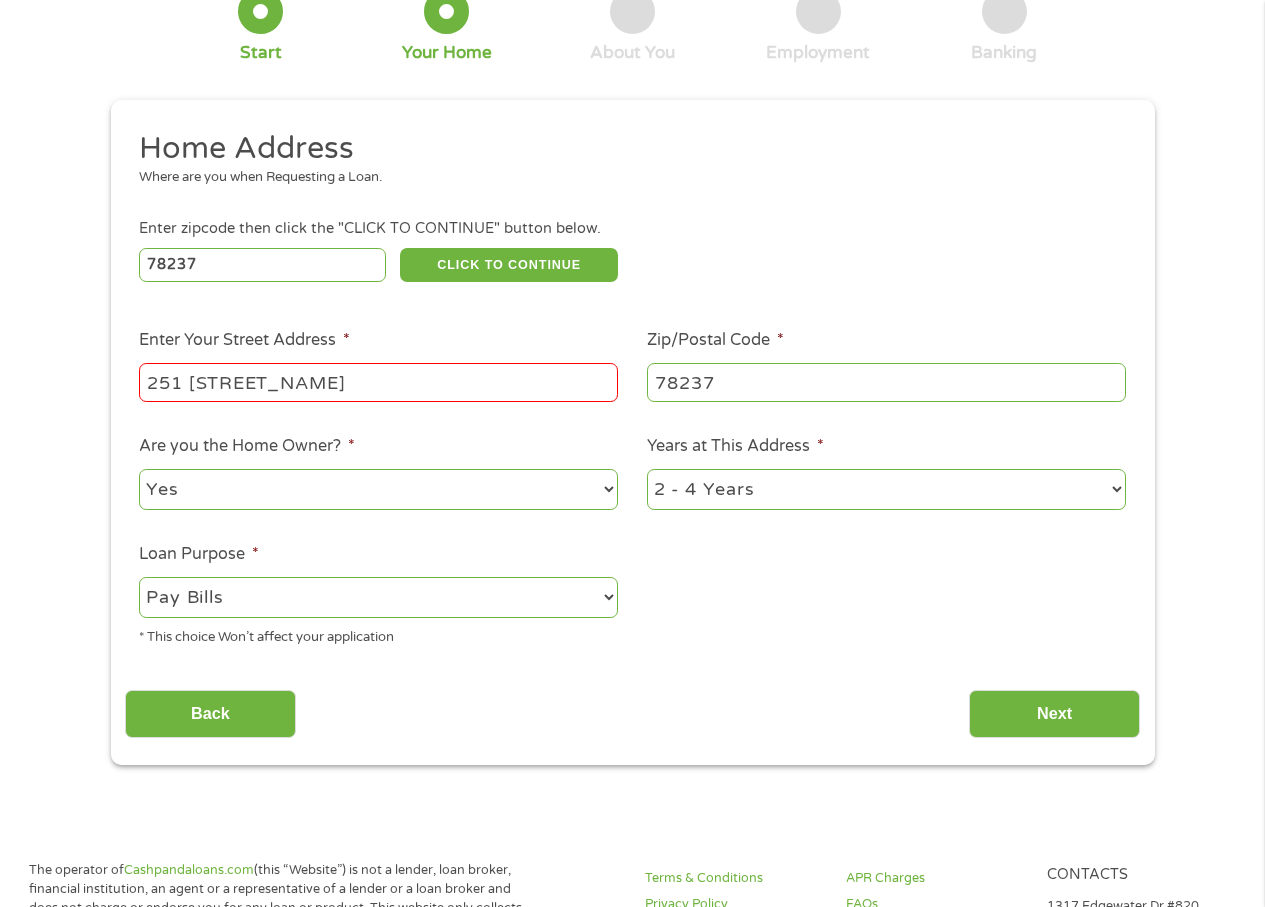 scroll, scrollTop: 100, scrollLeft: 0, axis: vertical 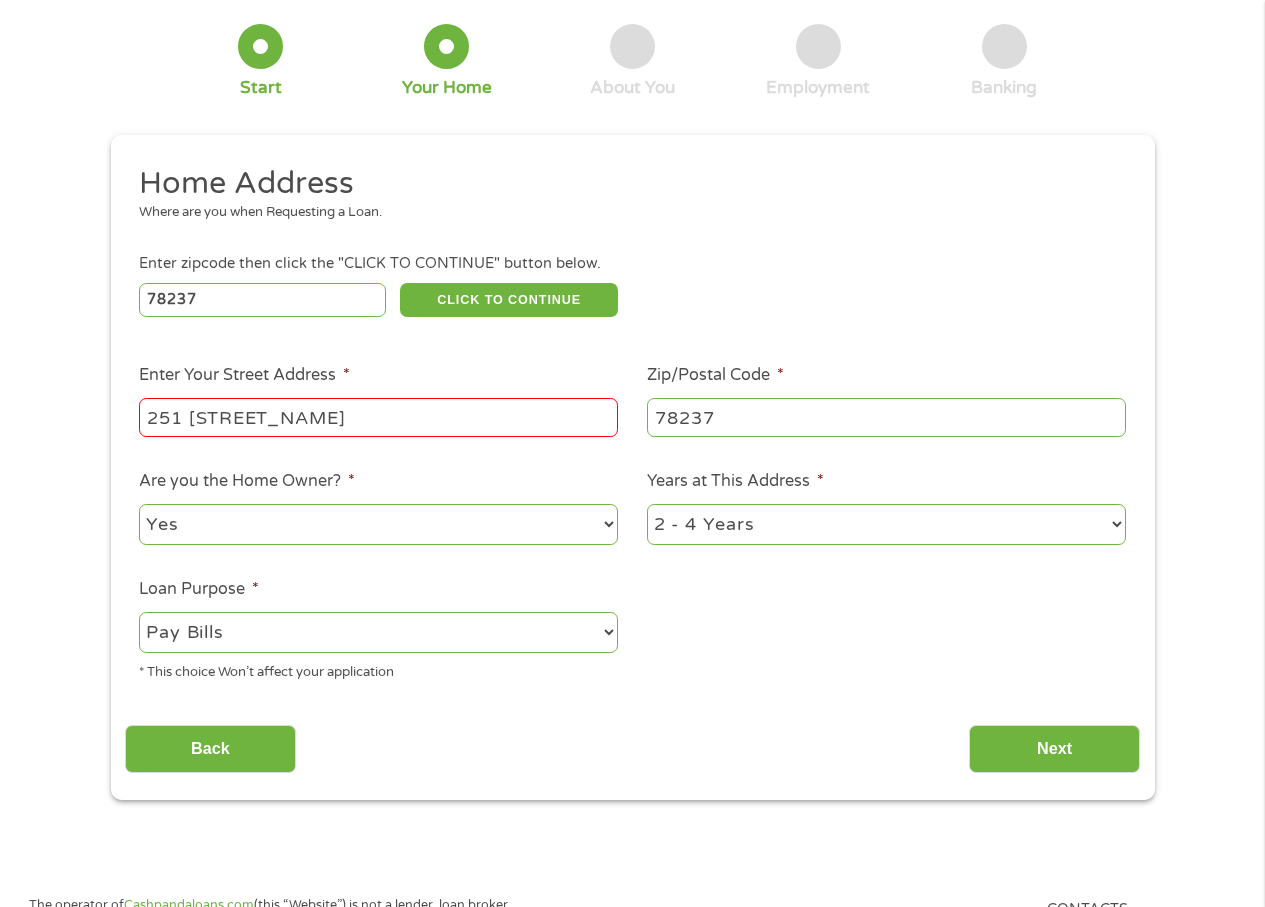 type on "78237" 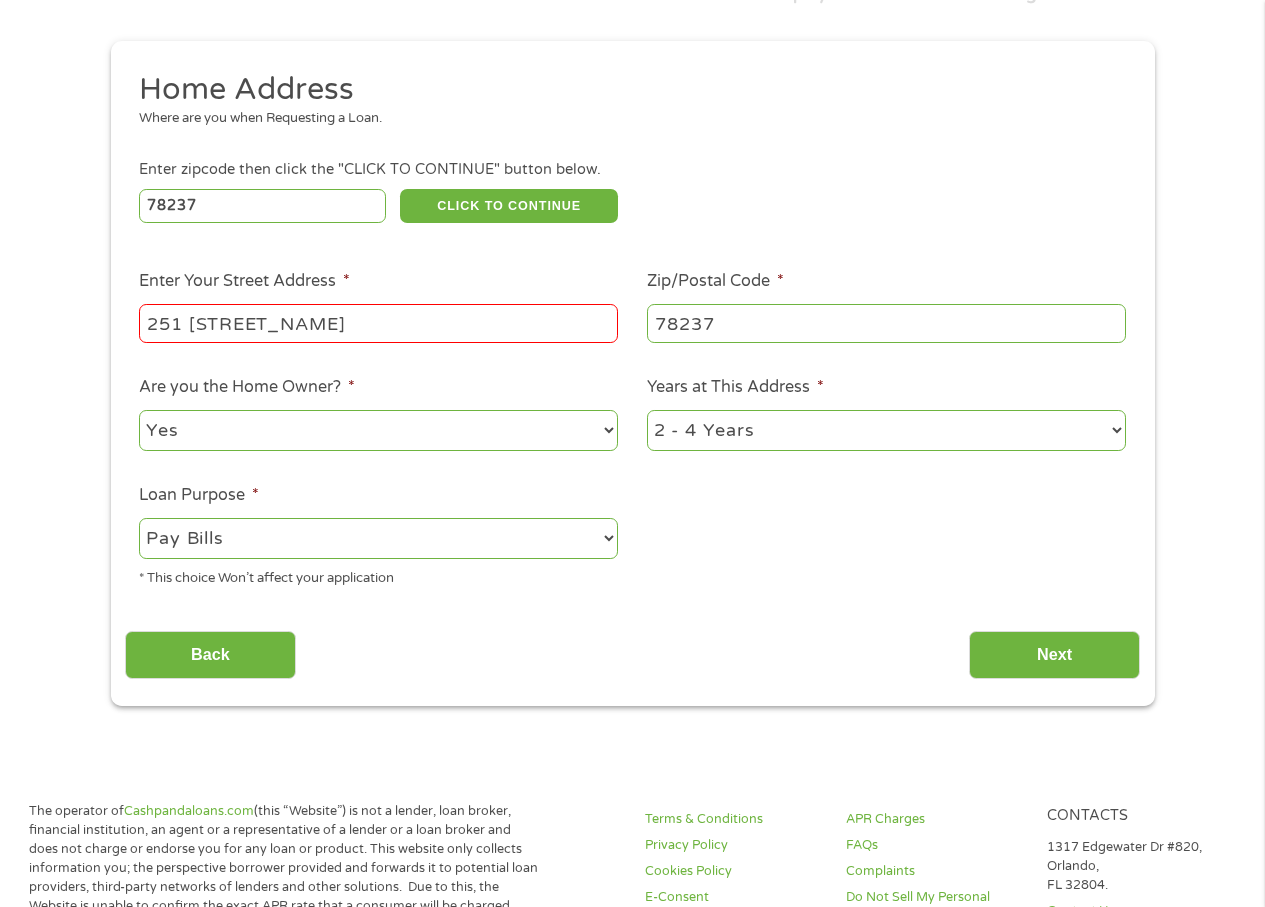 scroll, scrollTop: 200, scrollLeft: 0, axis: vertical 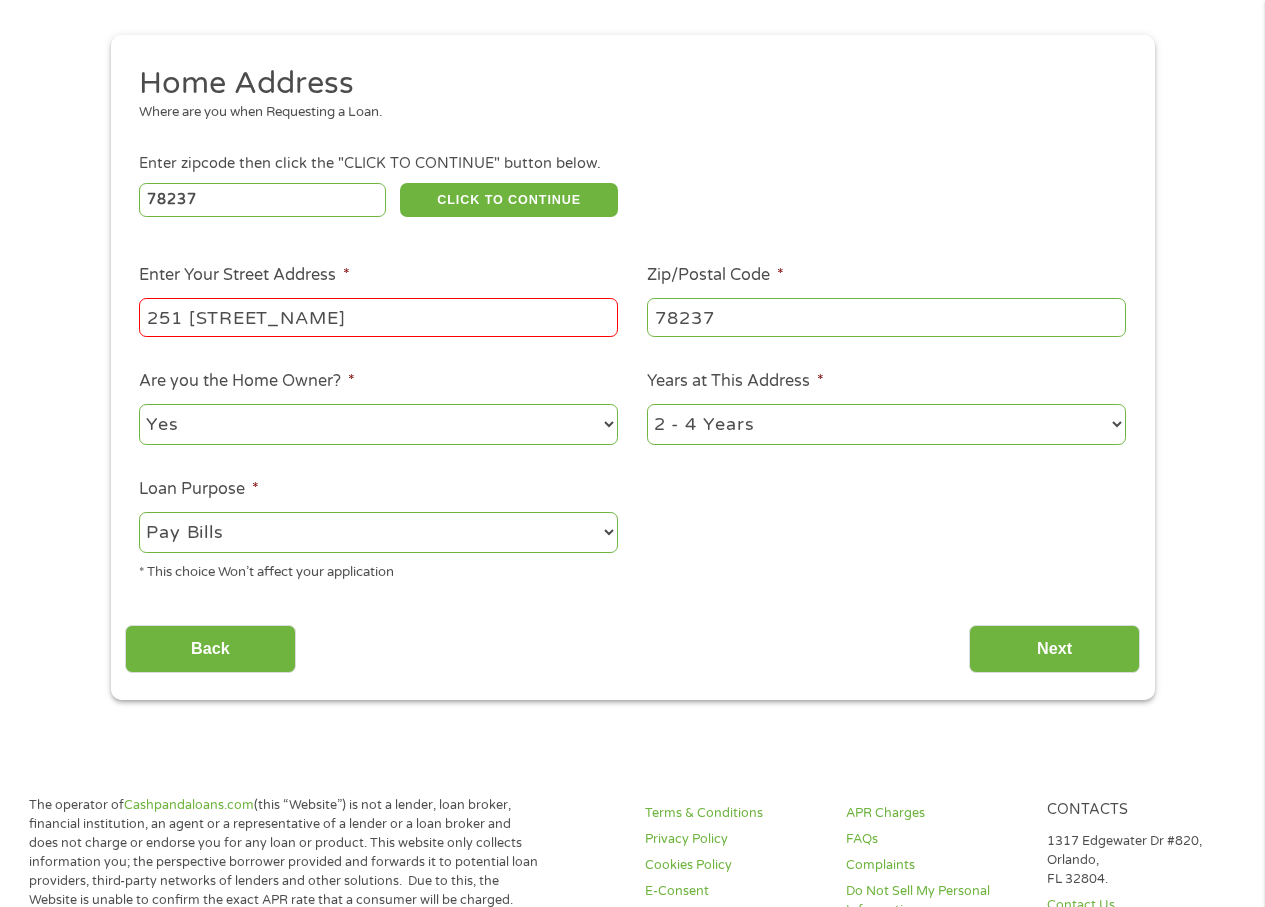 click on "--- Choose one --- Pay Bills Debt Consolidation Home Improvement Major Purchase Car Loan Short Term Cash Medical Expenses Other" at bounding box center (378, 532) 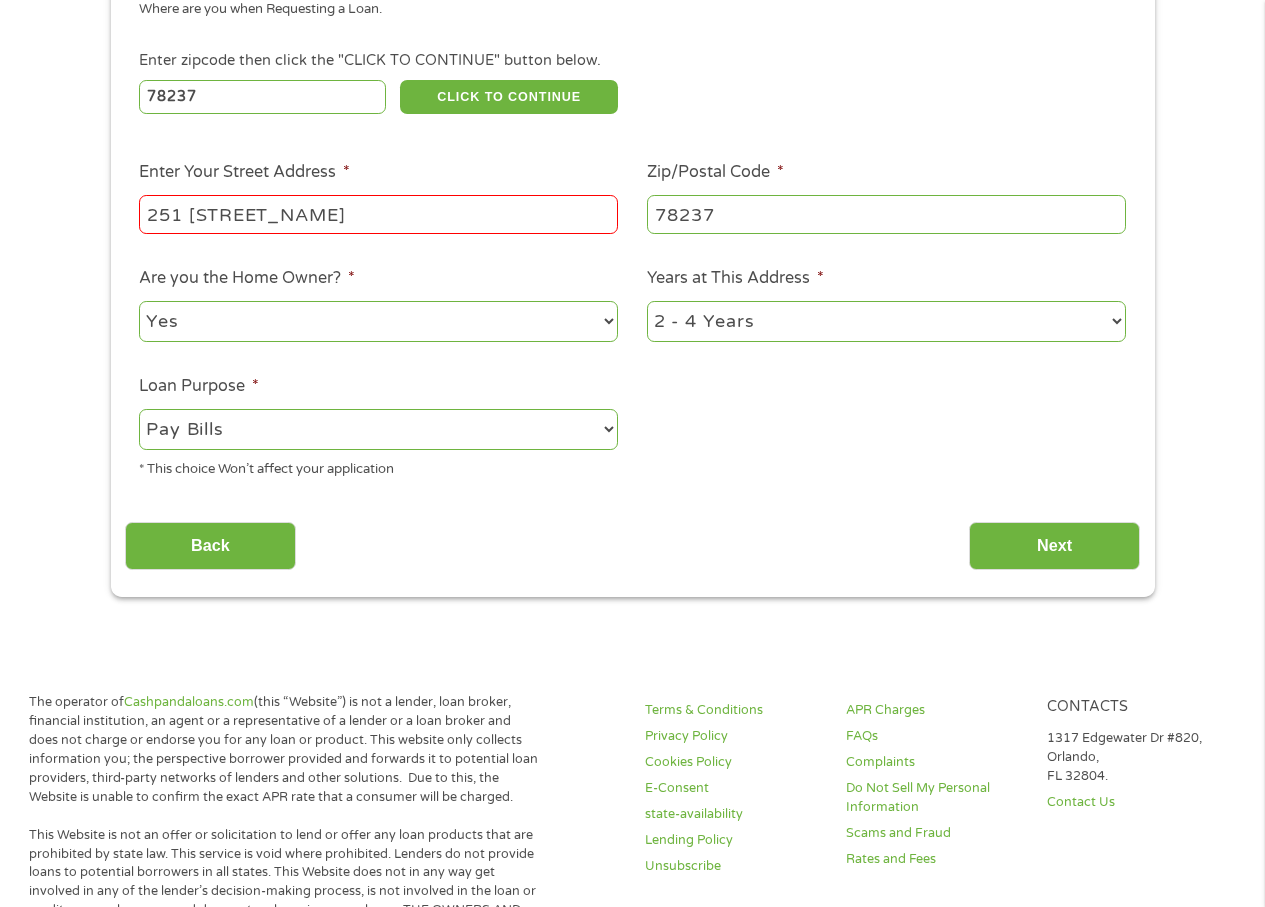 scroll, scrollTop: 400, scrollLeft: 0, axis: vertical 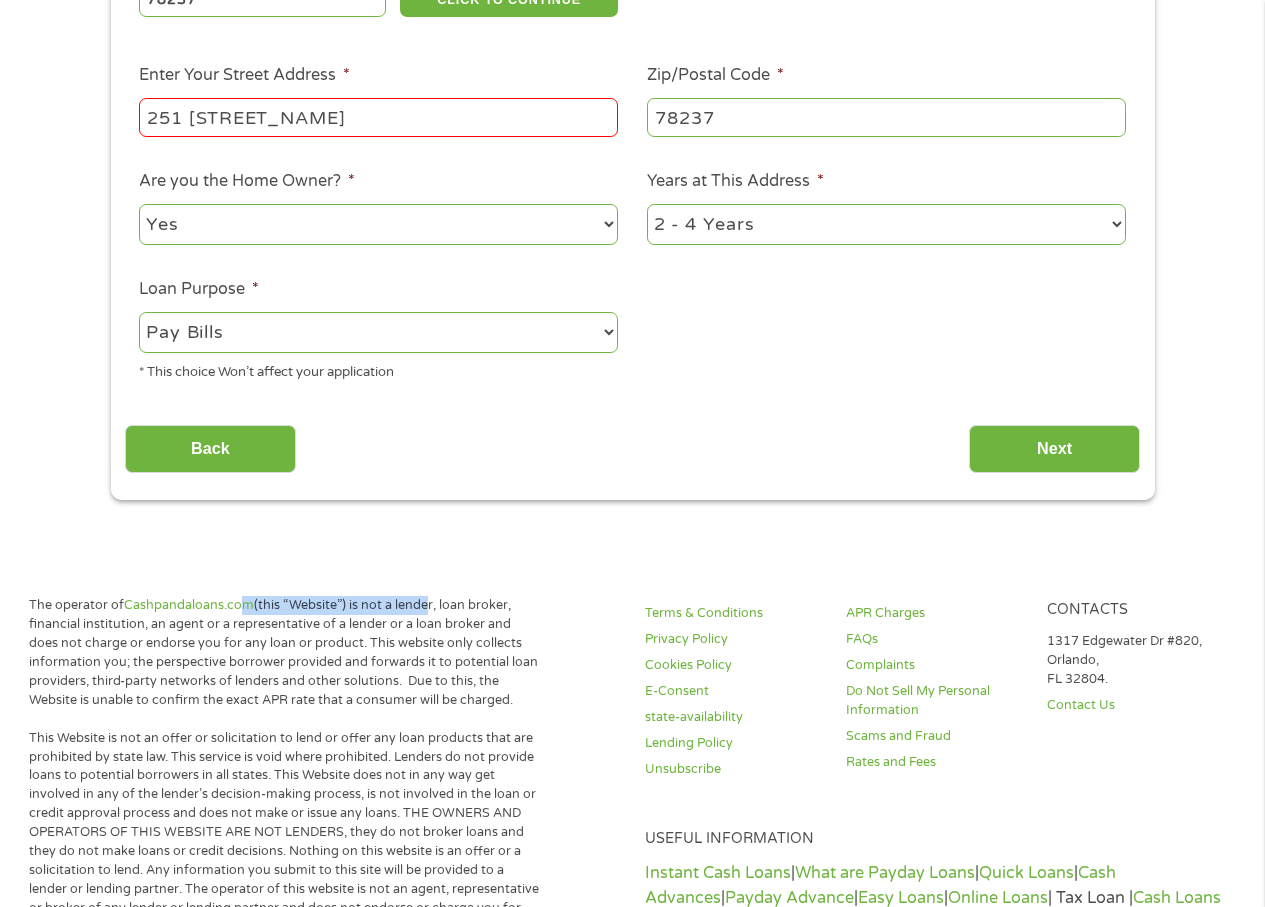 drag, startPoint x: 214, startPoint y: 540, endPoint x: 426, endPoint y: 606, distance: 222.03603 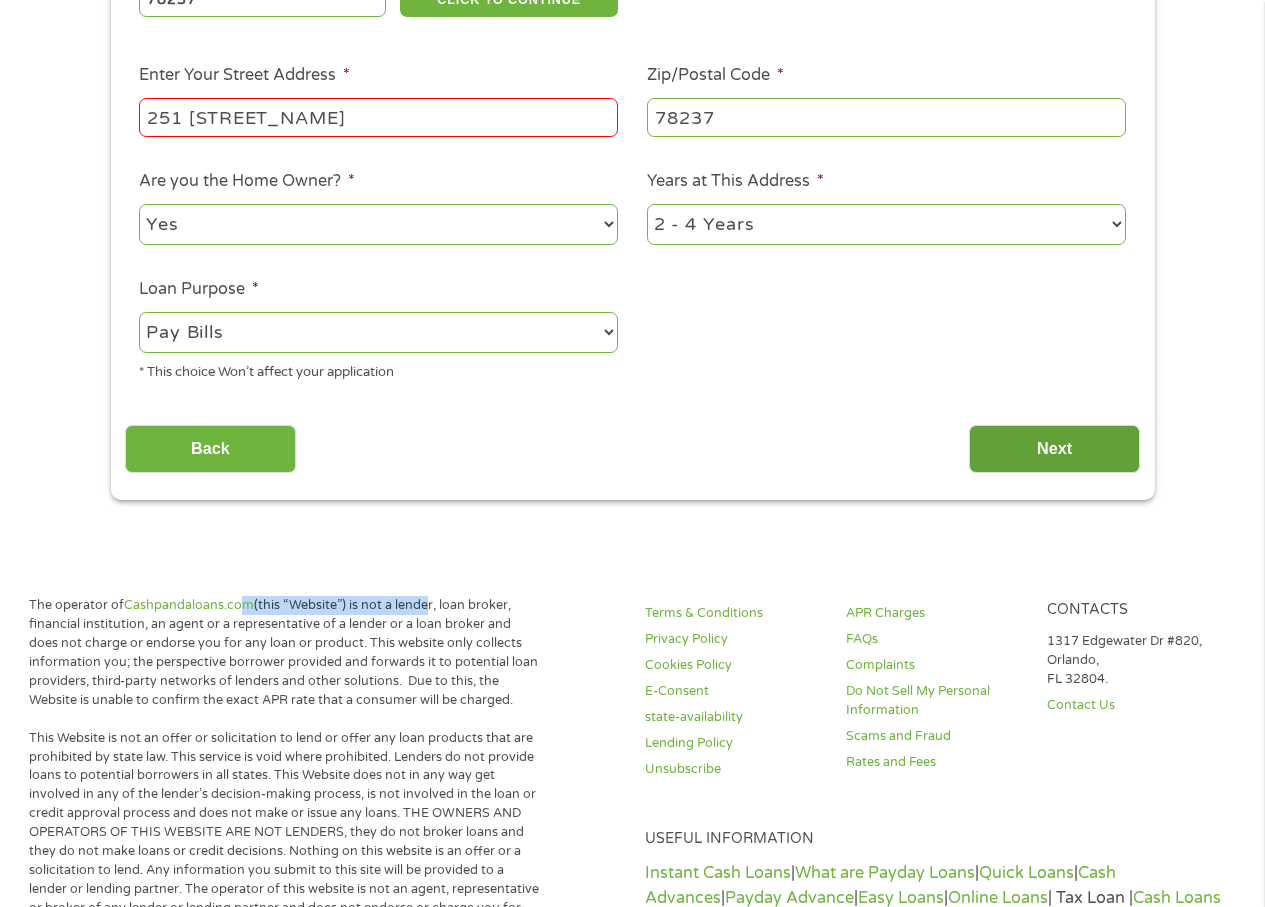 click on "Next" at bounding box center (1054, 449) 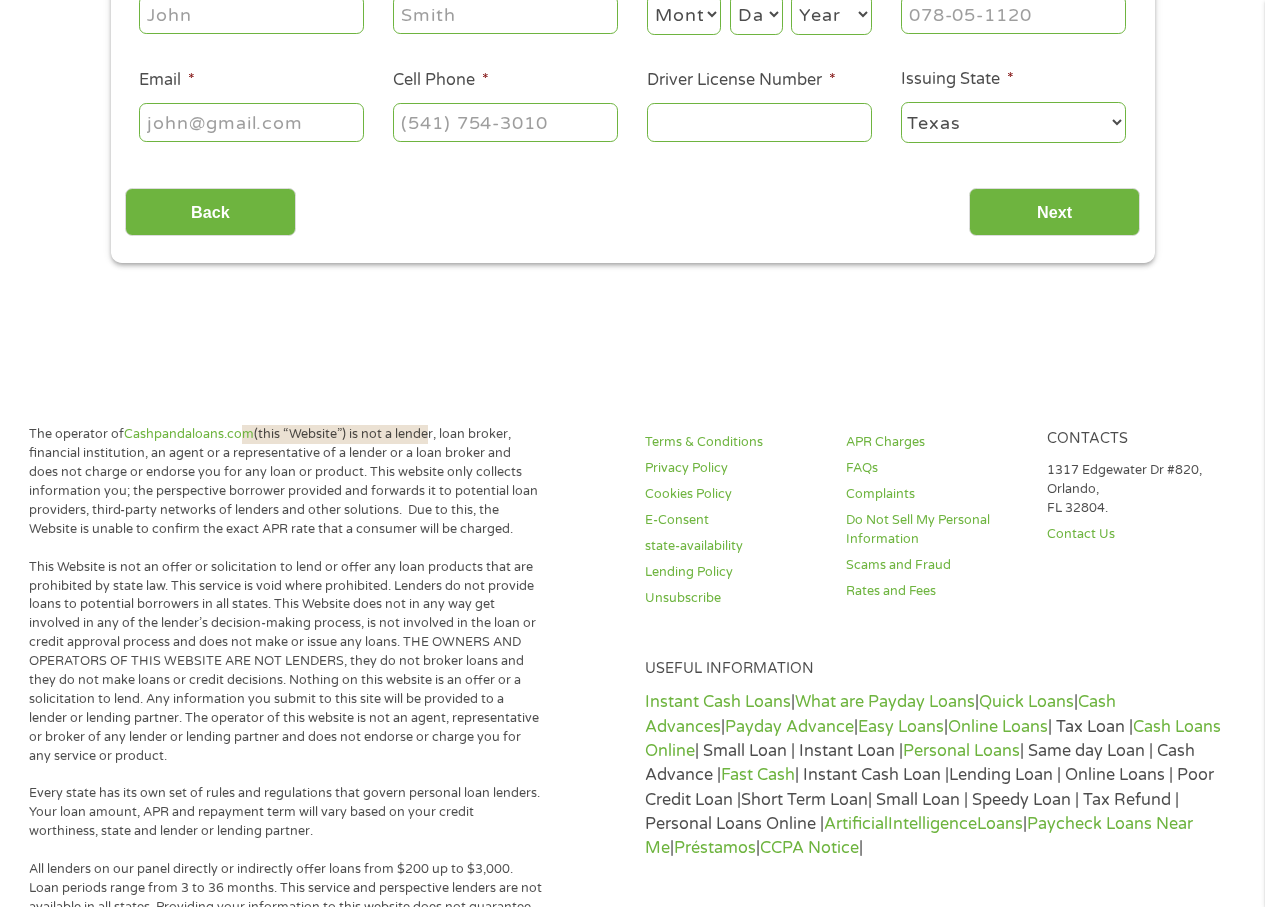 scroll, scrollTop: 8, scrollLeft: 8, axis: both 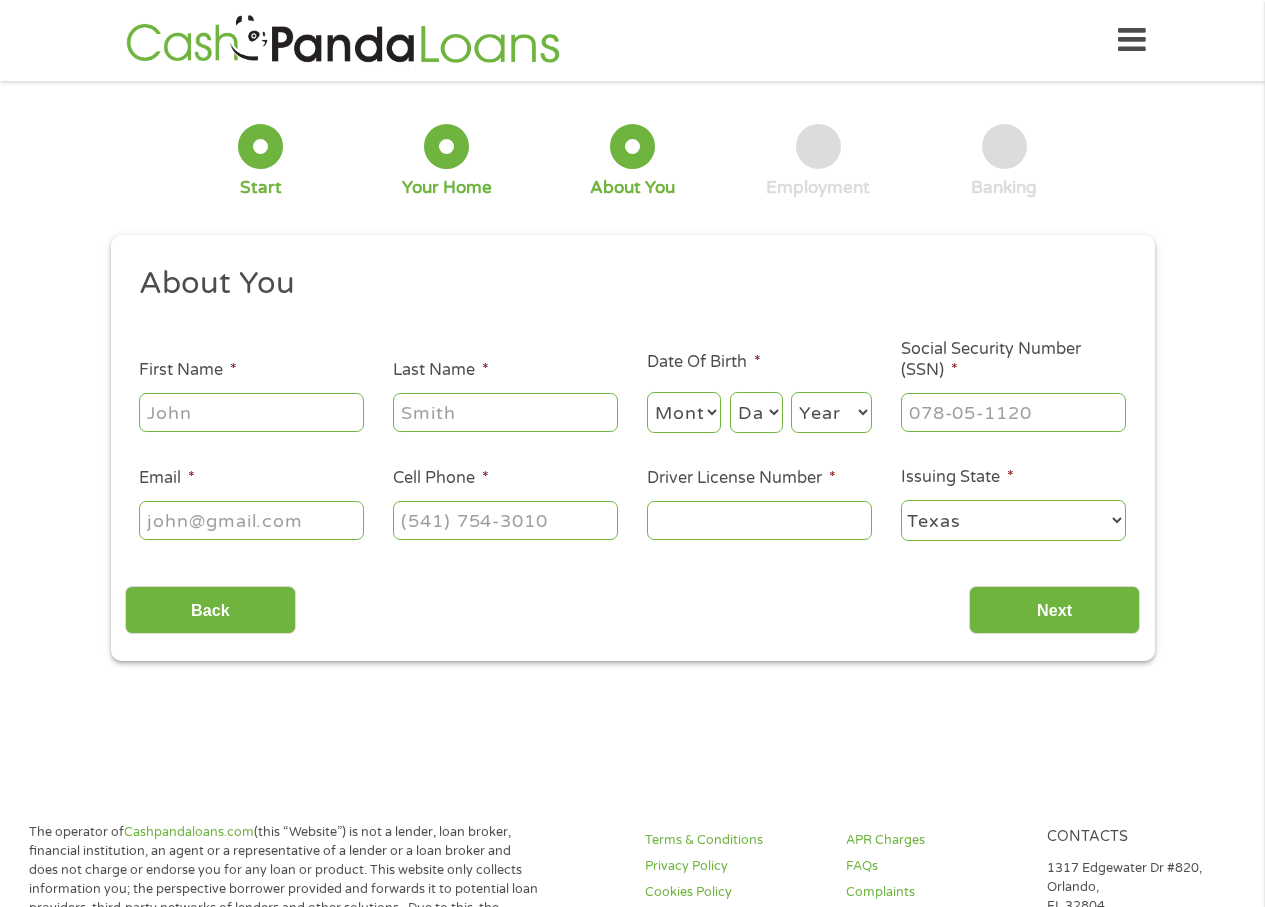 click on "First Name *" at bounding box center (251, 412) 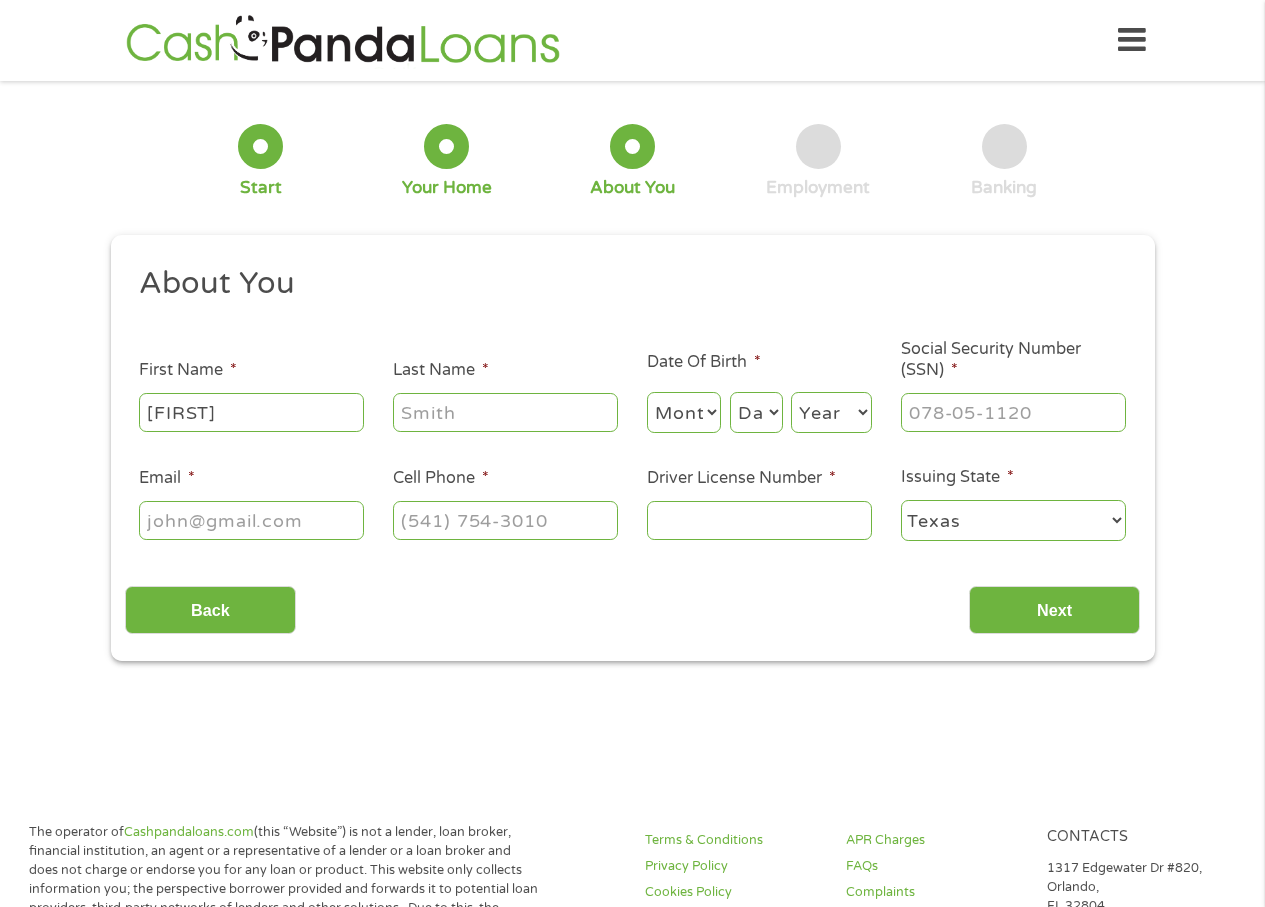 type on "[FIRST]" 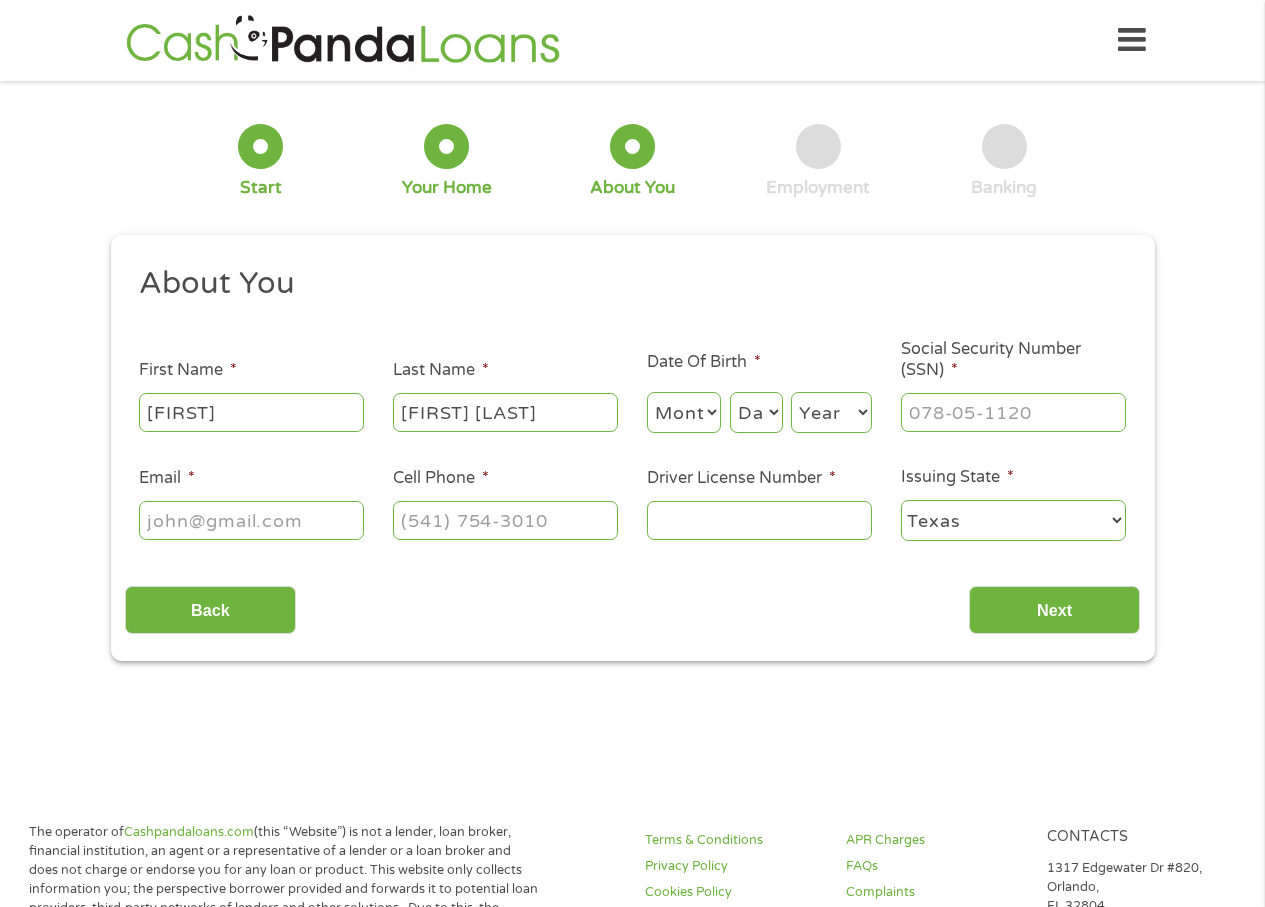 type on "[FIRST] [LAST]" 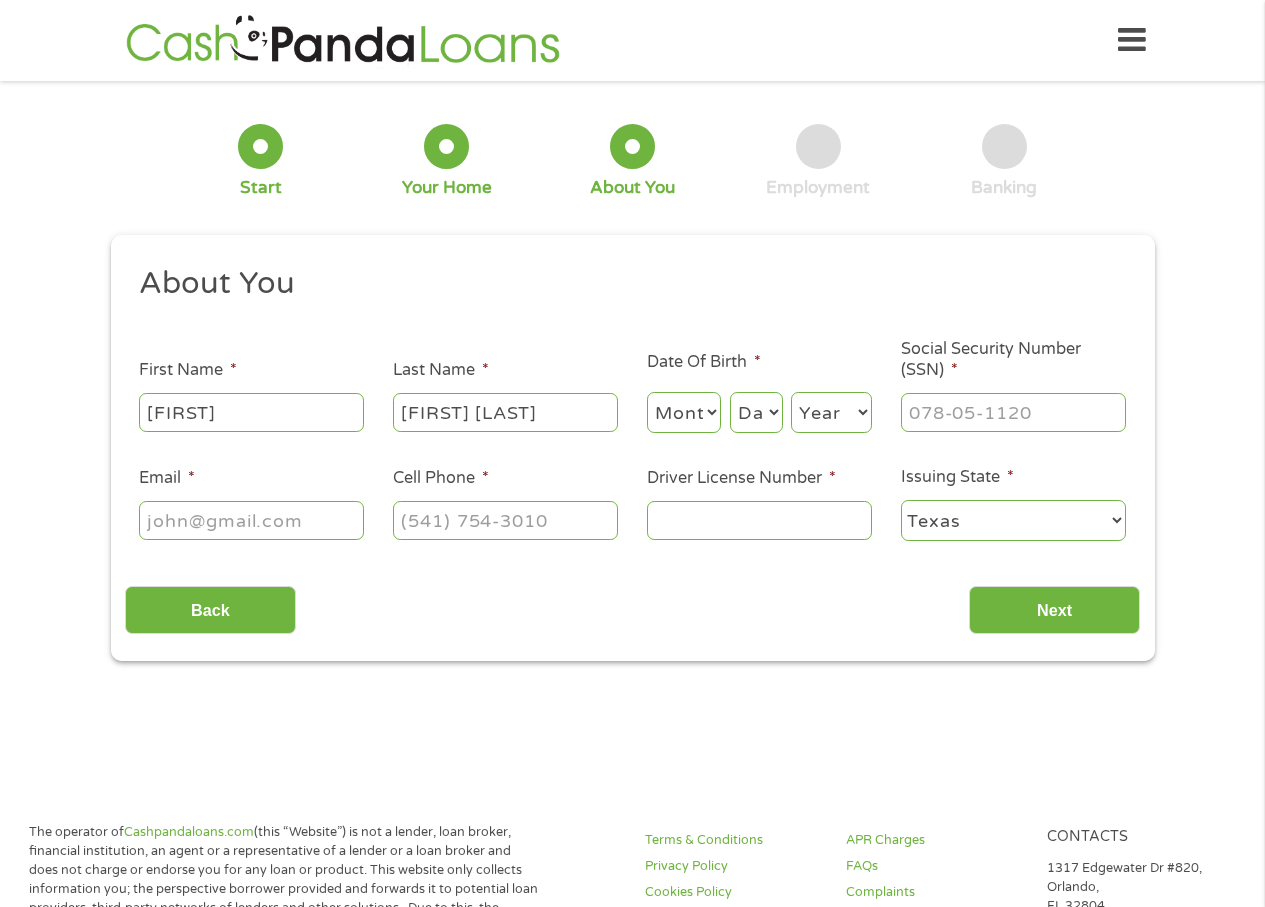 select on "3" 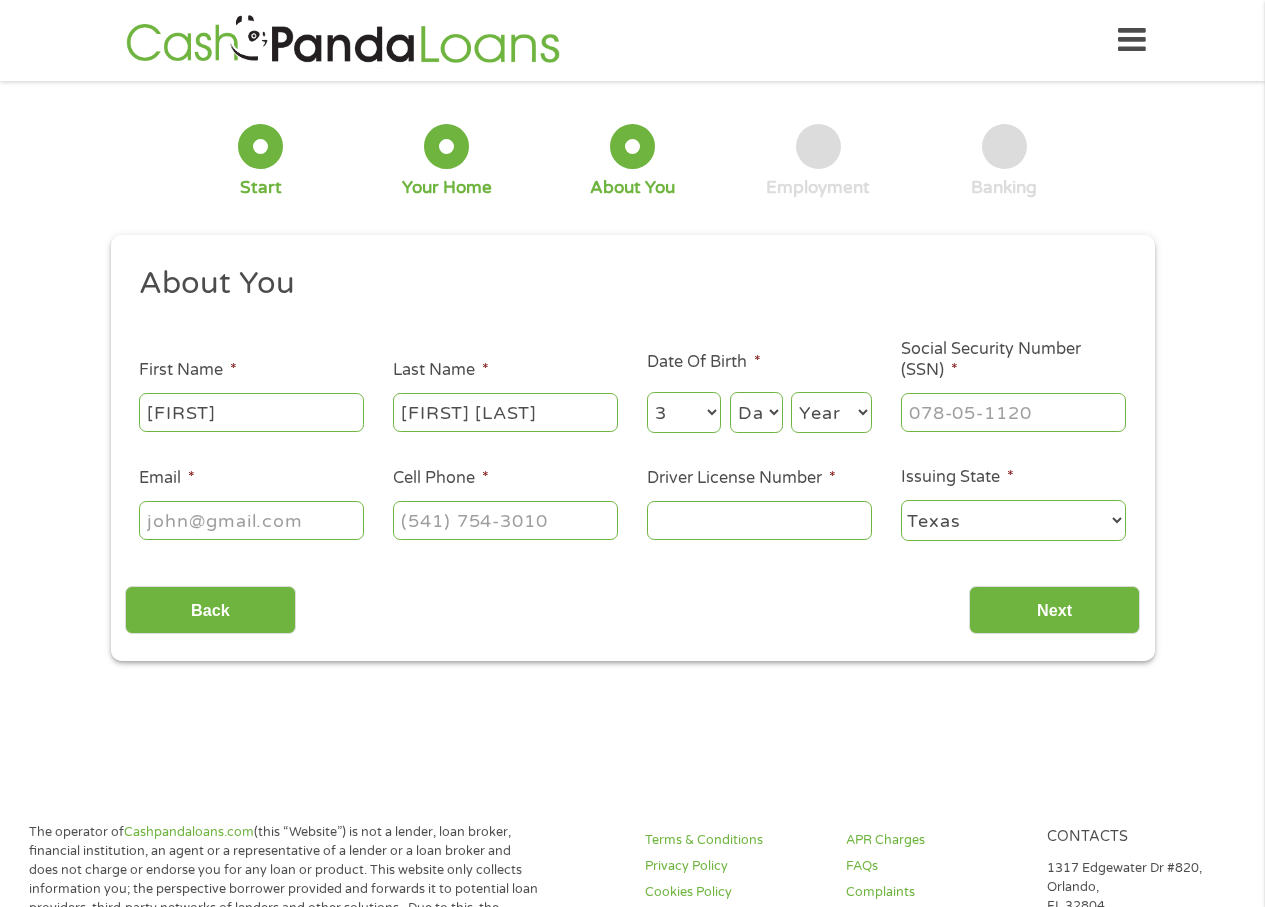 click on "Month 1 2 3 4 5 6 7 8 9 10 11 12" at bounding box center (684, 412) 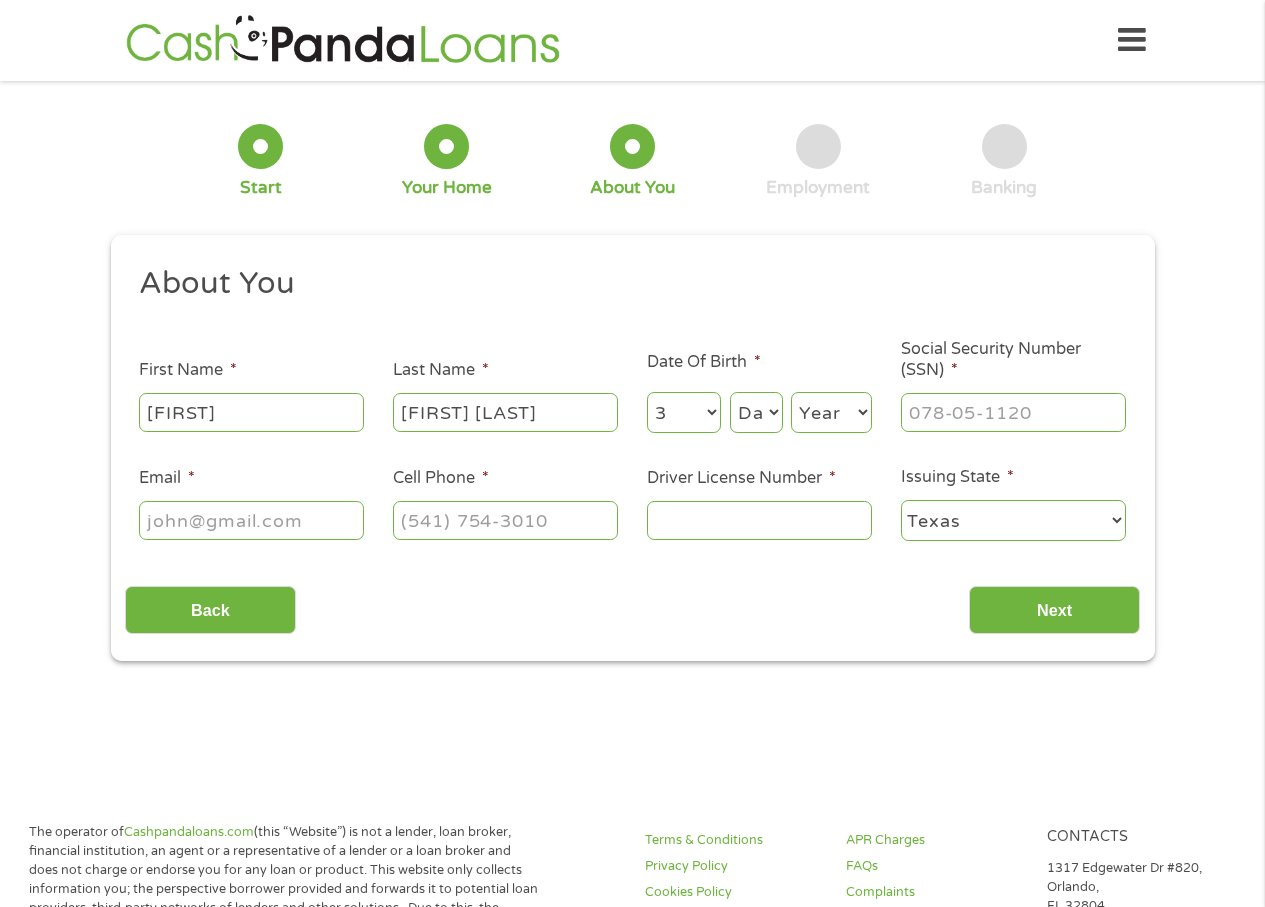 click on "Day 1 2 3 4 5 6 7 8 9 10 11 12 13 14 15 16 17 18 19 20 21 22 23 24 25 26 27 28 29 30 31" at bounding box center (756, 412) 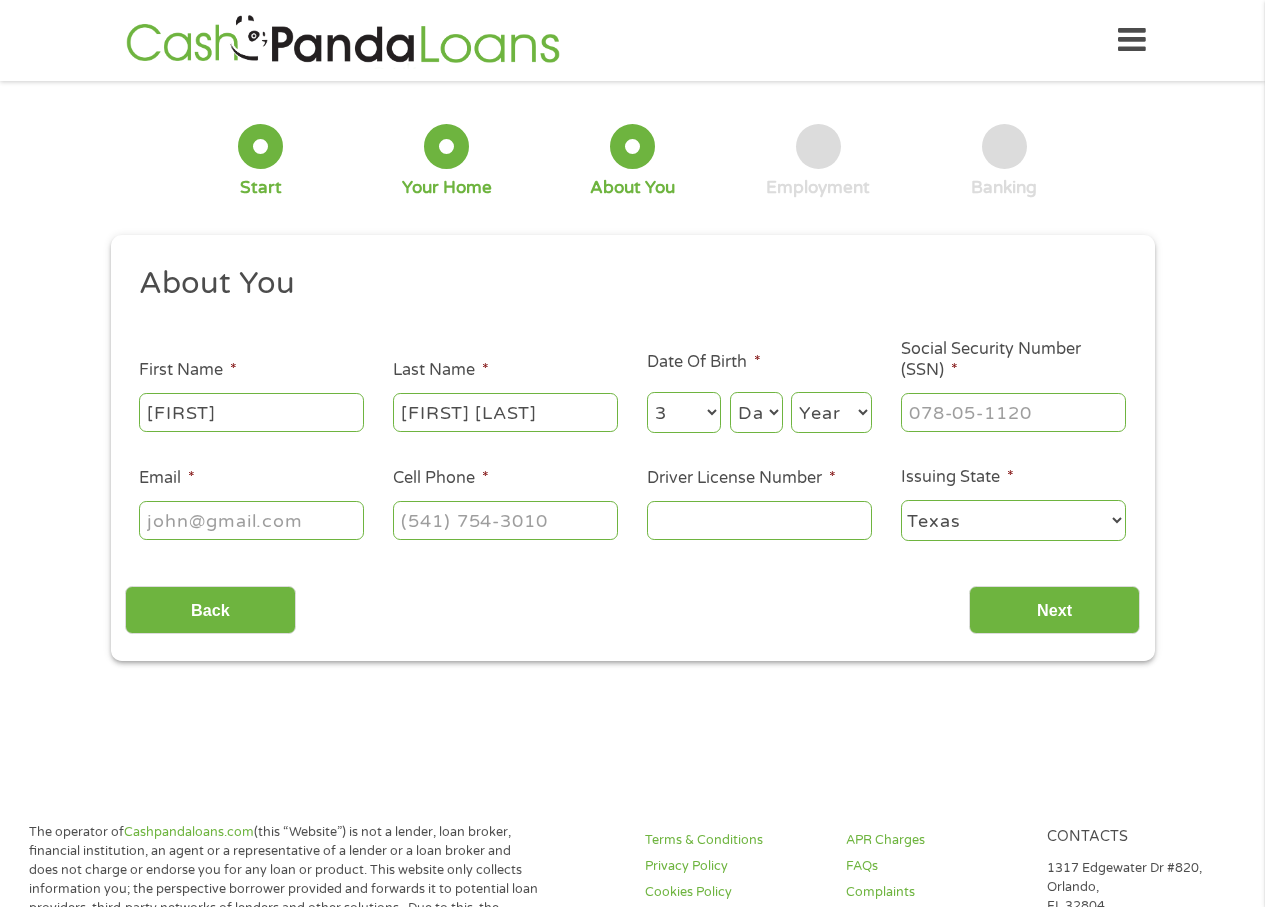 select on "20" 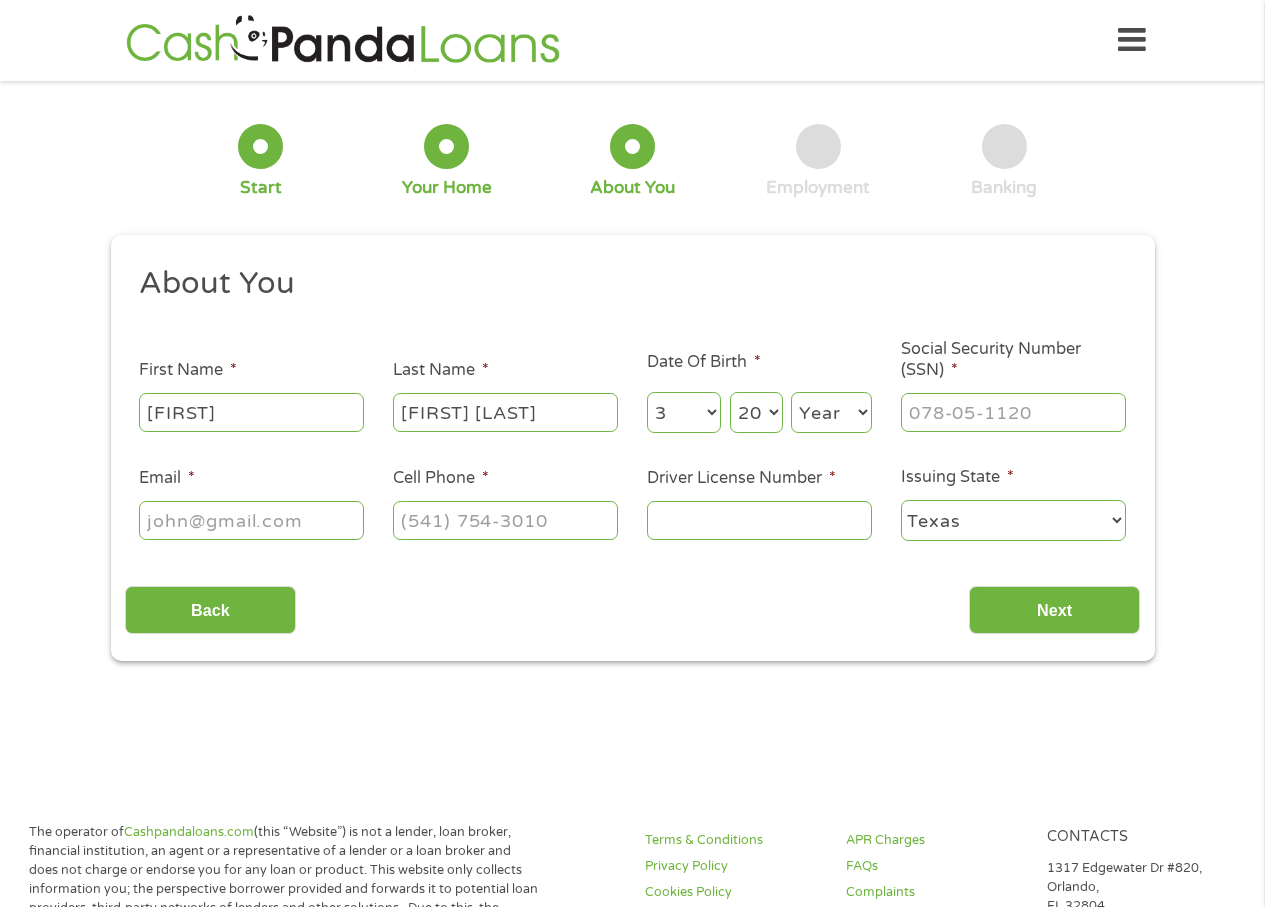 click on "Day 1 2 3 4 5 6 7 8 9 10 11 12 13 14 15 16 17 18 19 20 21 22 23 24 25 26 27 28 29 30 31" at bounding box center (756, 412) 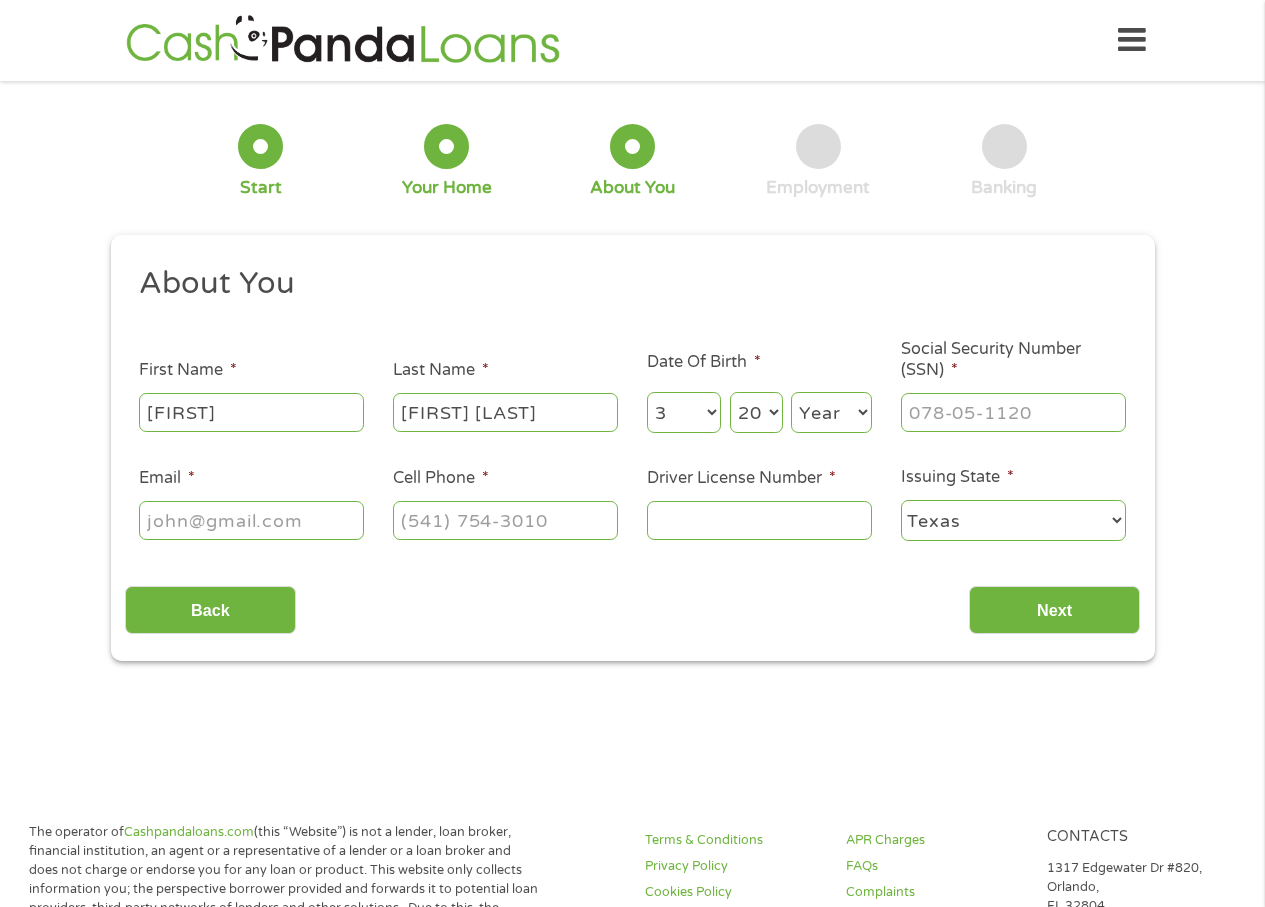 click on "About You This field is hidden when viewing the form Title * --- Choose one --- Mr Ms Mrs Miss First Name * [FIRST] Last Name * [LAST] Date Of Birth * Month Month 1 2 3 4 5 6 7 8 9 10 11 12 Day Day 1 2 3 4 5 6 7 8 9 10 11 12 13 14 15 16 17 18 19 20 21 22 23 24 25 26 27 28 29 30 31 Year Year 2007 2006 2005 2004 2003 2002 2001 2000 1999 1998 1997 1996 1995 1994 1993 1992 1991 1990 1989 1988 1987 1986 1985 1984 1983 1982 1981 1980 1979 1978 1977 1976 1975 1974 1973 1972 1971 1970 1969 1968 1967 1966 1965 1964 1963 1962 1961 1960 1959 1958 1957 1956 1955 1954 1953 1952 1951 1950 1949 1948 1947 1946 1945 1944 1943 1942 1941 1940 1939 1938 1937 1936 1935 1934 1933 1932 1931 1930 1929 1928 1927 1926 1925 1924 1923 1922 1921 1920 Social Security Number (SSN) * Email *
Cell Phone * Driver License Number * Issuing State * Alabama Alaska Arizona Arkansas California Colorado Connecticut Delaware District of Columbia Florida Georgia Hawaii Idaho Illinois" at bounding box center [632, 411] 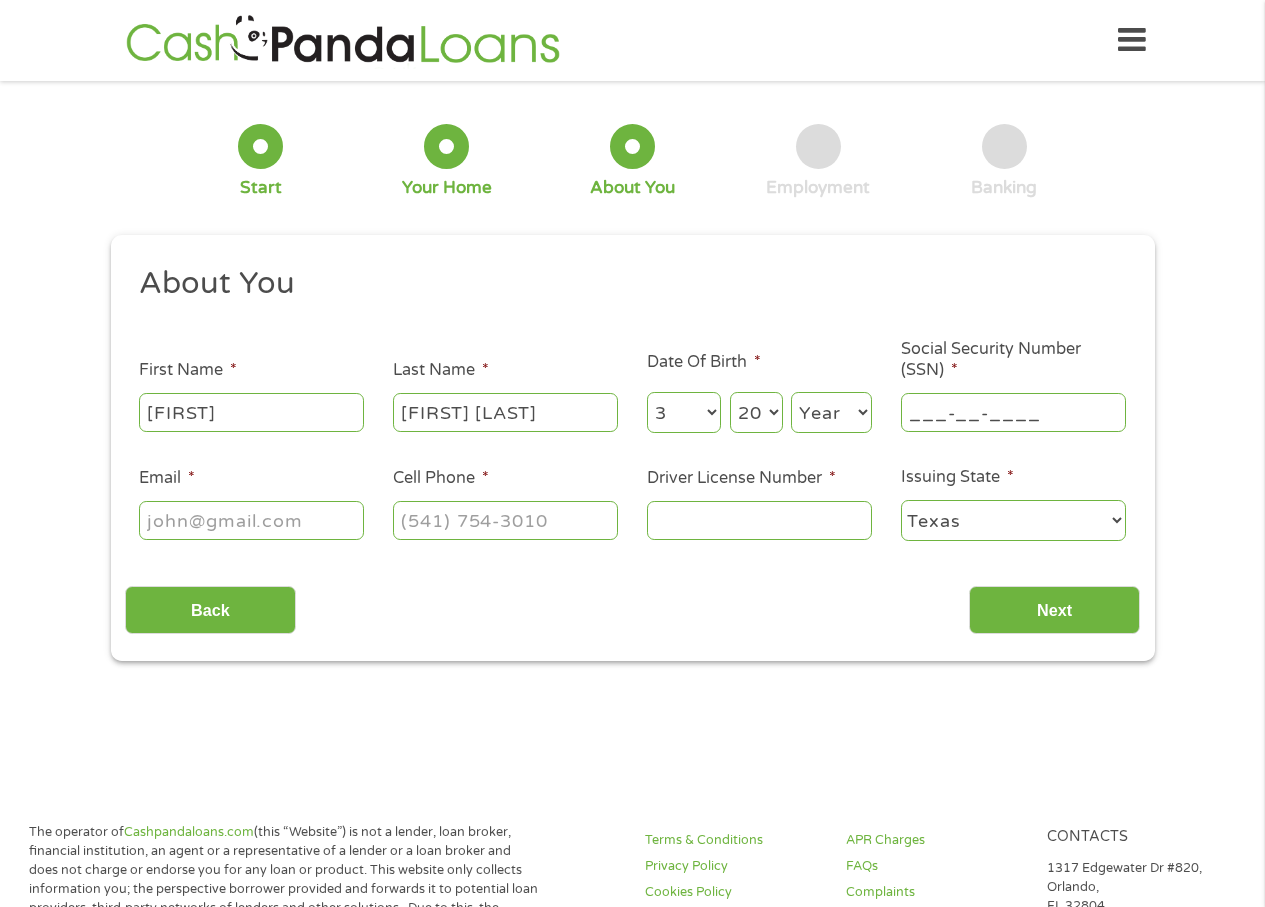 click on "___-__-____" at bounding box center [1013, 412] 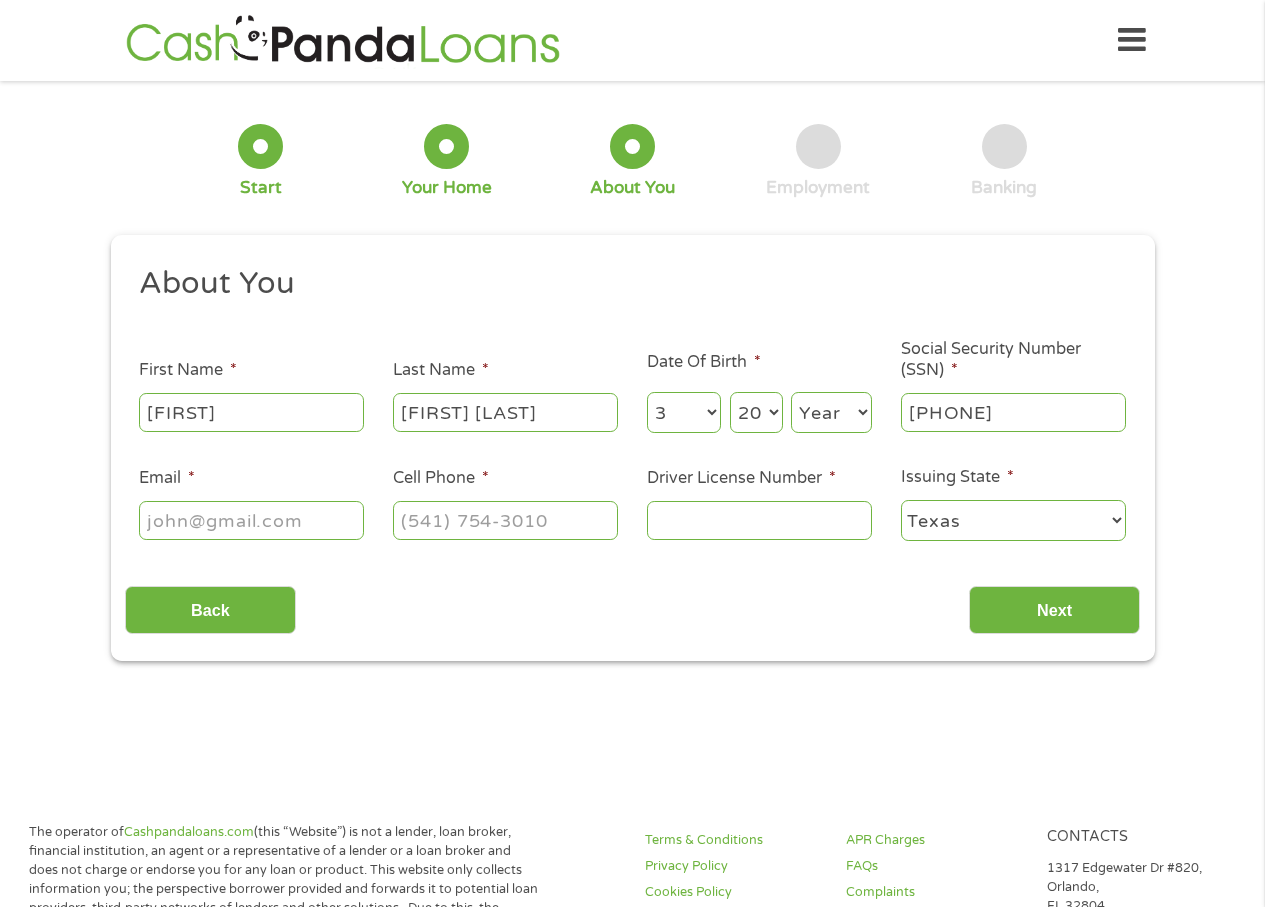 type on "[PHONE]" 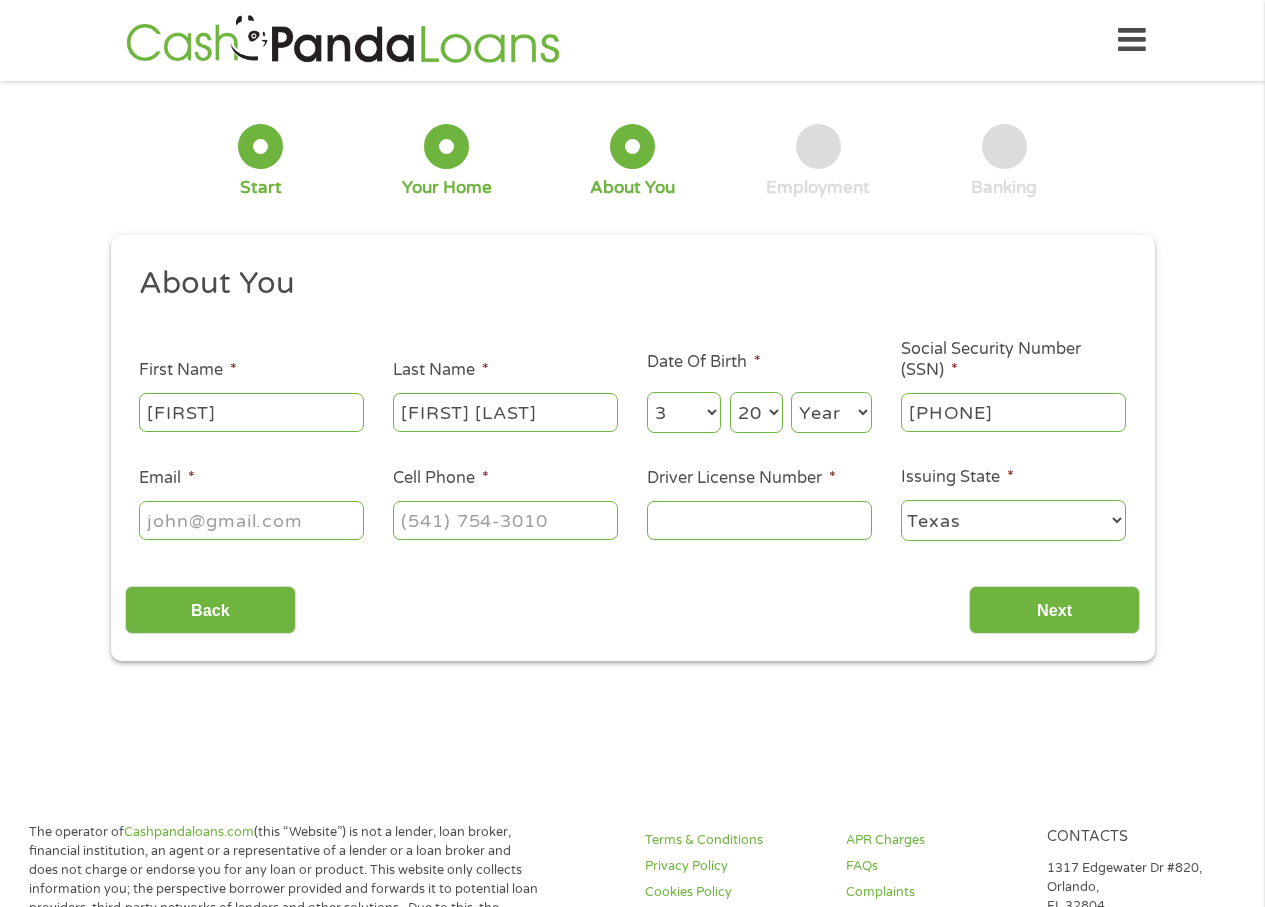 click on "Year 2007 2006 2005 2004 2003 2002 2001 2000 1999 1998 1997 1996 1995 1994 1993 1992 1991 1990 1989 1988 1987 1986 1985 1984 1983 1982 1981 1980 1979 1978 1977 1976 1975 1974 1973 1972 1971 1970 1969 1968 1967 1966 1965 1964 1963 1962 1961 1960 1959 1958 1957 1956 1955 1954 1953 1952 1951 1950 1949 1948 1947 1946 1945 1944 1943 1942 1941 1940 1939 1938 1937 1936 1935 1934 1933 1932 1931 1930 1929 1928 1927 1926 1925 1924 1923 1922 1921 1920" at bounding box center (831, 412) 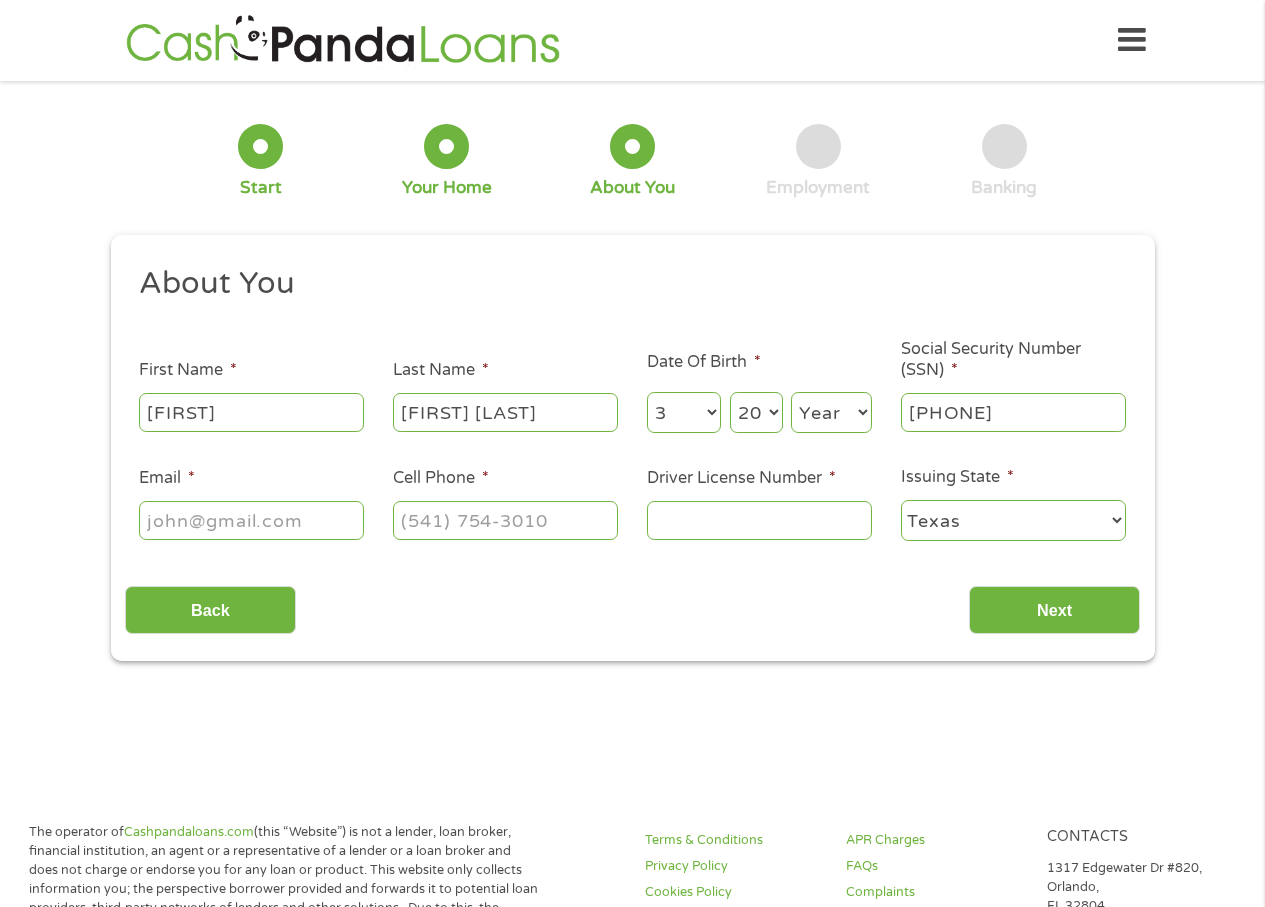 select on "1953" 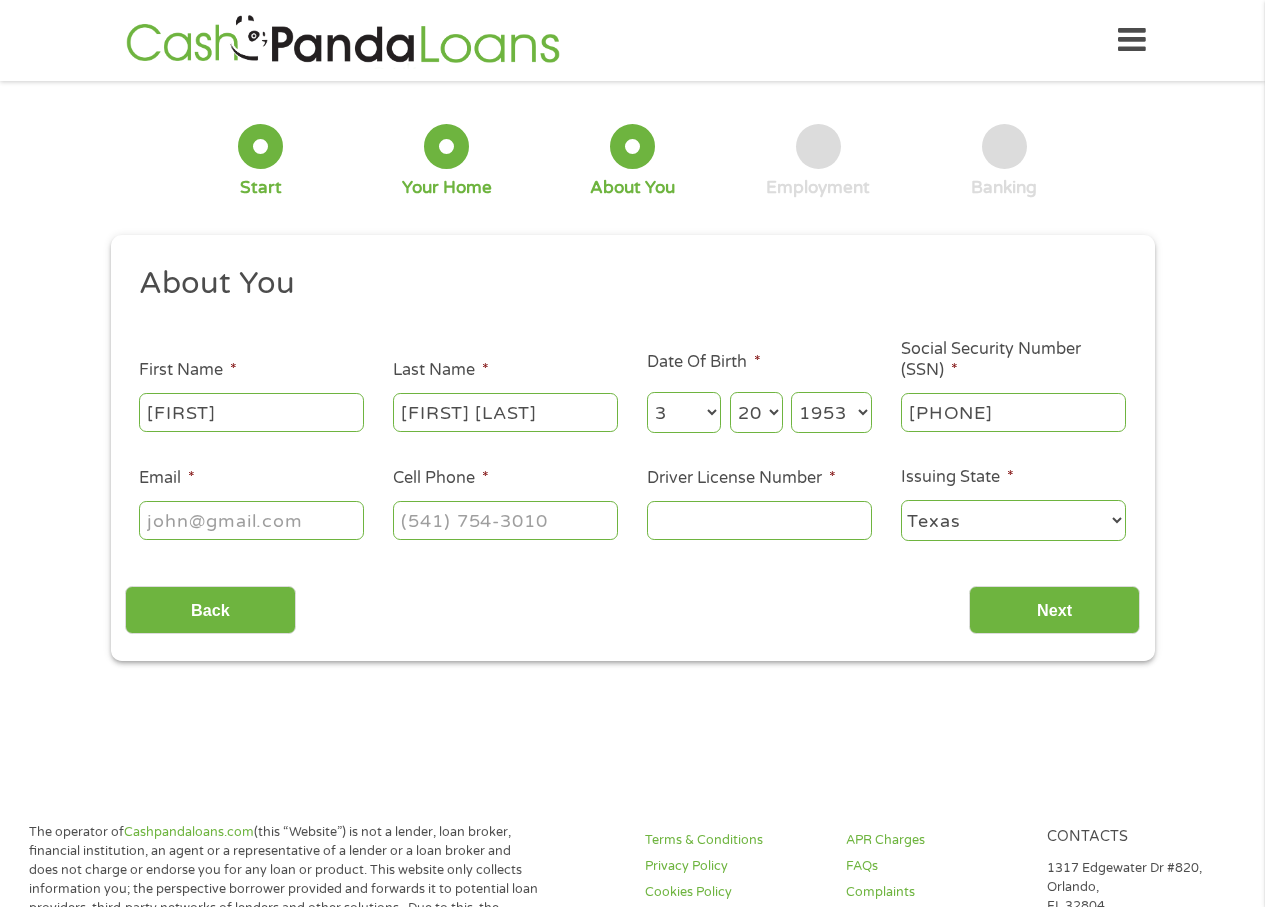 click on "Year 2007 2006 2005 2004 2003 2002 2001 2000 1999 1998 1997 1996 1995 1994 1993 1992 1991 1990 1989 1988 1987 1986 1985 1984 1983 1982 1981 1980 1979 1978 1977 1976 1975 1974 1973 1972 1971 1970 1969 1968 1967 1966 1965 1964 1963 1962 1961 1960 1959 1958 1957 1956 1955 1954 1953 1952 1951 1950 1949 1948 1947 1946 1945 1944 1943 1942 1941 1940 1939 1938 1937 1936 1935 1934 1933 1932 1931 1930 1929 1928 1927 1926 1925 1924 1923 1922 1921 1920" at bounding box center [831, 412] 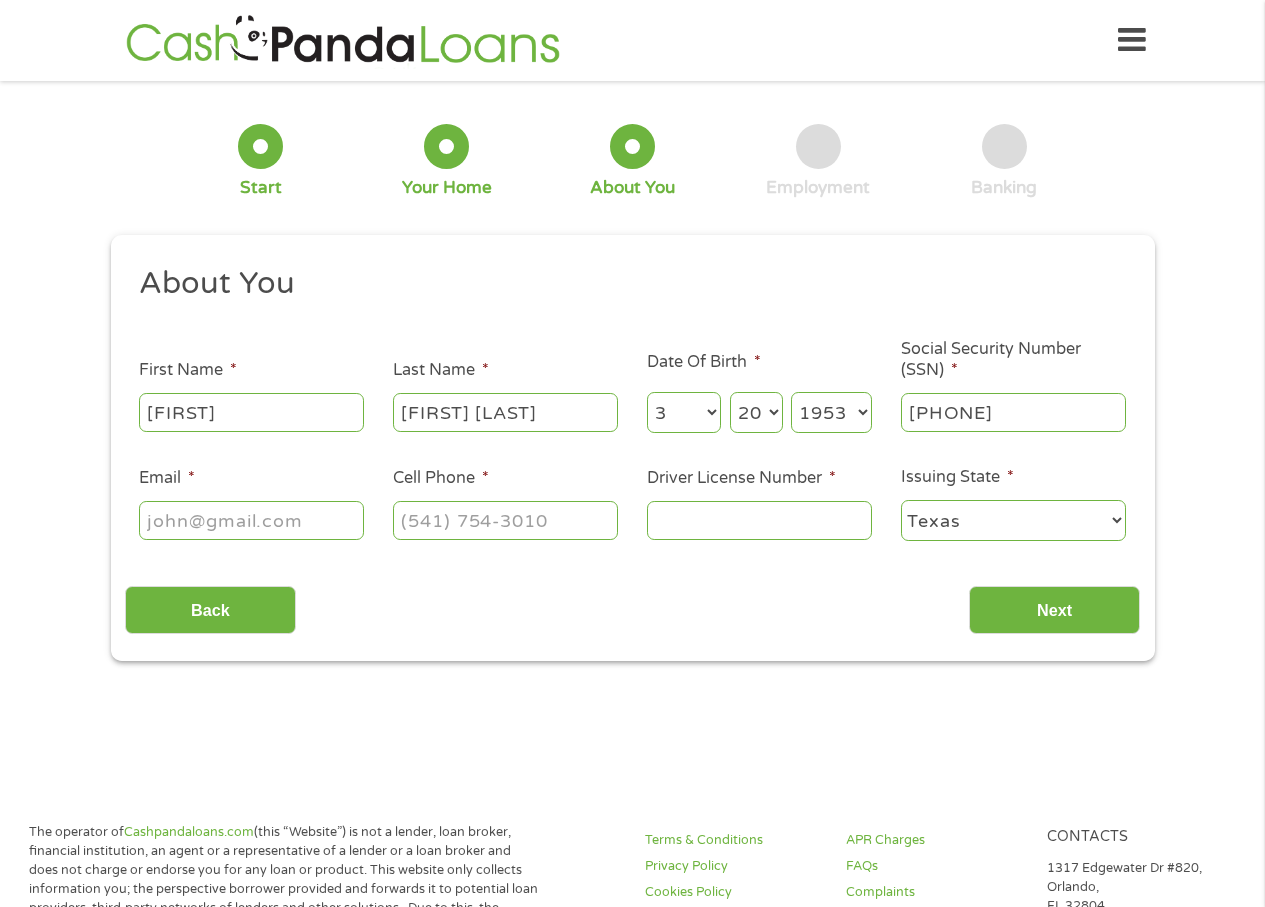 click on "This field is hidden when viewing the form gclid EAIaIQobChMIiK2jtI73jgMVt0hHAR05UR8gEAAYAyAAEgItXPD_BwE This field is hidden when viewing the form Referrer https://www.cashpandaloans.com/?medium=adwords&source=adwords&campaign=22747246762&adgroup=181722780413&creative=761547736927&position&keyword=loan&utm_term=%7Bsearchterm%7D&matchtype=%7Bterm%7D&device=c&network=s&gad_source=5&gad_campaignid=22747246762&gclid=EAIaIQobChMIiK2jtI73jgMVt0hHAR05UR8gEAAYAyAAEgItXPD_BwE This field is hidden when viewing the form Source adwords This field is hidden when viewing the form Campaign 22747246762 This field is hidden when viewing the form Medium adwords This field is hidden when viewing the form adgroup 181722780413 This field is hidden when viewing the form creative 761547736927 This field is hidden when viewing the form position This field is hidden when viewing the form keyword loan This field is hidden when viewing the form matchtype {term} device c network s" at bounding box center [633, 448] 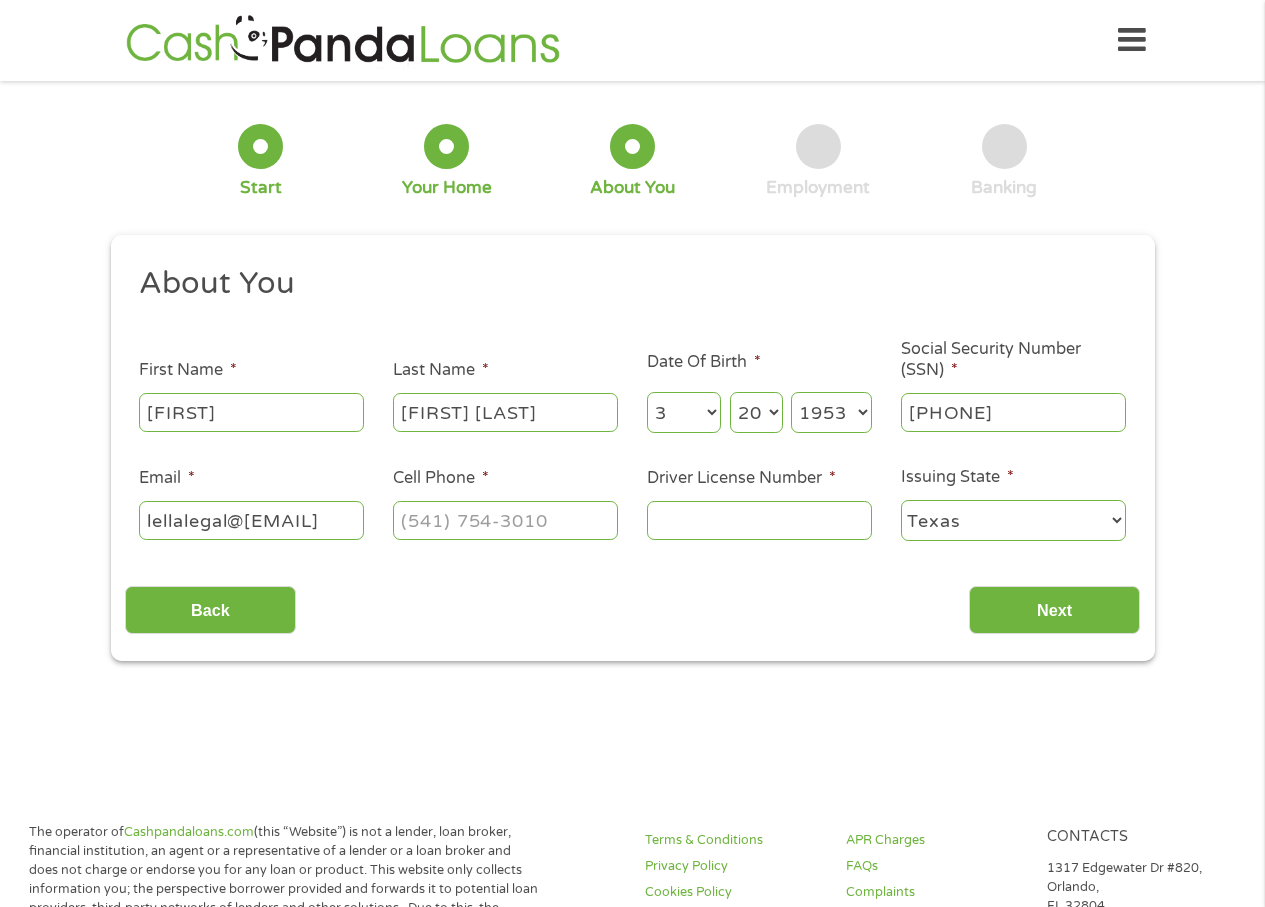 type on "lellalegal@[EMAIL]" 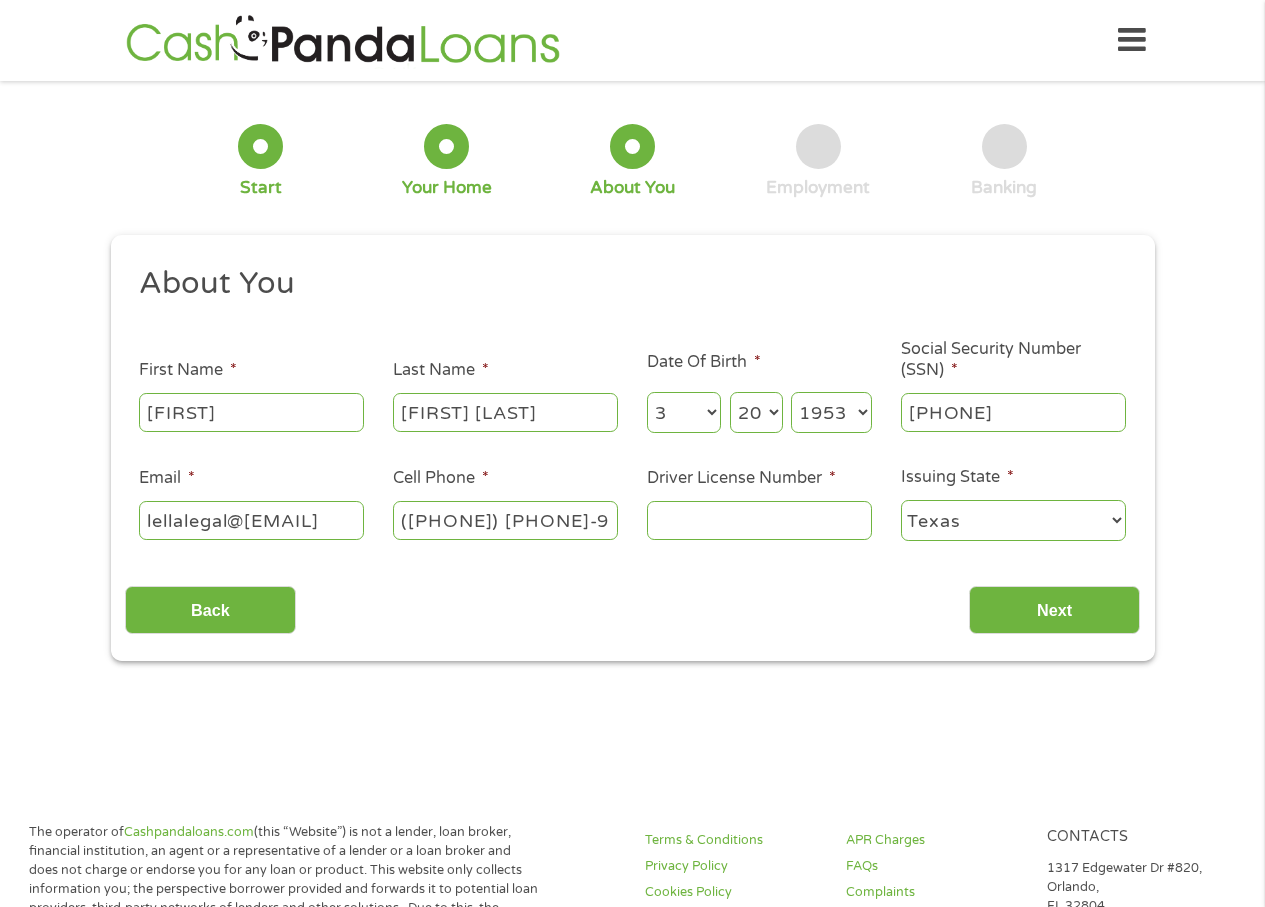 type on "([PHONE]) [PHONE]-9398" 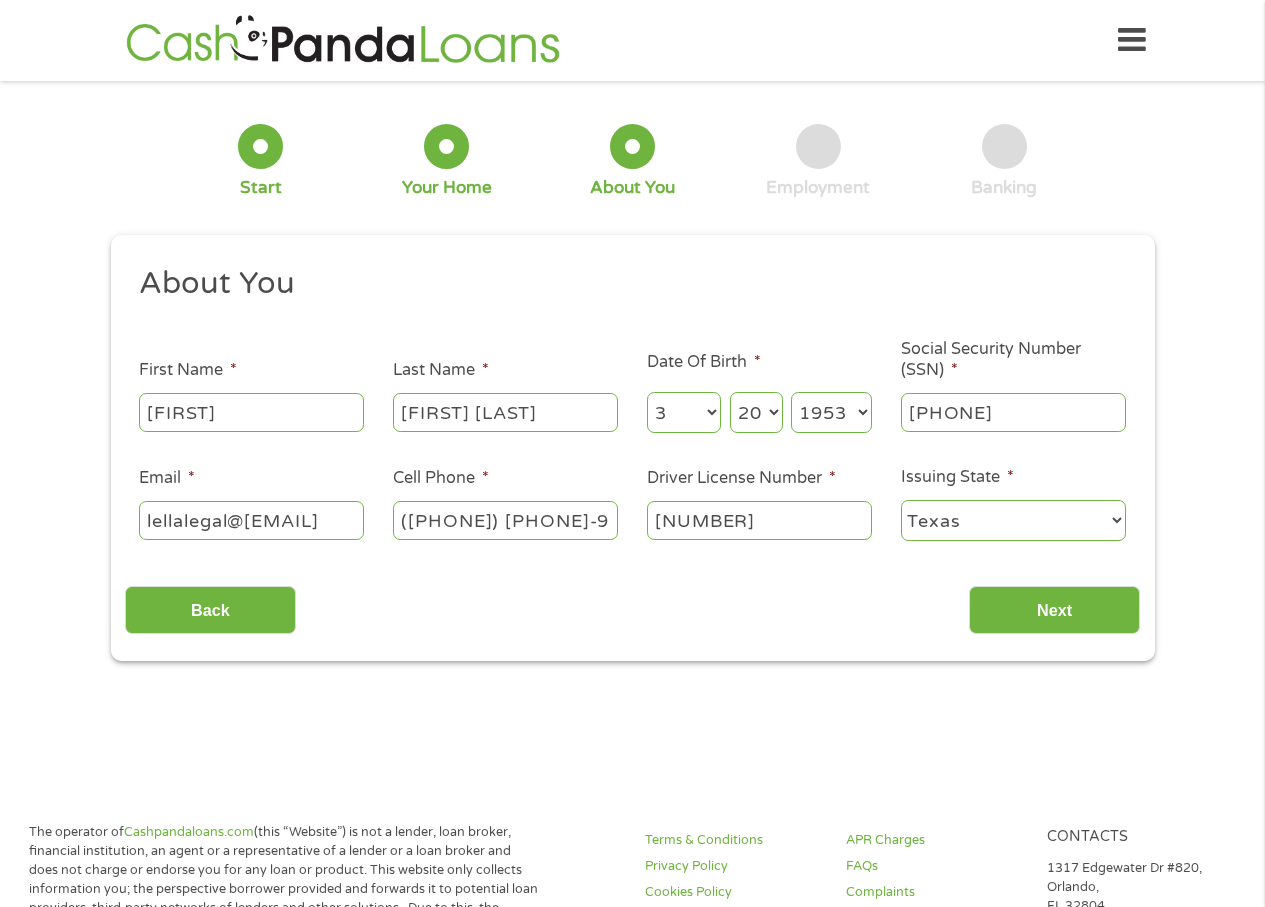 type on "[NUMBER]" 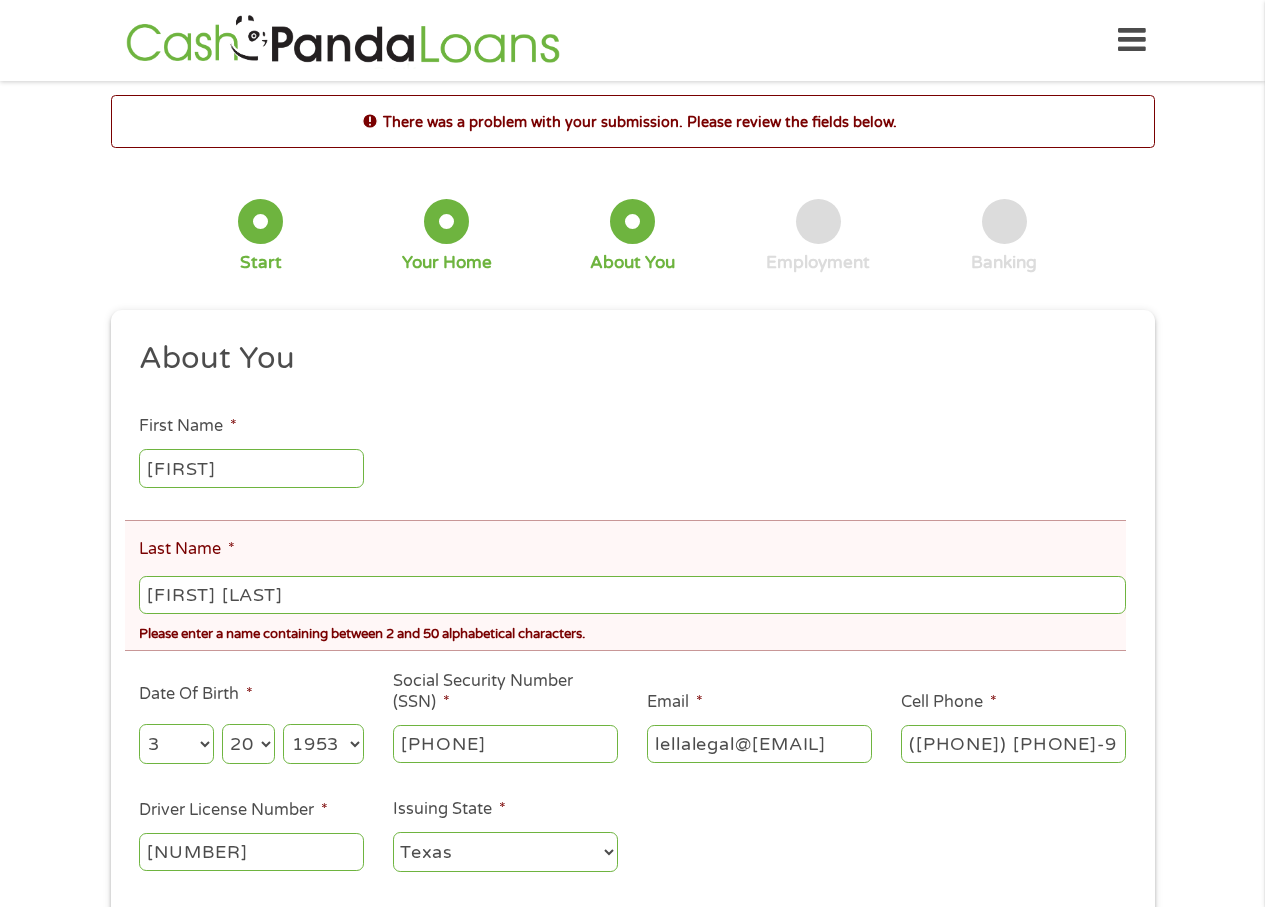 scroll, scrollTop: 8, scrollLeft: 8, axis: both 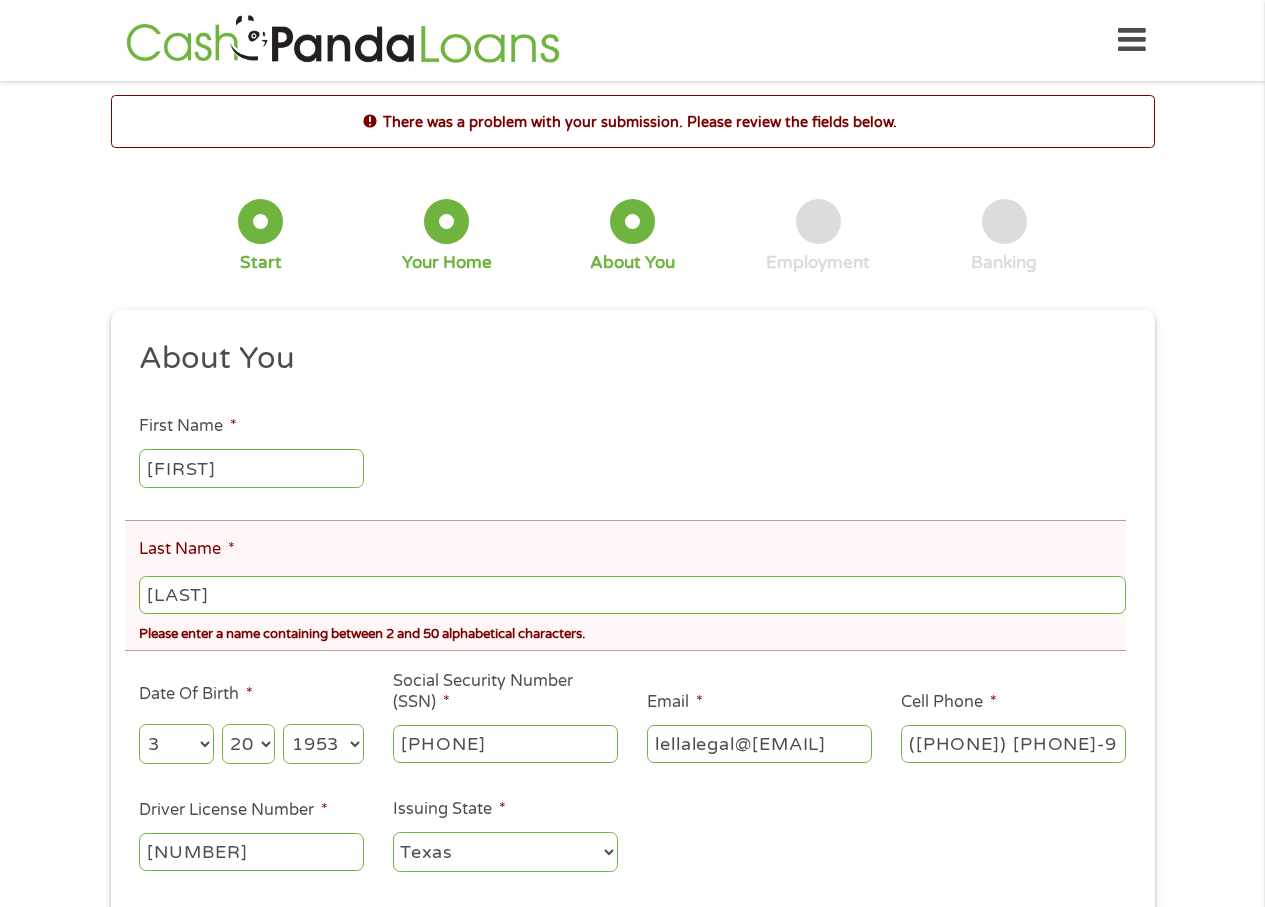 type on "m" 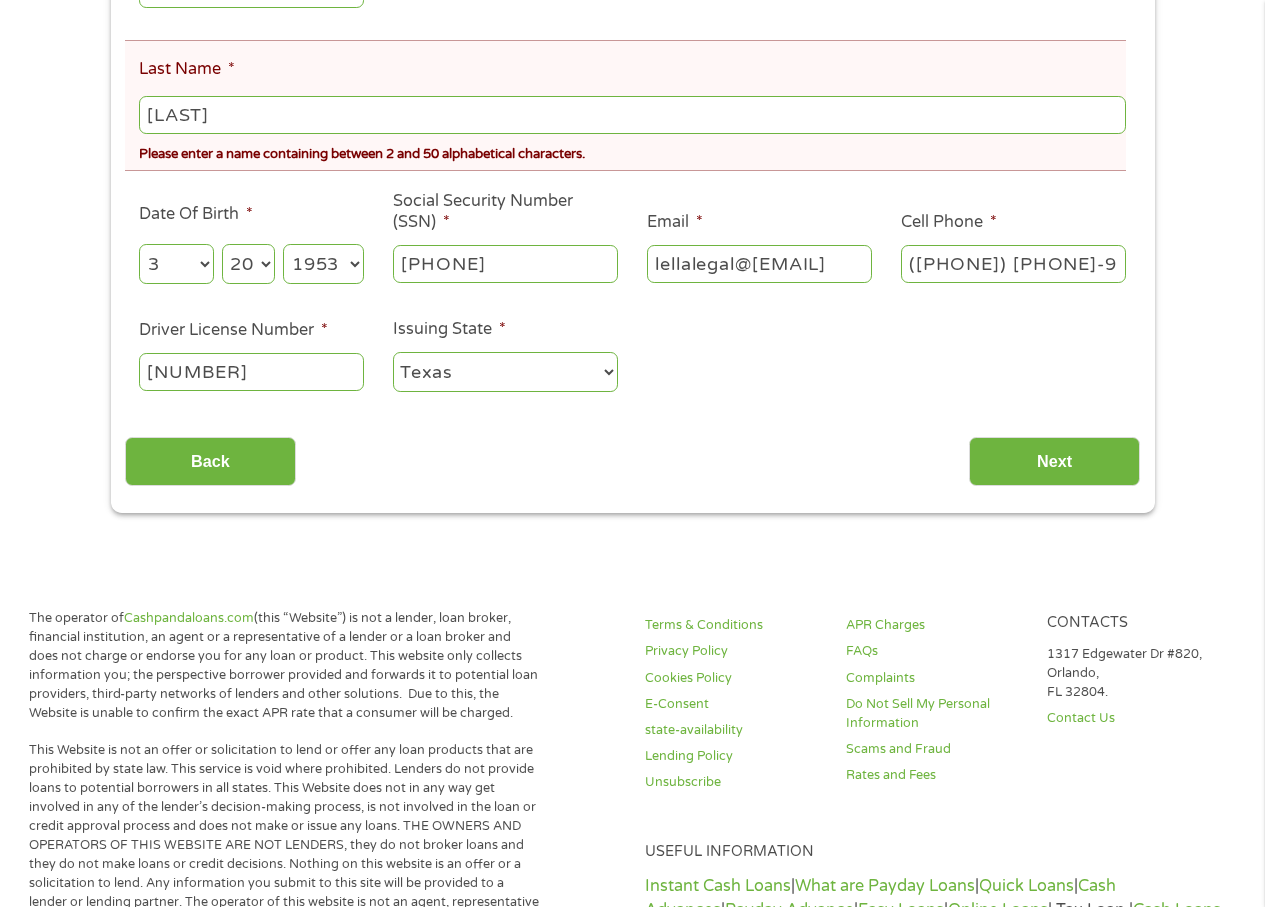 scroll, scrollTop: 488, scrollLeft: 0, axis: vertical 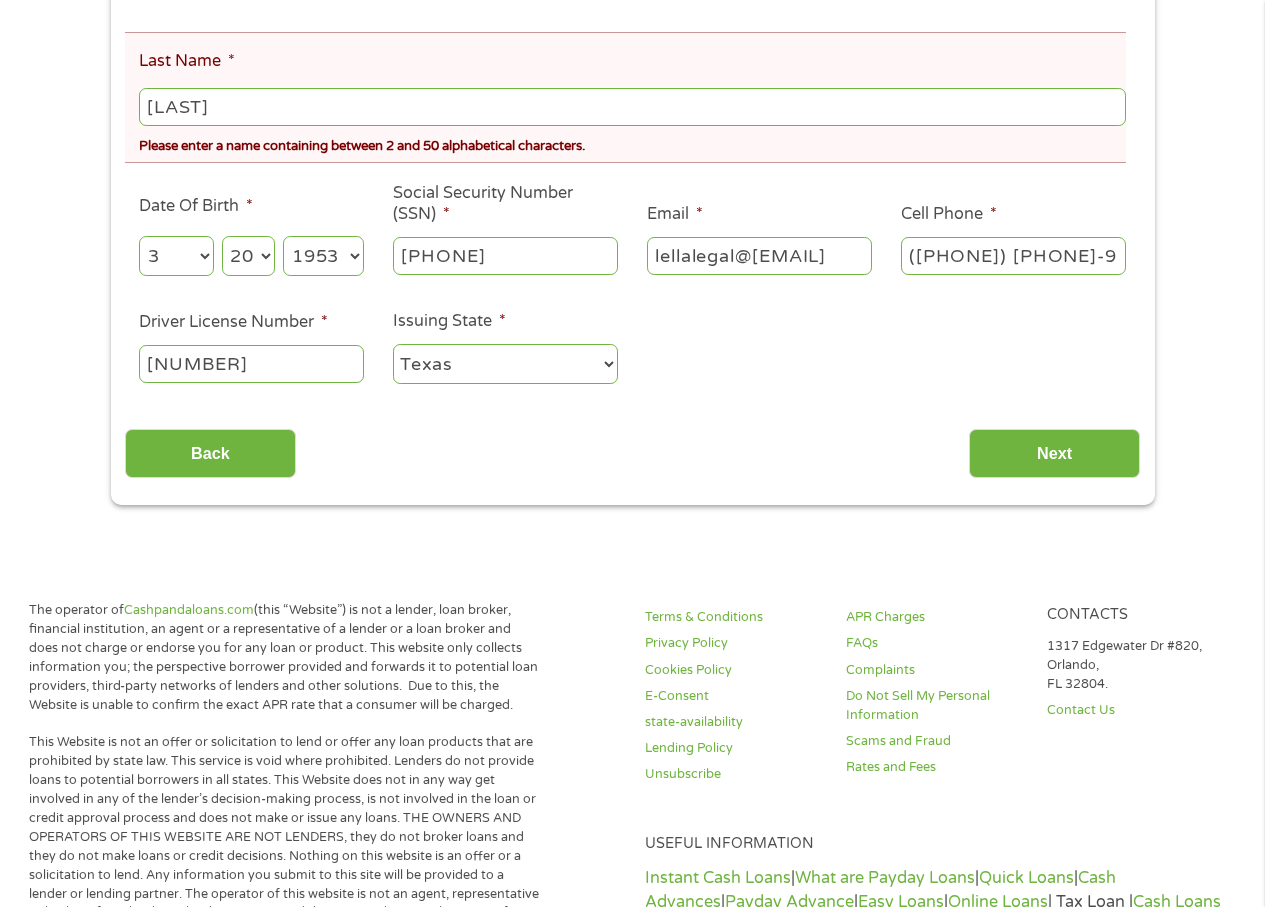 click on "About You This field is hidden when viewing the form Title * --- Choose one --- Mr Ms Mrs Miss First Name * [FIRST] Last Name * [LAST] Please enter a name containing between 2 and 50 alphabetical characters. Date Of Birth * Month Month 1 2 3 4 5 6 7 8 9 10 11 12 Day Day 1 2 3 4 5 6 7 8 9 10 11 12 13 14 15 16 17 18 19 20 21 22 23 24 25 26 27 28 29 30 31 Year Year 2007 2006 2005 2004 2003 2002 2001 2000 1999 1998 1997 1996 1995 1994 1993 1992 1991 1990 1989 1988 1987 1986 1985 1984 1983 1982 1981 1980 1979 1978 1977 1976 1975 1974 1973 1972 1971 1970 1969 1968 1967 1966 1965 1964 1963 1962 1961 1960 1959 1958 1957 1956 1955 1954 1953 1952 1951 1950 1949 1948 1947 1946 1945 1944 1943 1942 1941 1940 1939 1938 1937 1936 1935 1934 1933 1932 1931 1930 1929 1928 1927 1926 1925 1924 1923 1922 1921 1920 Social Security Number (SSN) * [PHONE] Email *
lellalegal@[EMAIL]
Cell Phone * ([PHONE]) [PHONE]-[PHONE] Driver License Number * [NUMBER] Issuing State * Alabama Alaska" at bounding box center (632, 127) 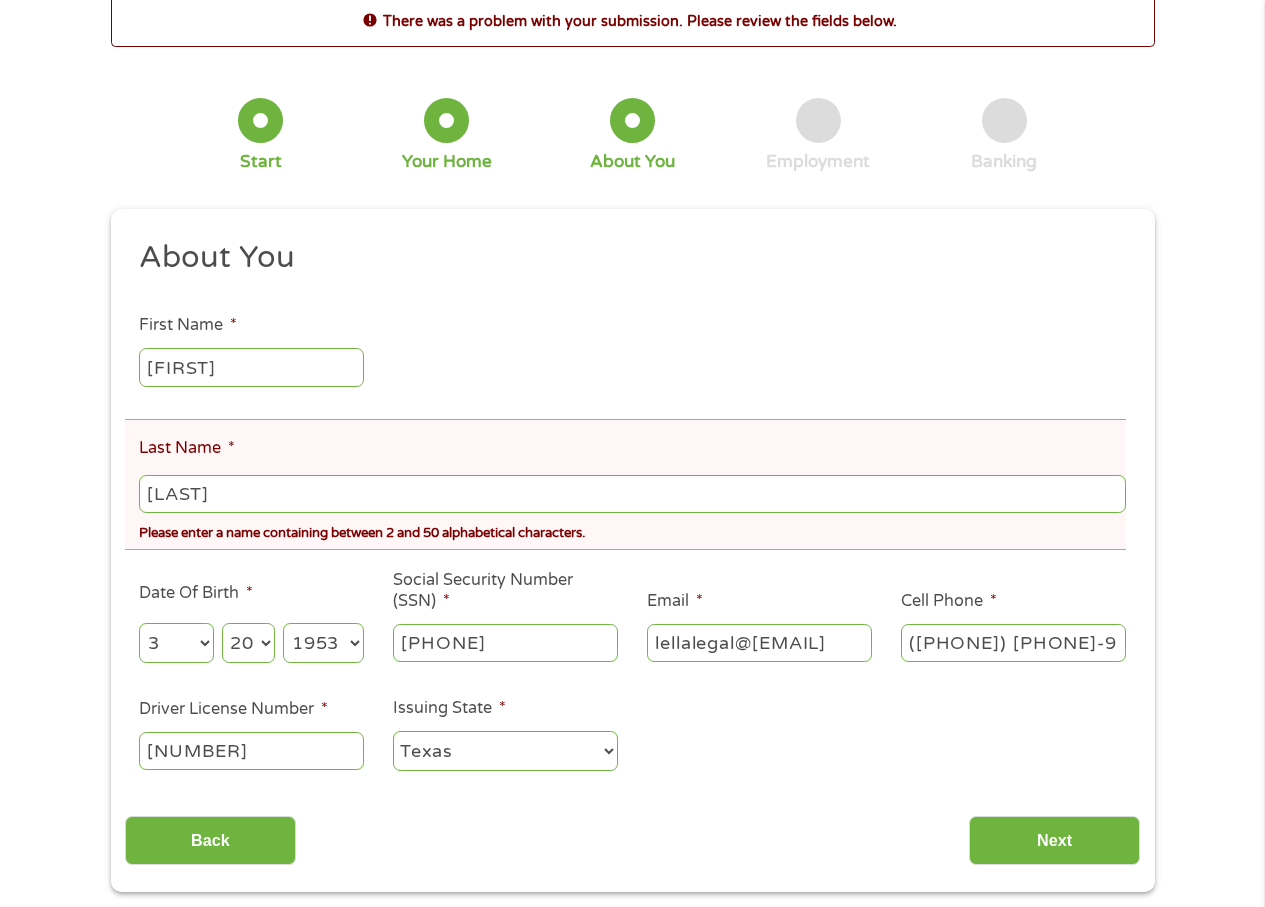 scroll, scrollTop: 15, scrollLeft: 0, axis: vertical 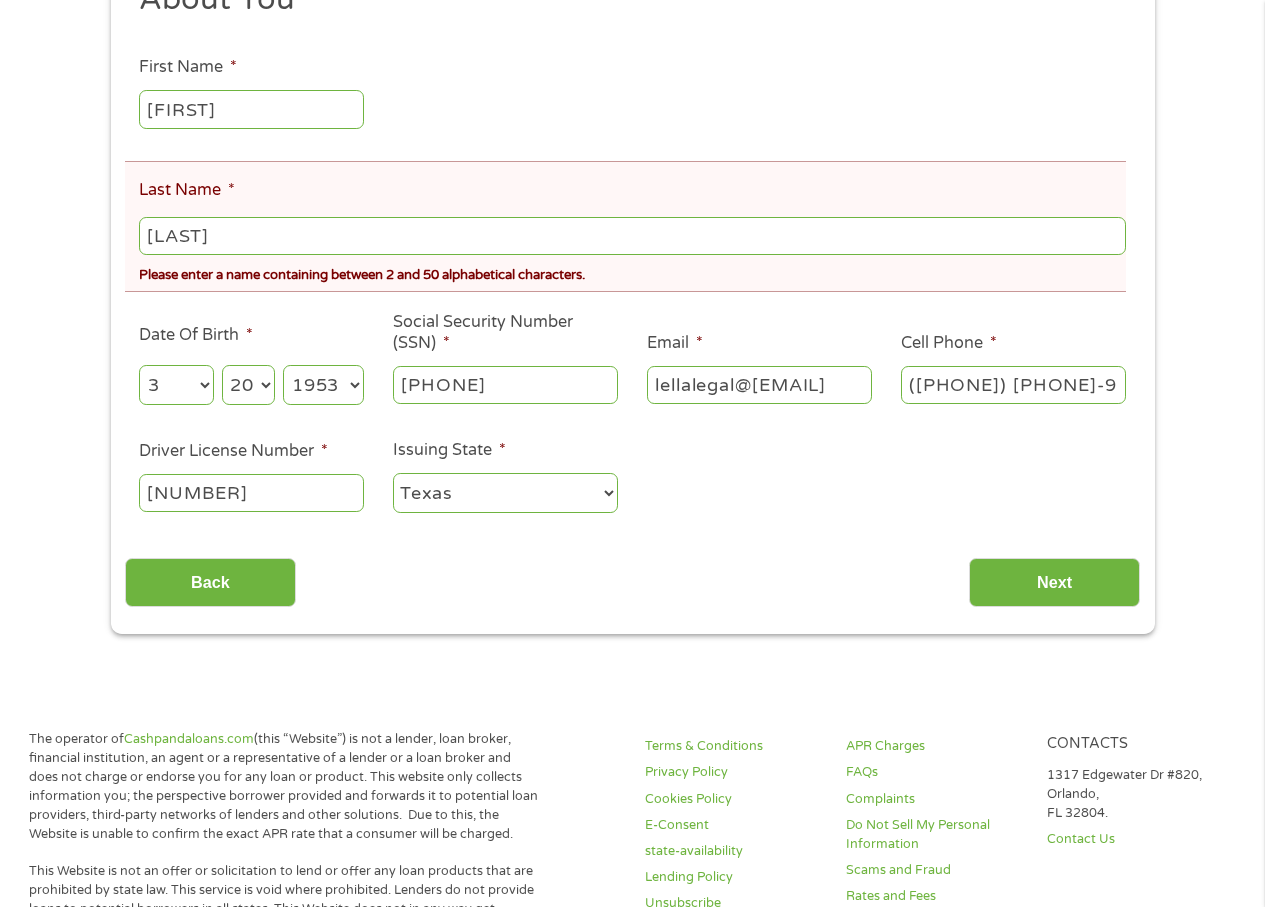 drag, startPoint x: 1151, startPoint y: 906, endPoint x: 1142, endPoint y: 878, distance: 29.410883 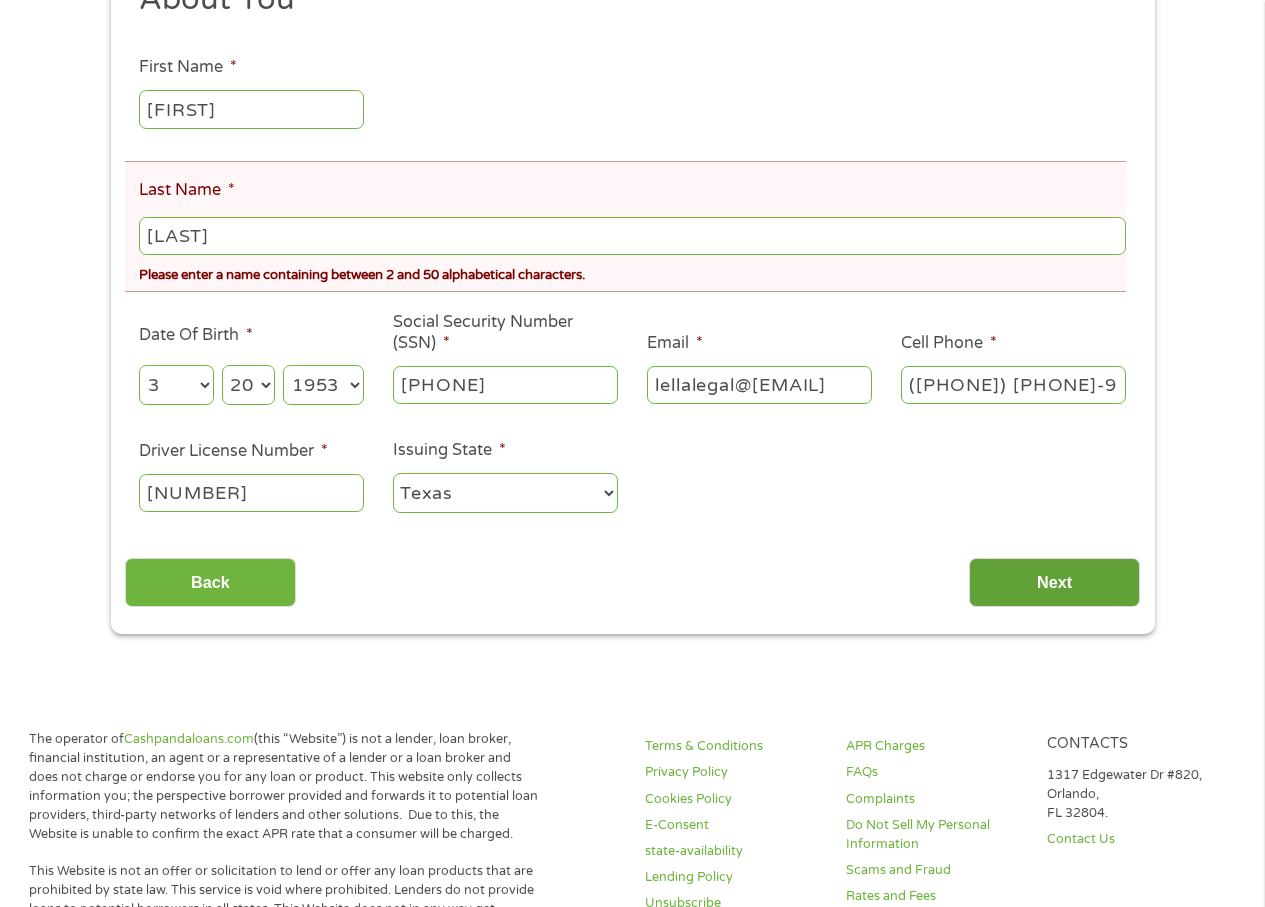 click on "Next" at bounding box center [1054, 582] 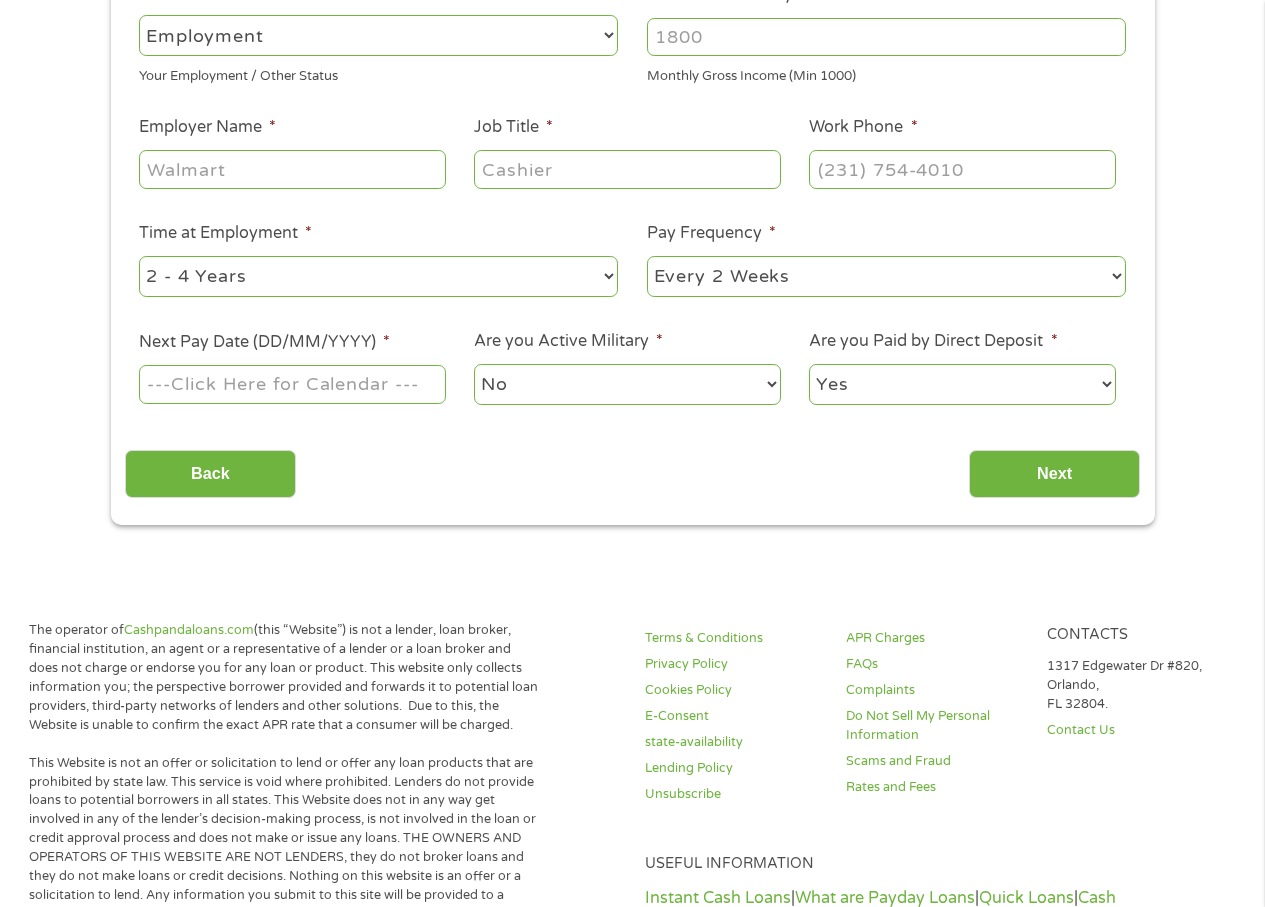 scroll, scrollTop: 194, scrollLeft: 0, axis: vertical 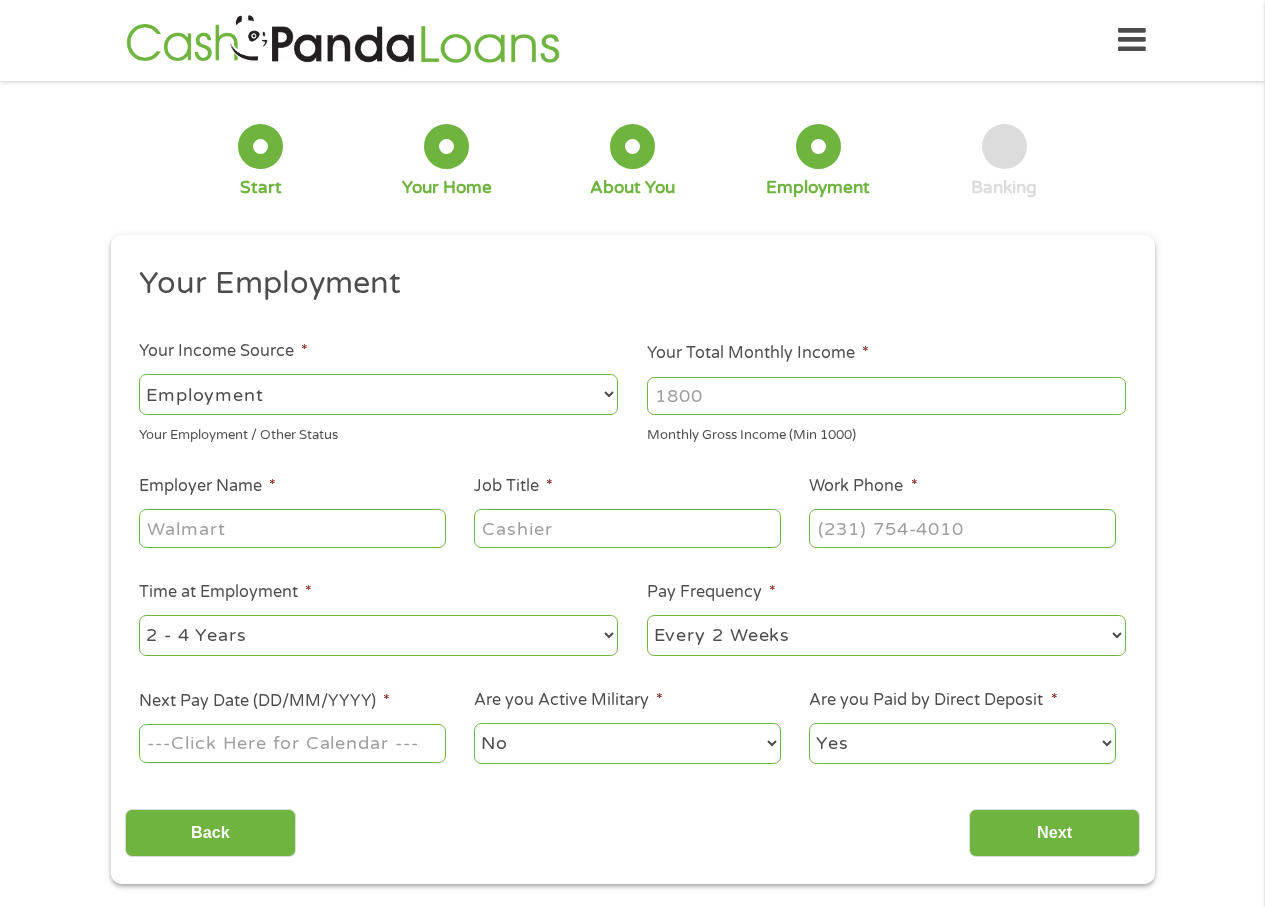 click on "--- Choose one --- Employment Self Employed Benefits" at bounding box center [378, 394] 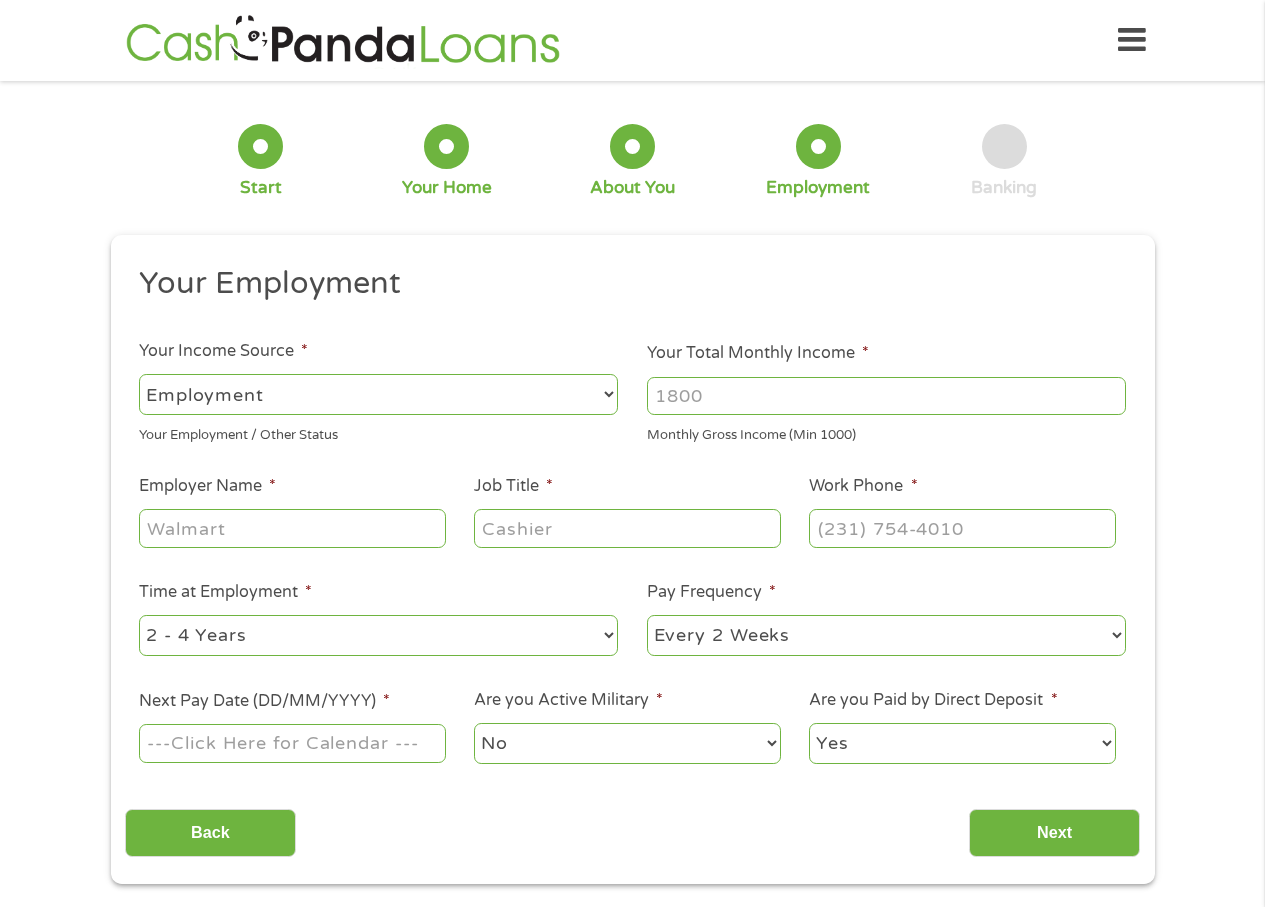 select on "benefits" 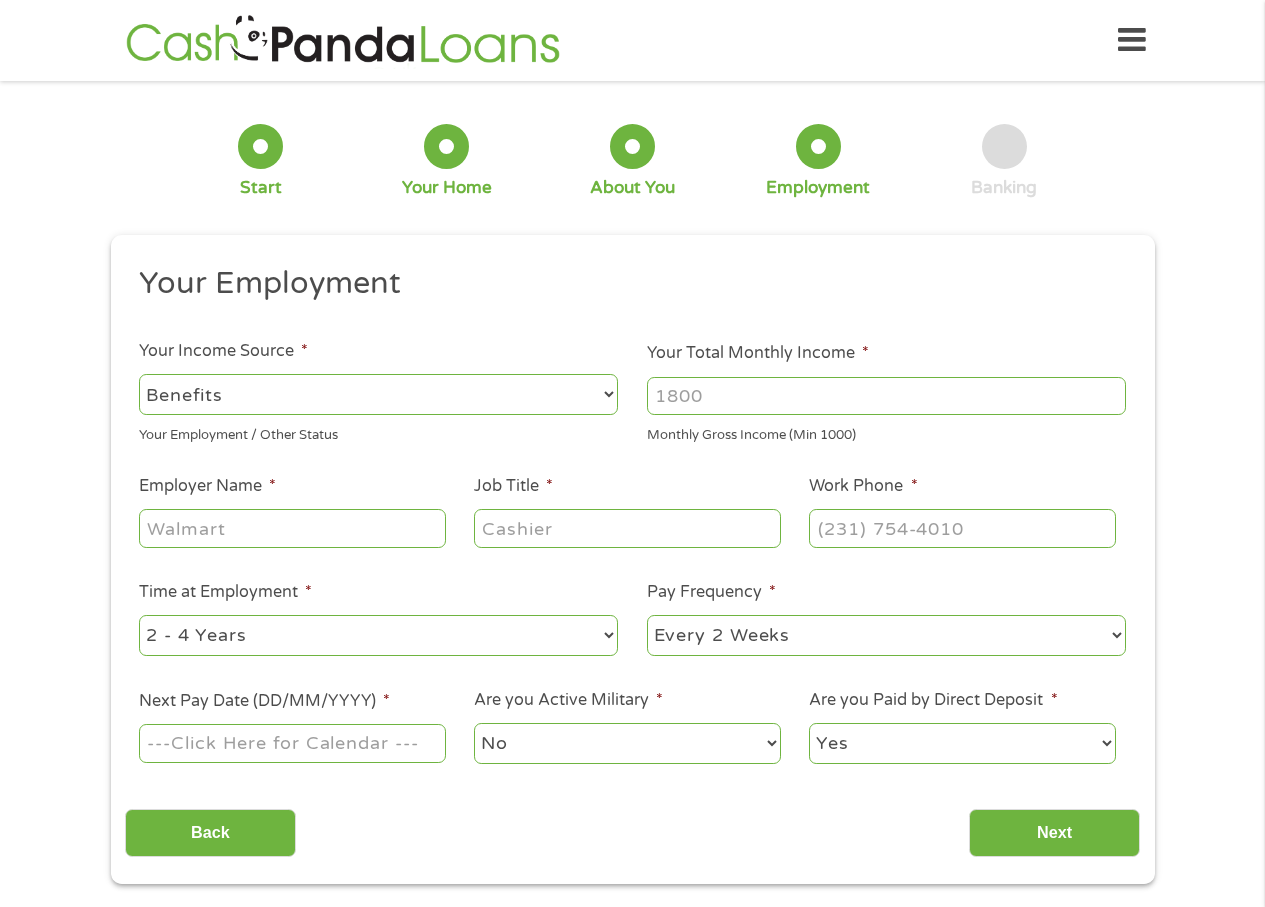 click on "--- Choose one --- Employment Self Employed Benefits" at bounding box center (378, 394) 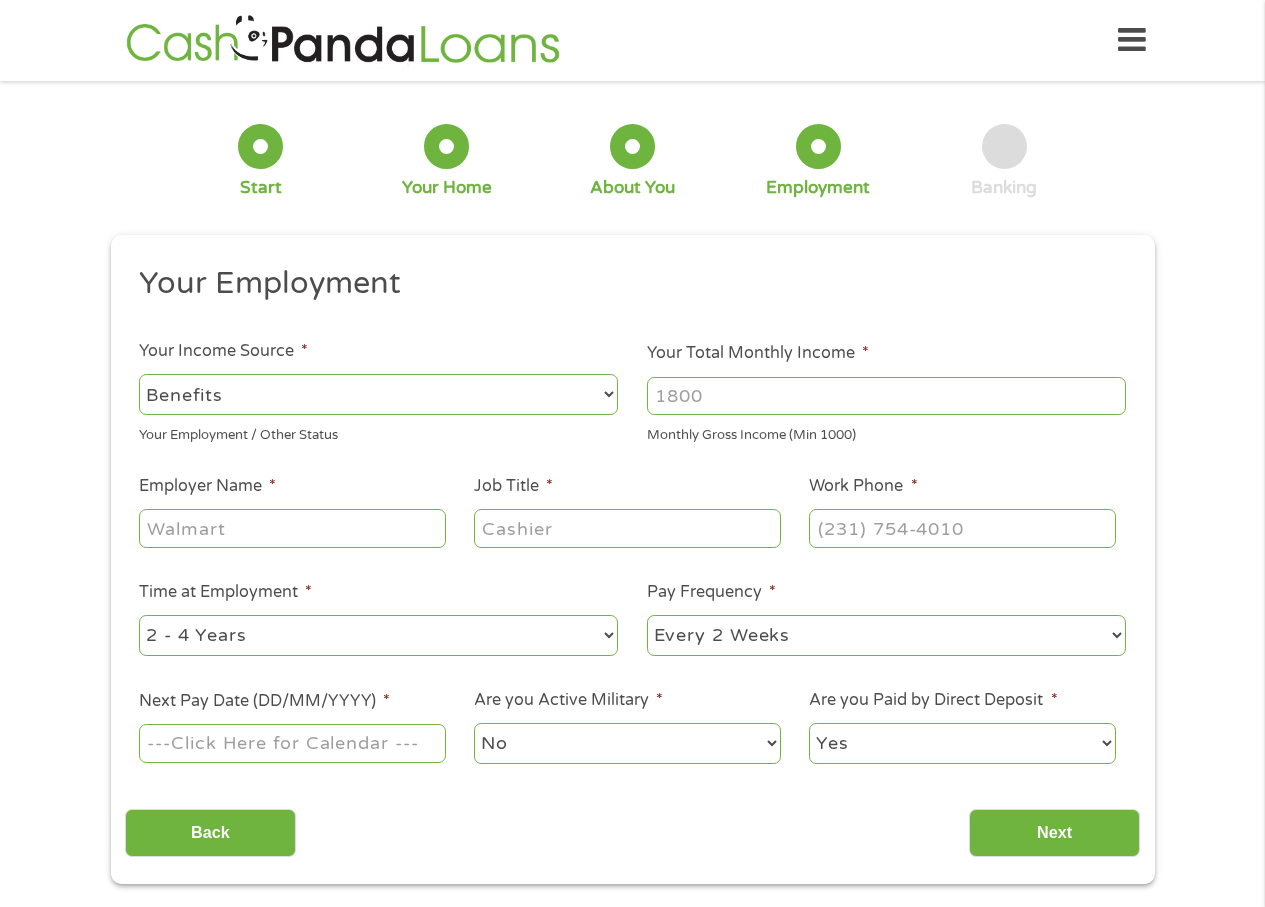 type on "Other" 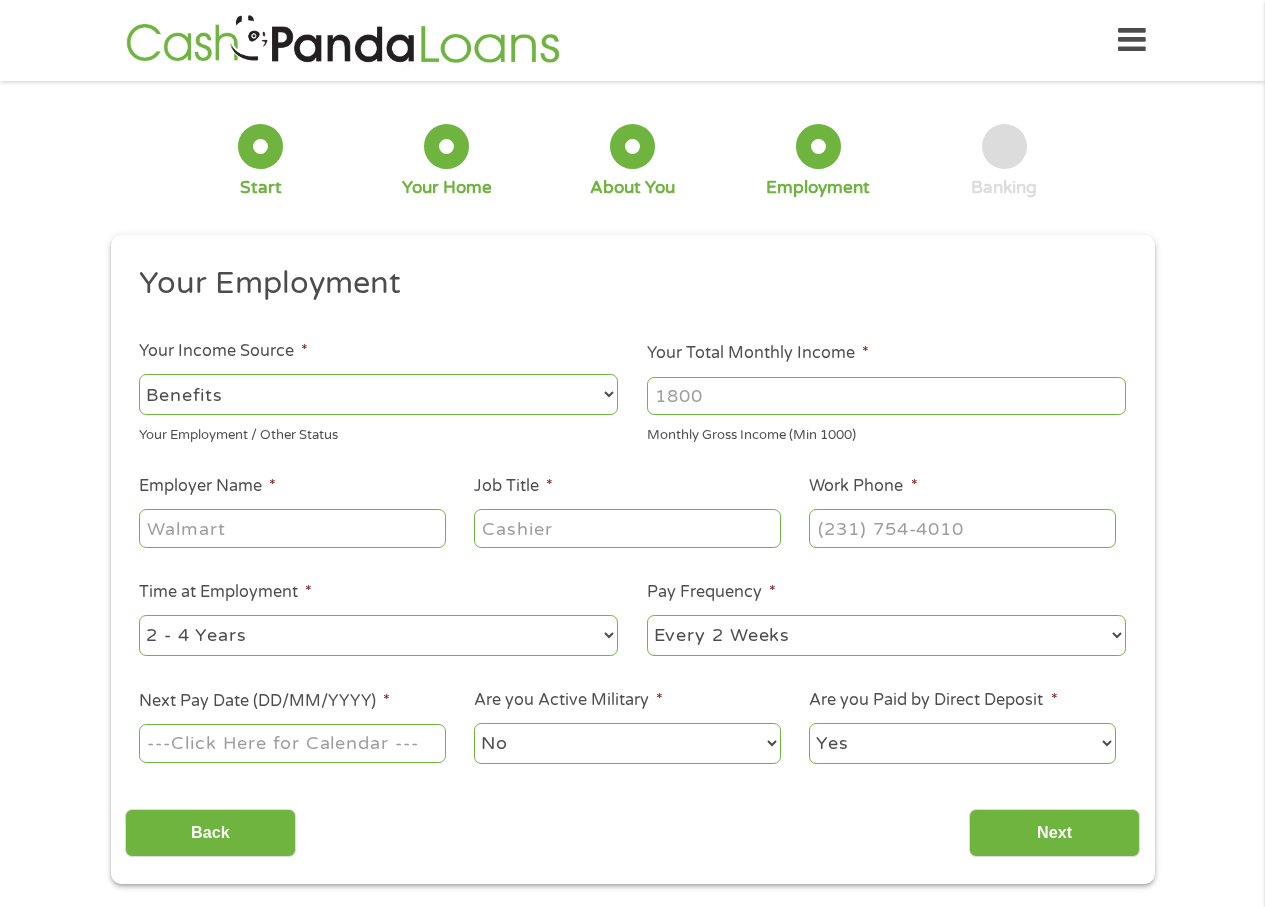type on "([PHONE]) [PHONE]-9398" 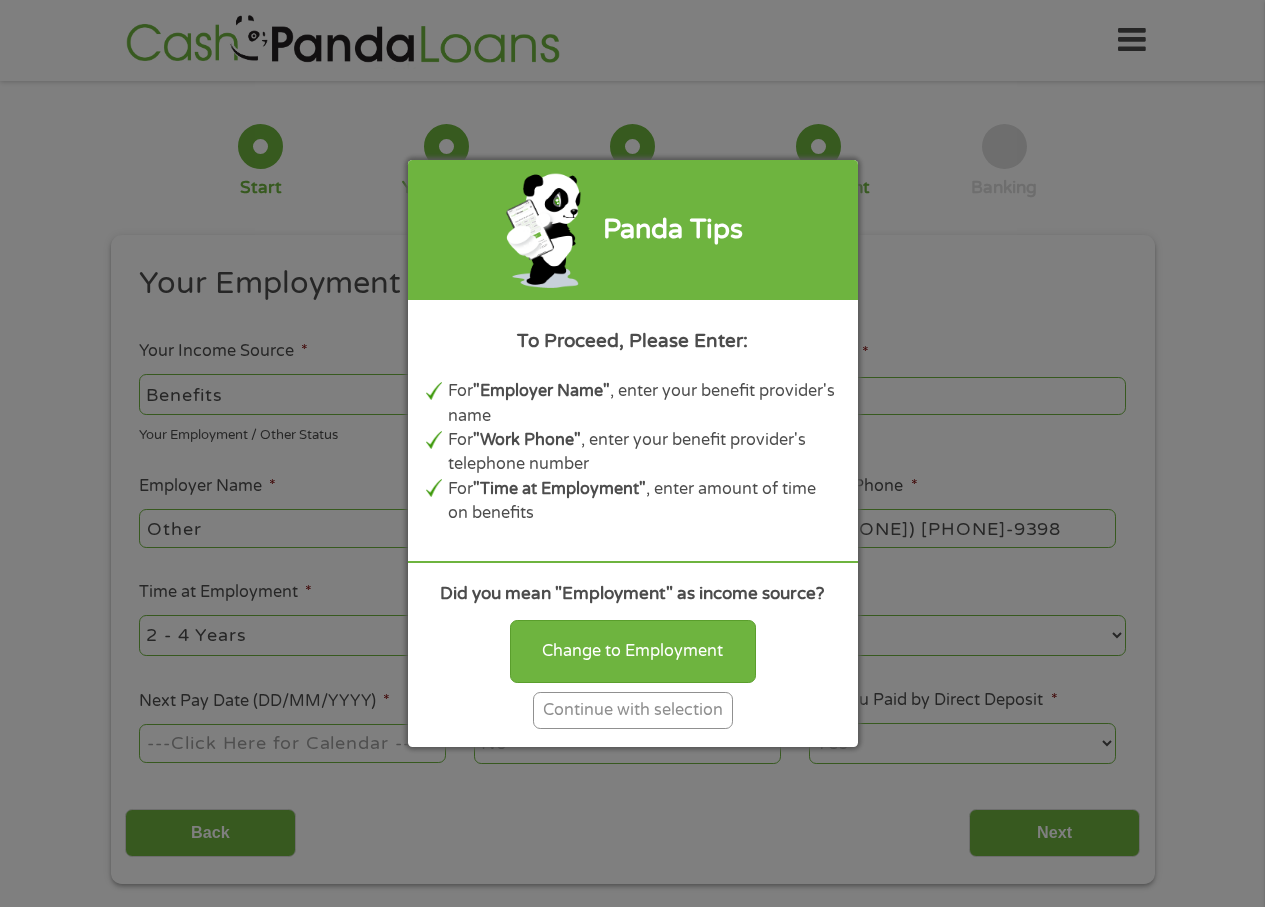 click on "Panda Tips To Proceed, Please Enter: For  "Employer Name" , enter your benefit provider's name For  "Work Phone" , enter your benefit provider's telephone number For  "Time at Employment" , enter amount of time on benefits Did you mean "Employment" as income source? Change to Employment Continue with selection" at bounding box center (632, 453) 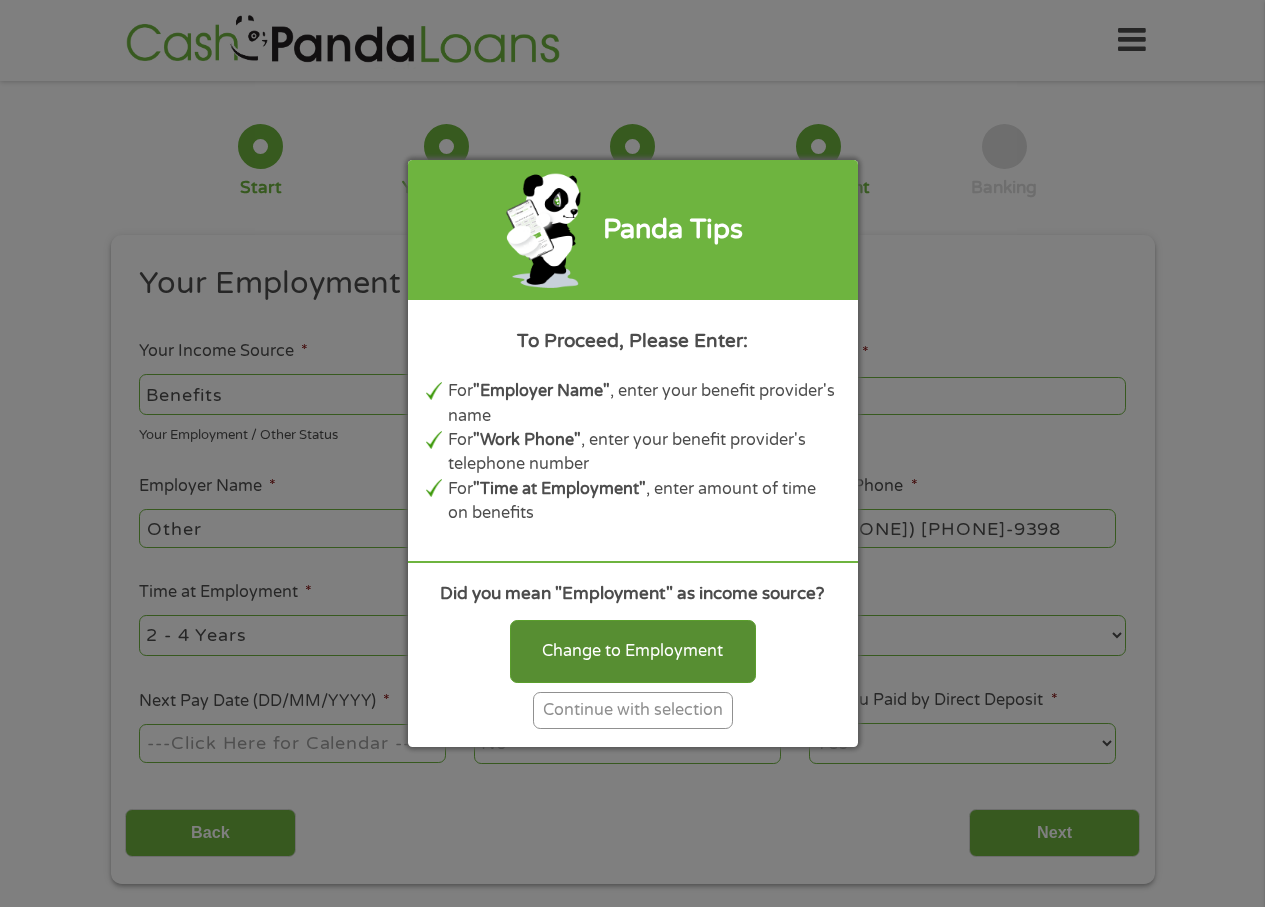 click on "Change to Employment" at bounding box center (633, 651) 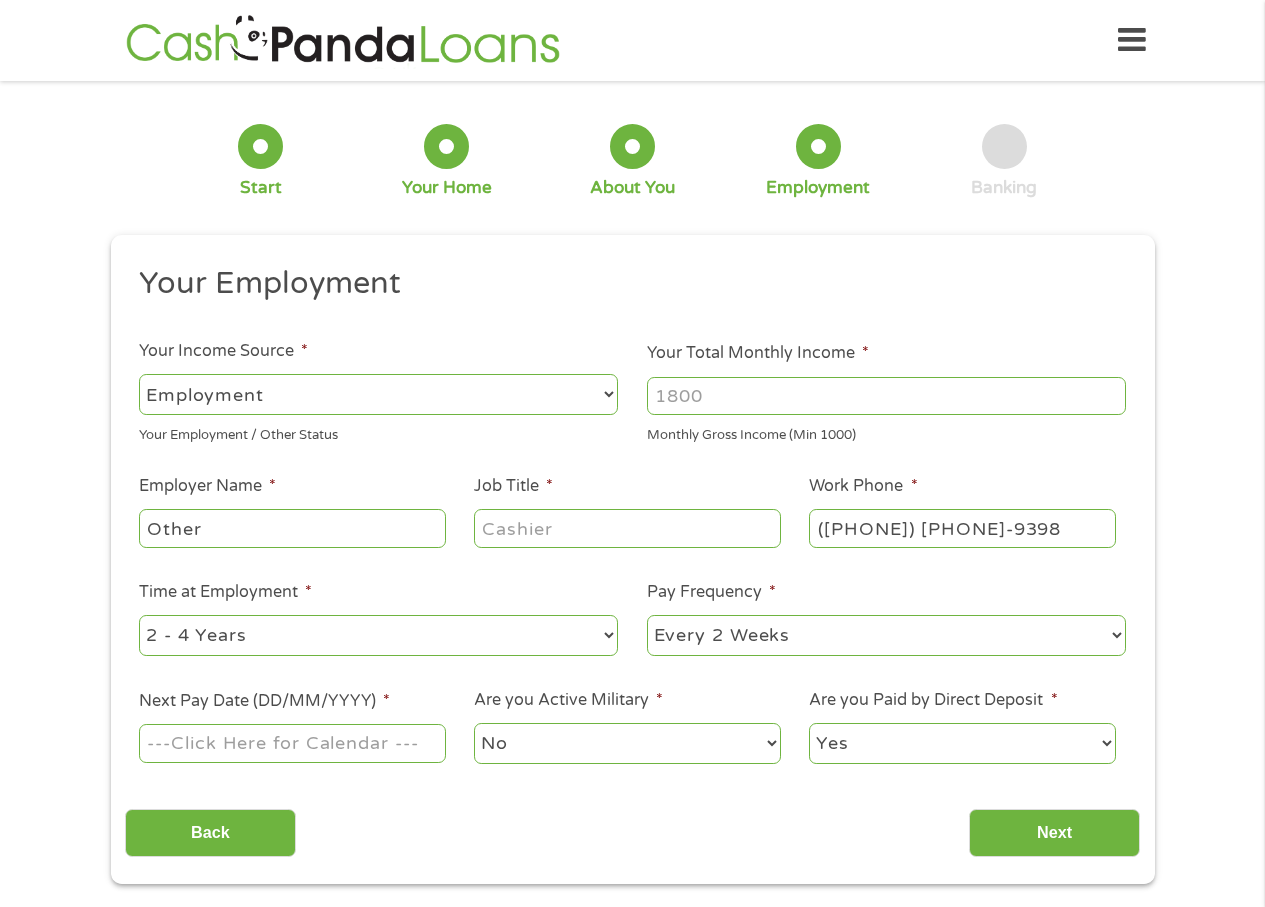 click on "--- Choose one --- Employment Self Employed Benefits" at bounding box center [378, 394] 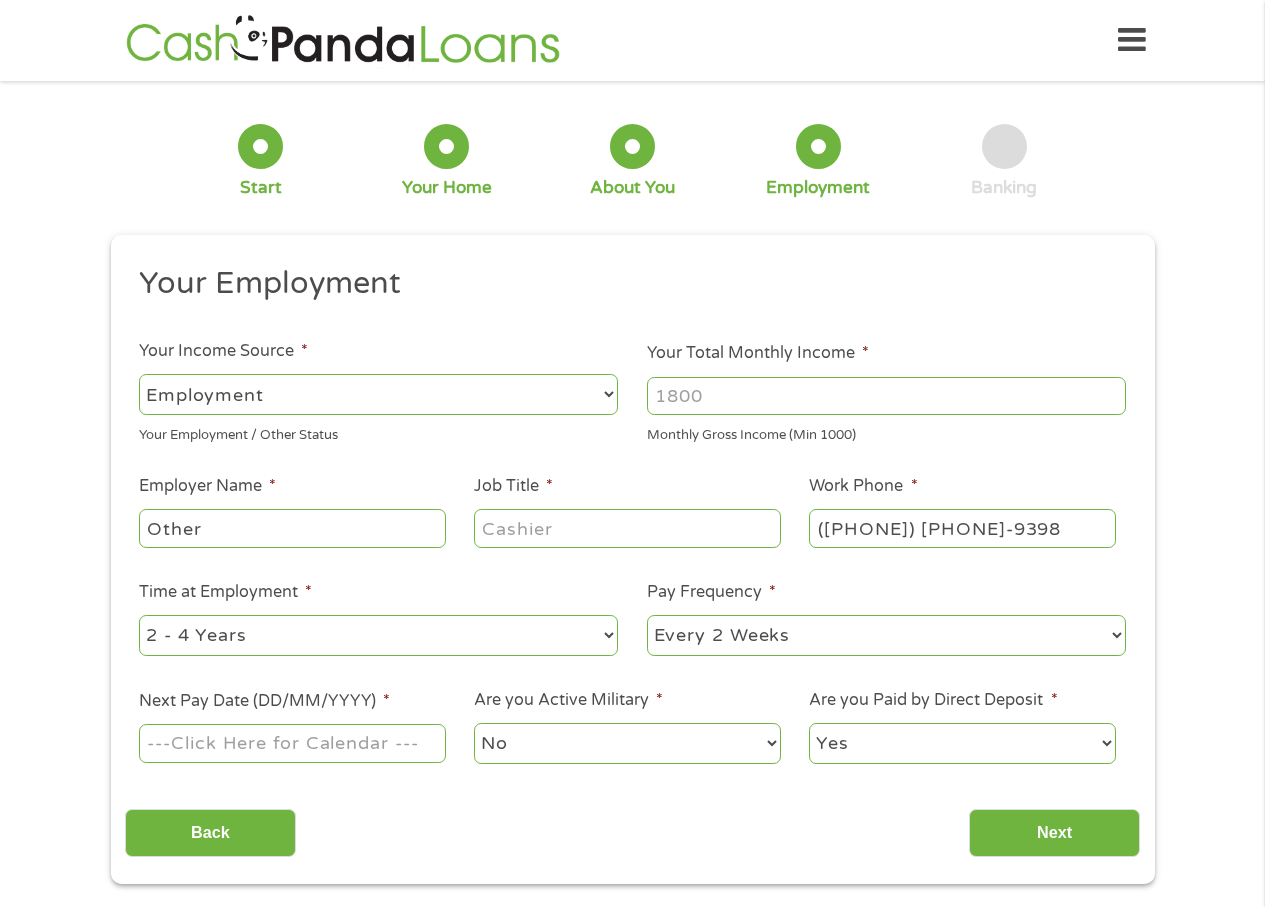 click on "--- Choose one --- Employment Self Employed Benefits" at bounding box center (378, 394) 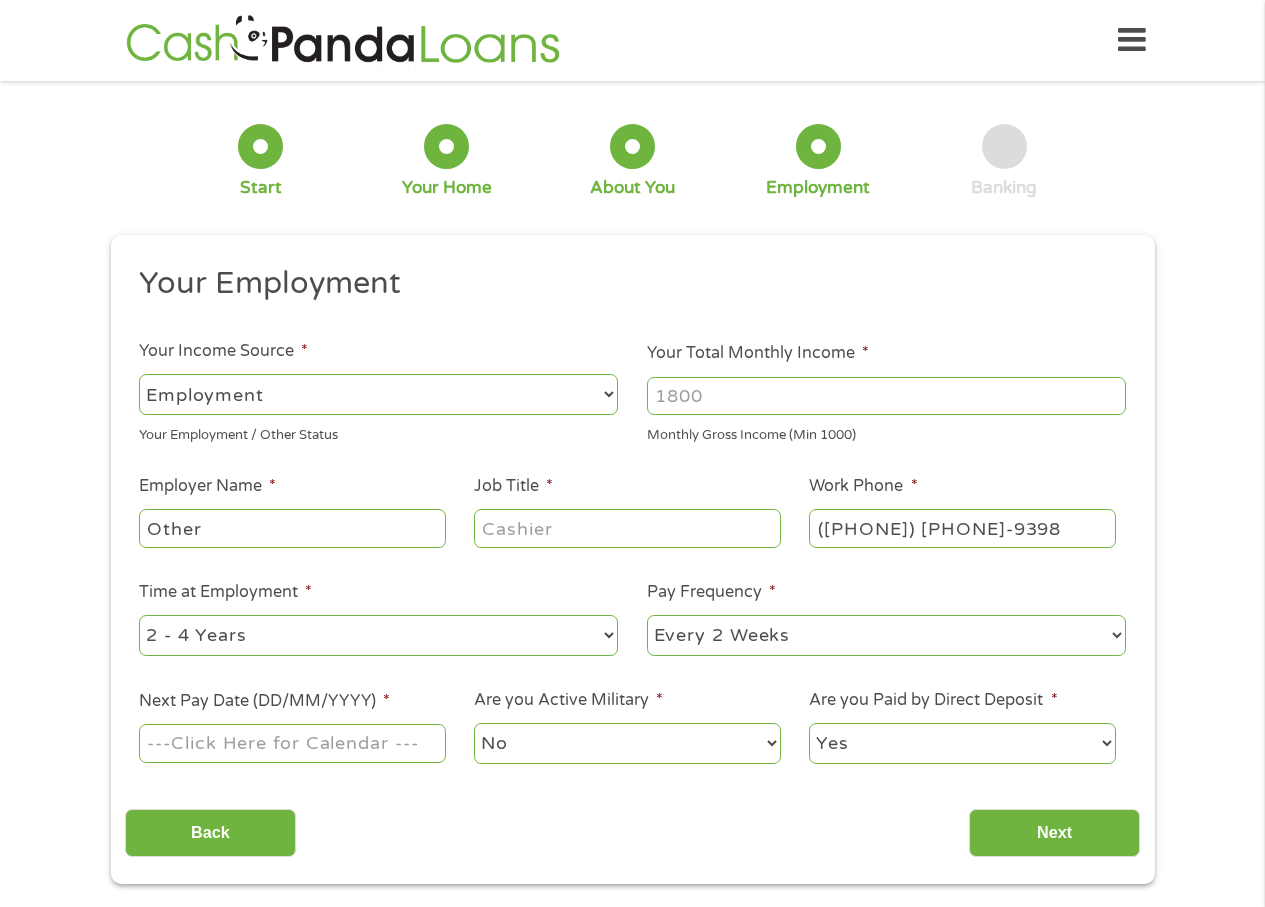 select on "selfEmployed" 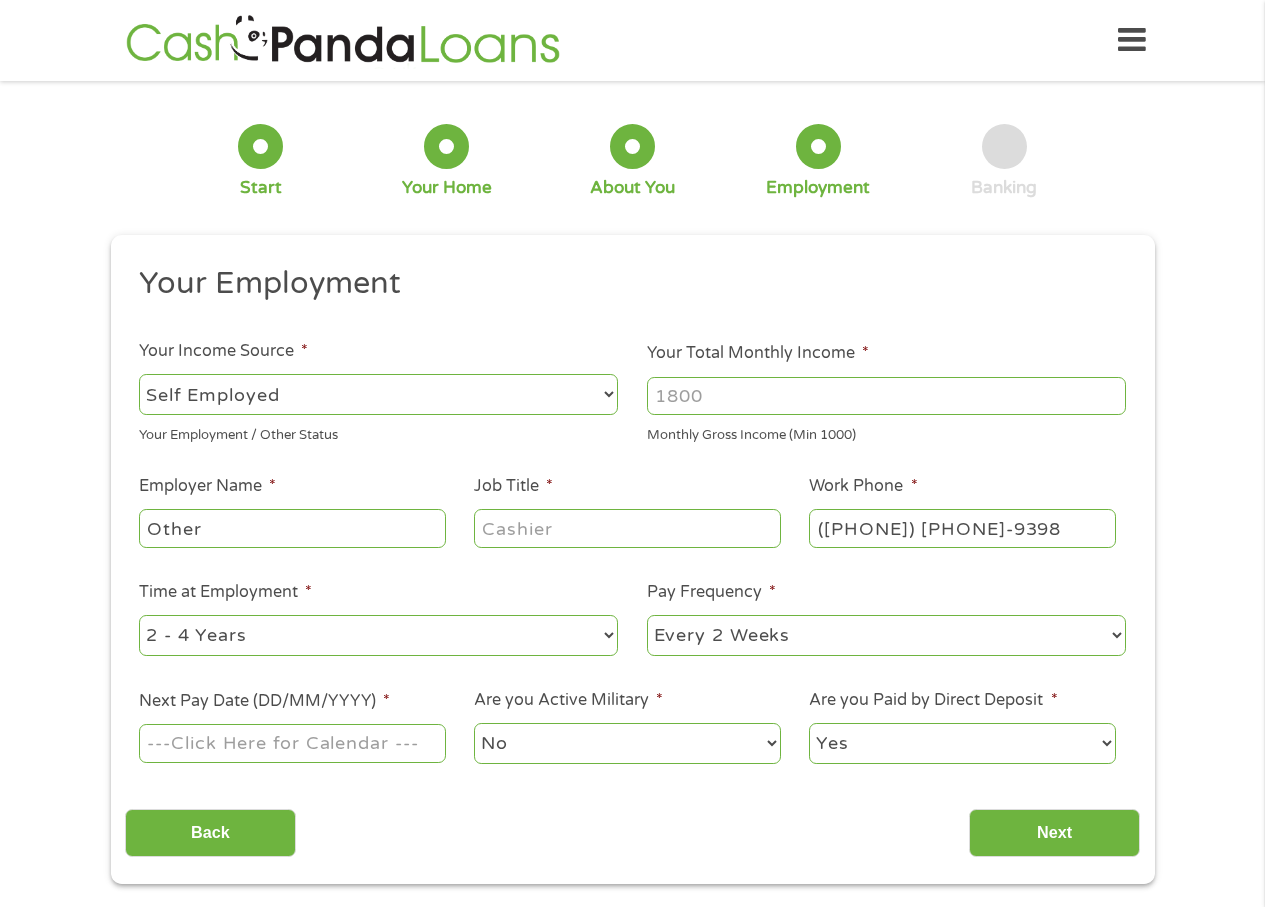click on "--- Choose one --- Employment Self Employed Benefits" at bounding box center [378, 394] 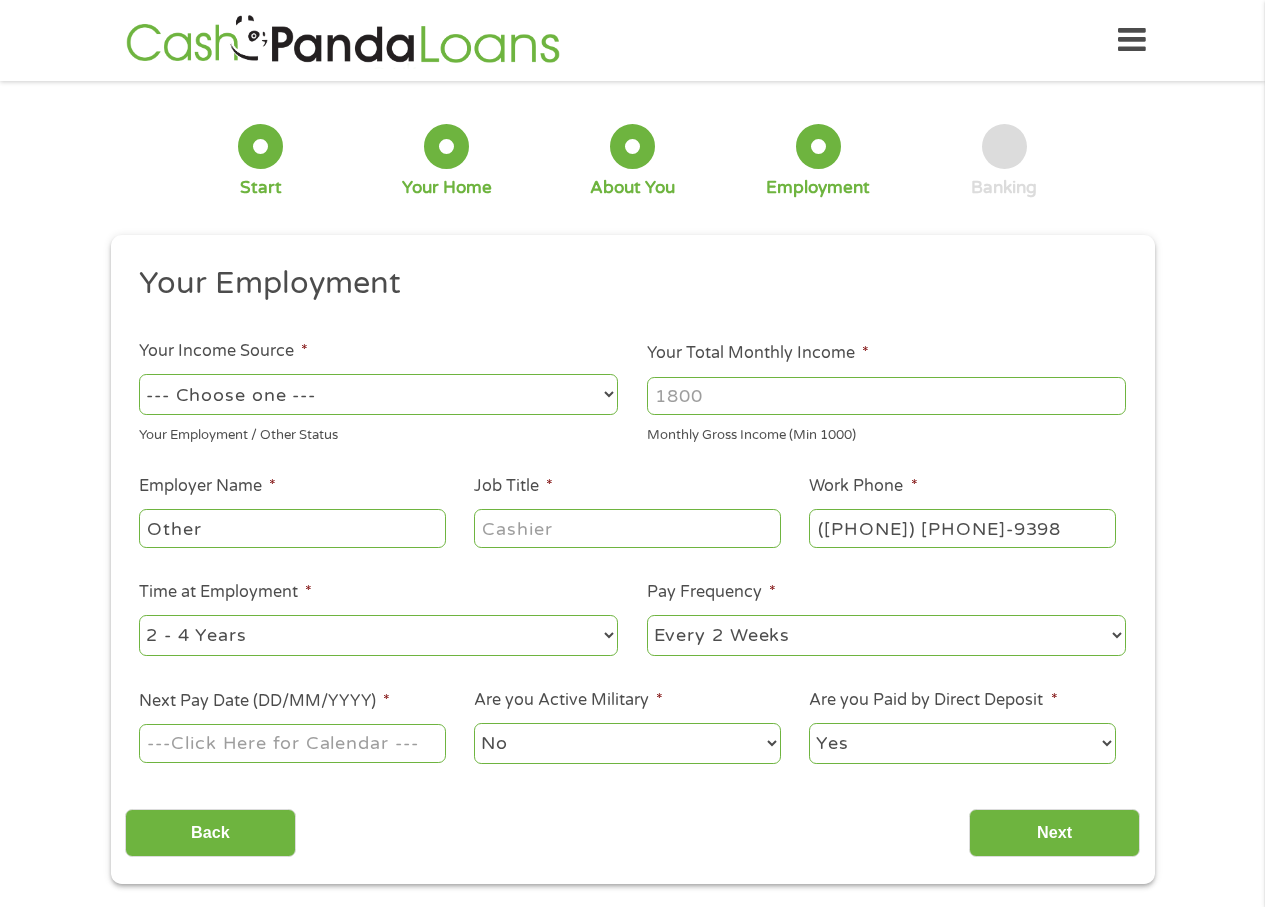 click on "--- Choose one --- Employment Self Employed Benefits" at bounding box center [378, 394] 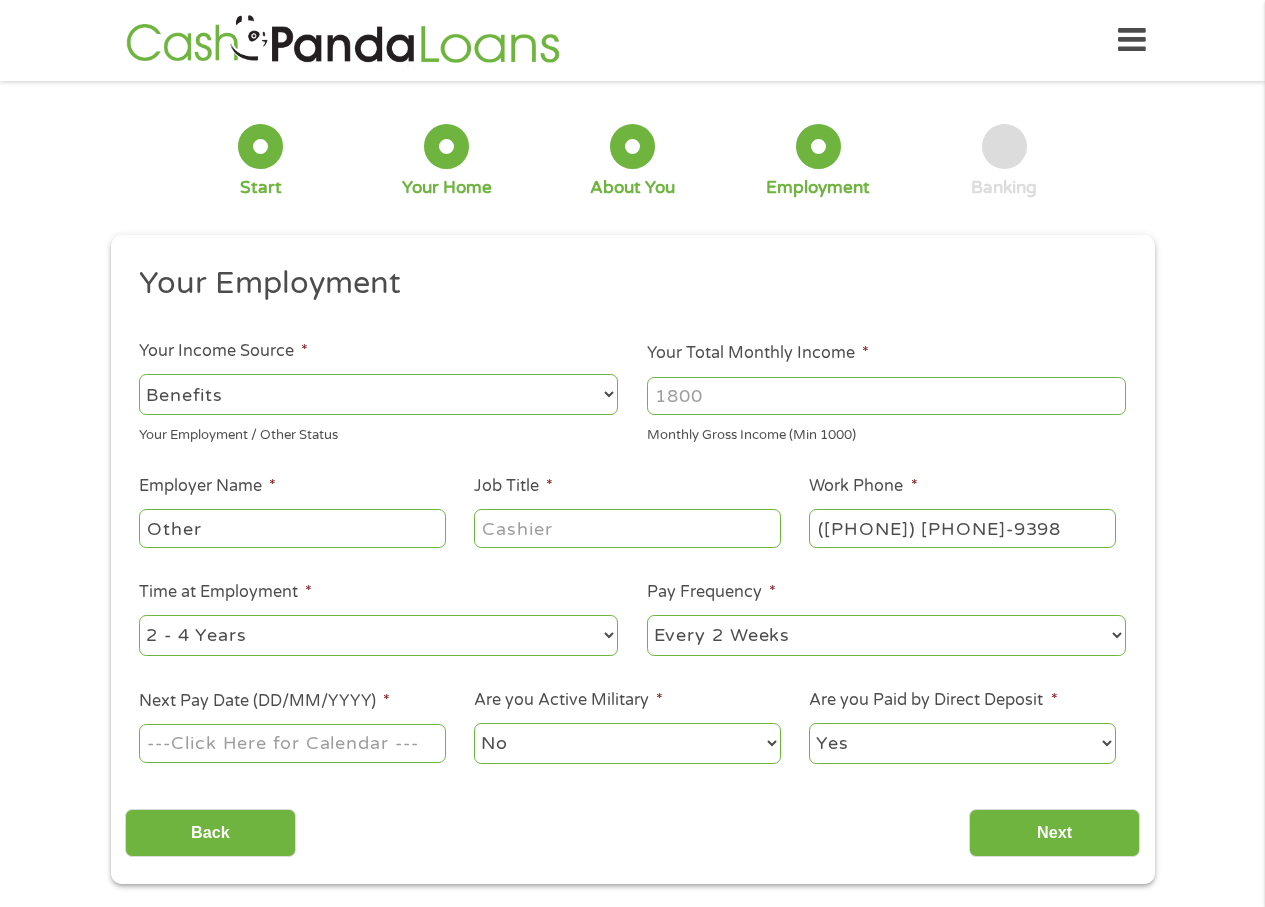 click on "--- Choose one --- Employment Self Employed Benefits" at bounding box center [378, 394] 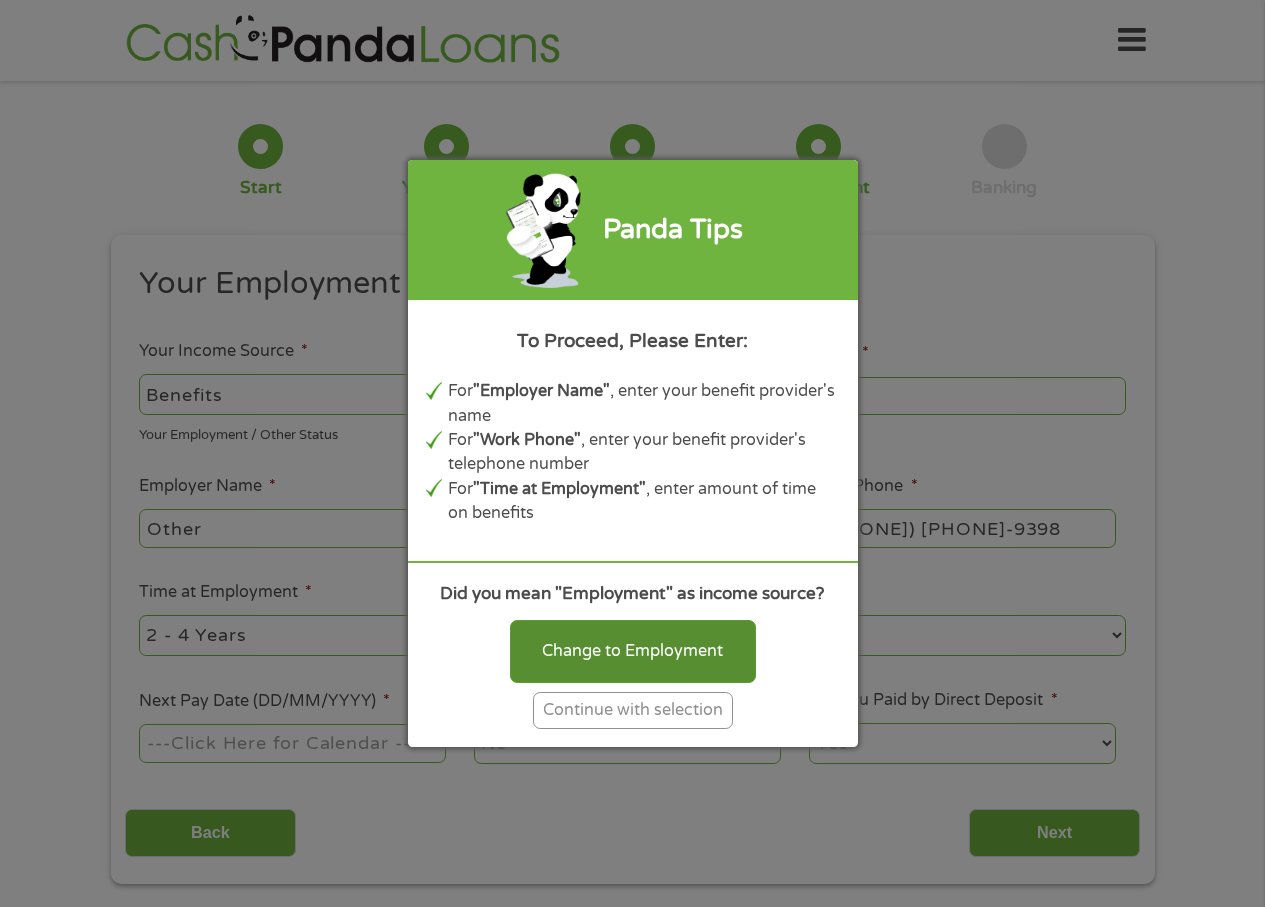 click on "Change to Employment" at bounding box center [633, 651] 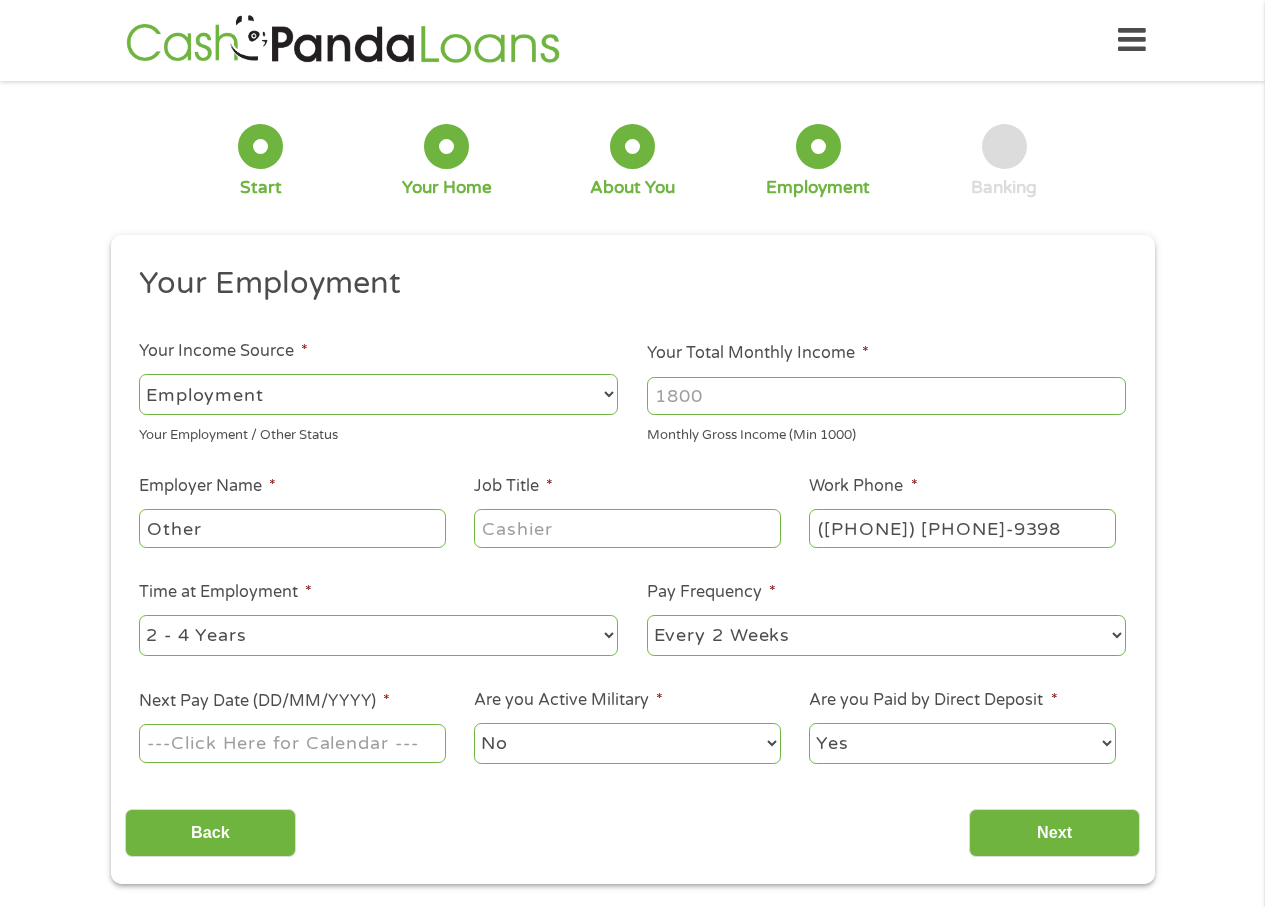 click on "--- Choose one --- Employment Self Employed Benefits" at bounding box center [378, 394] 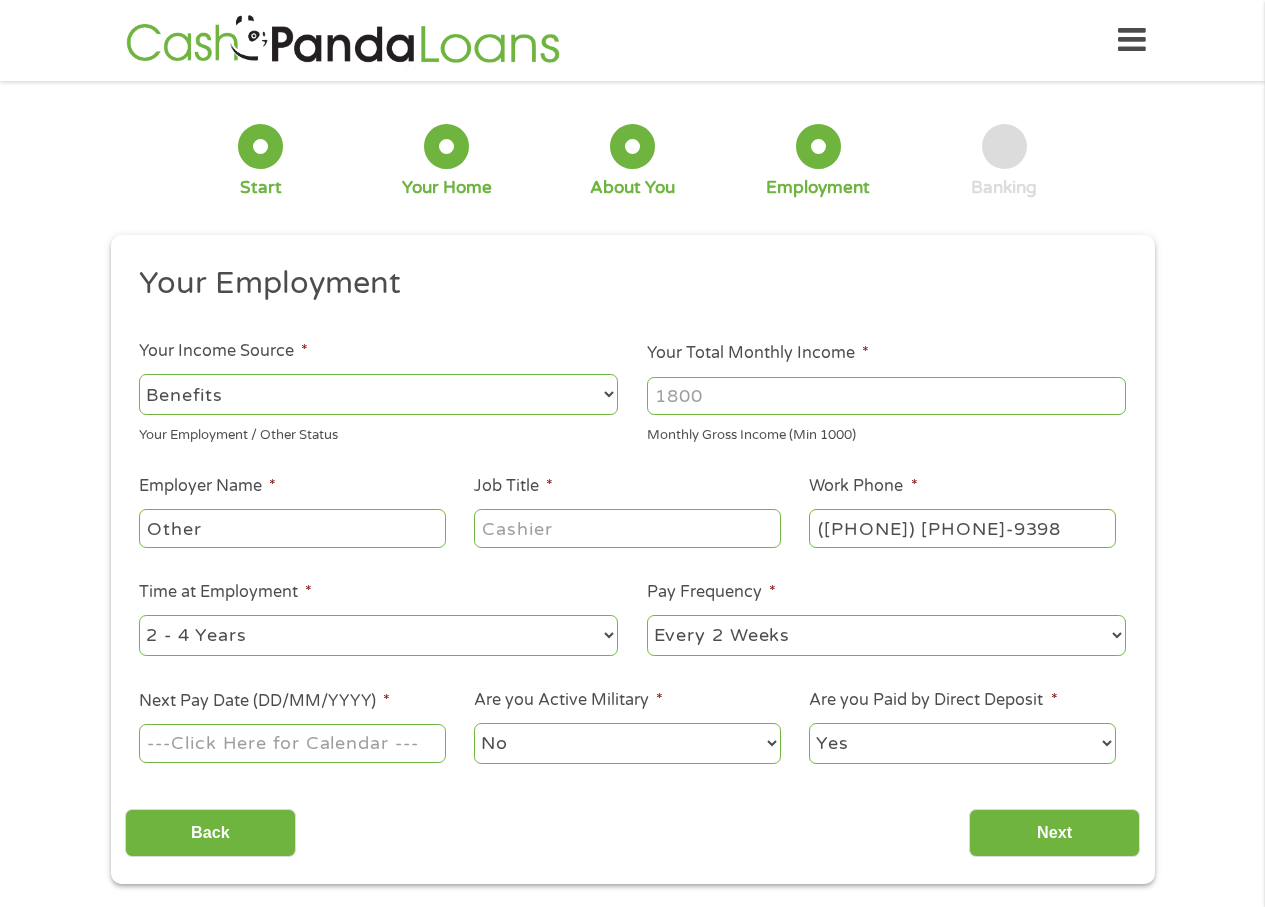 click on "--- Choose one --- Employment Self Employed Benefits" at bounding box center (378, 394) 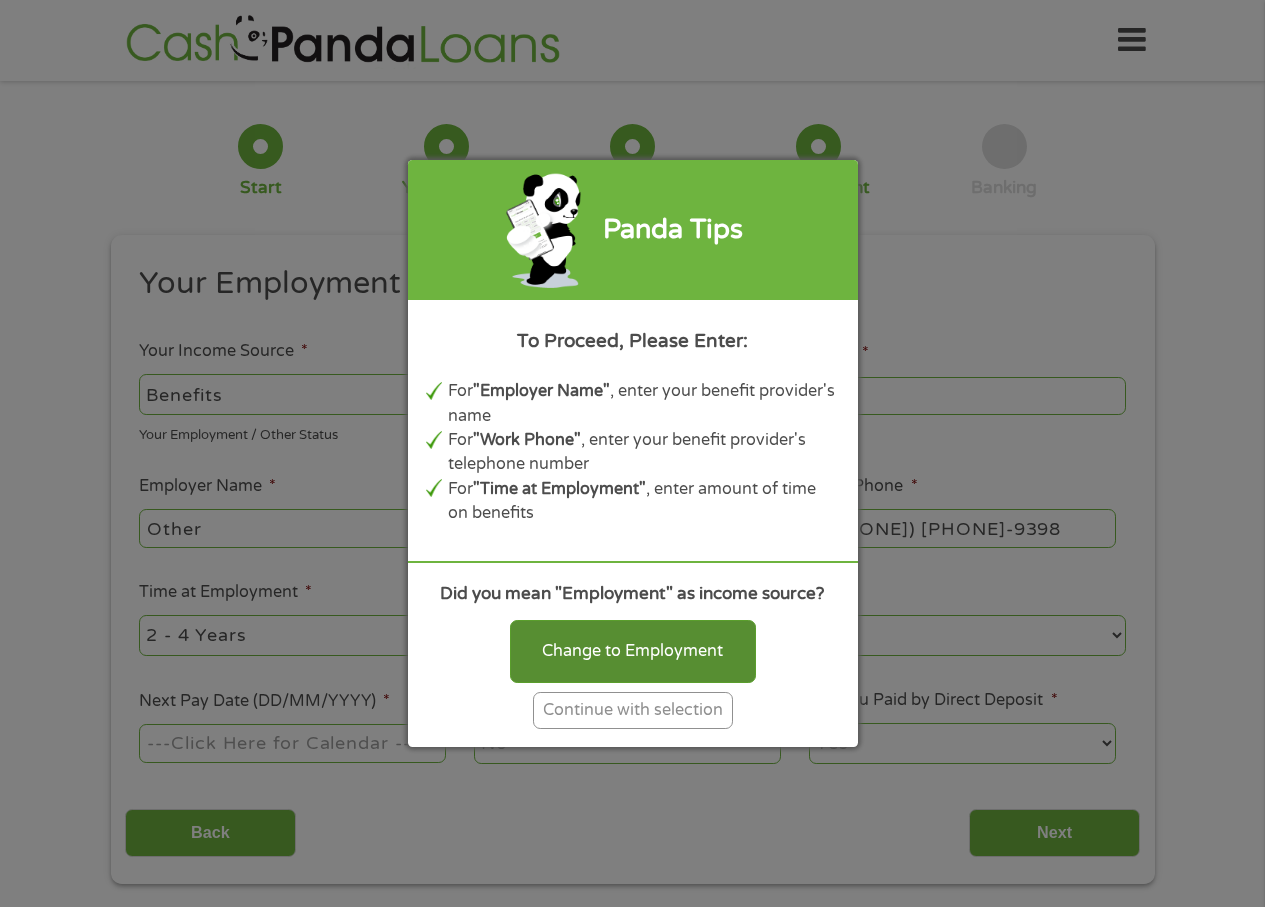 click on "Change to Employment" at bounding box center [633, 651] 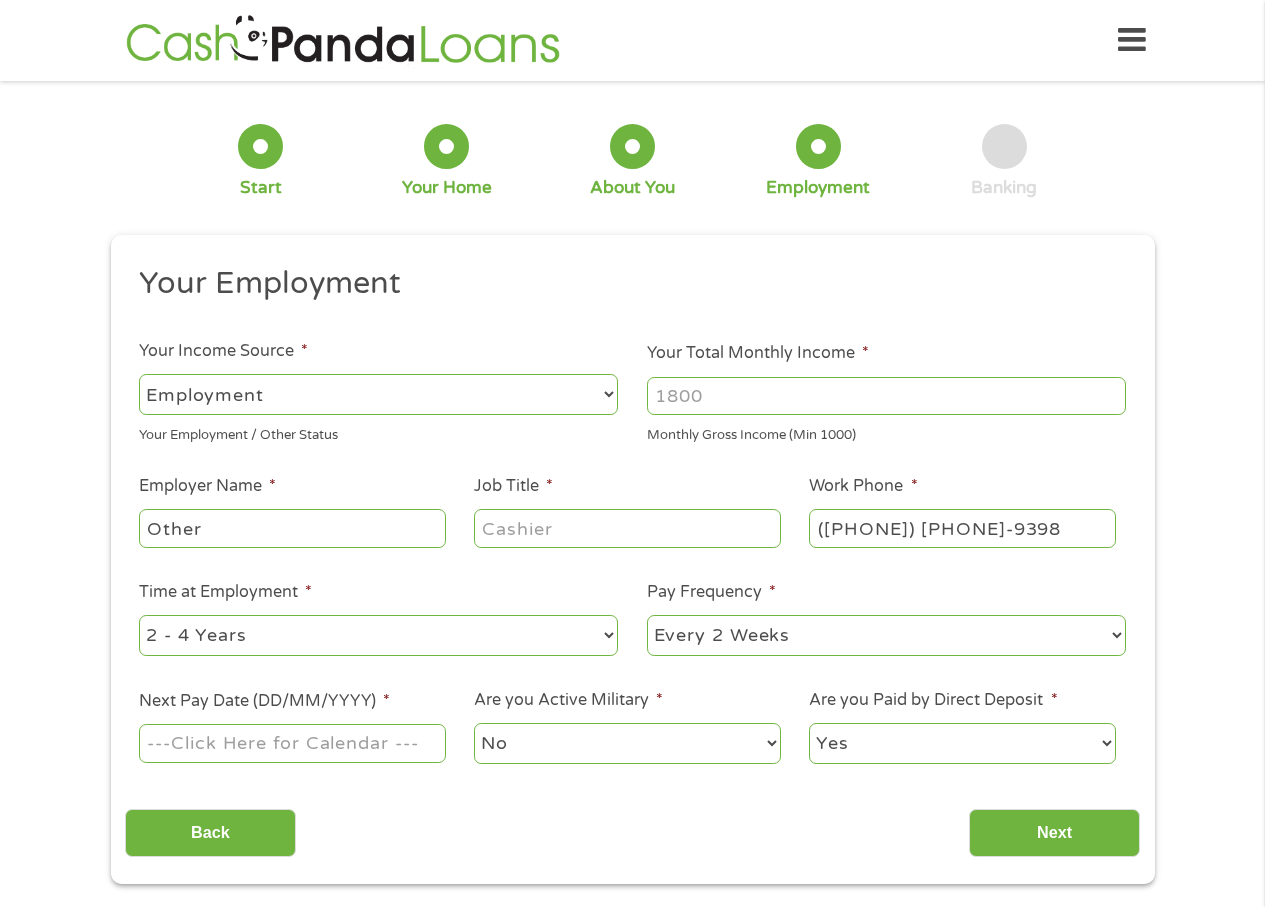 click on "--- Choose one --- Employment Self Employed Benefits" at bounding box center (378, 394) 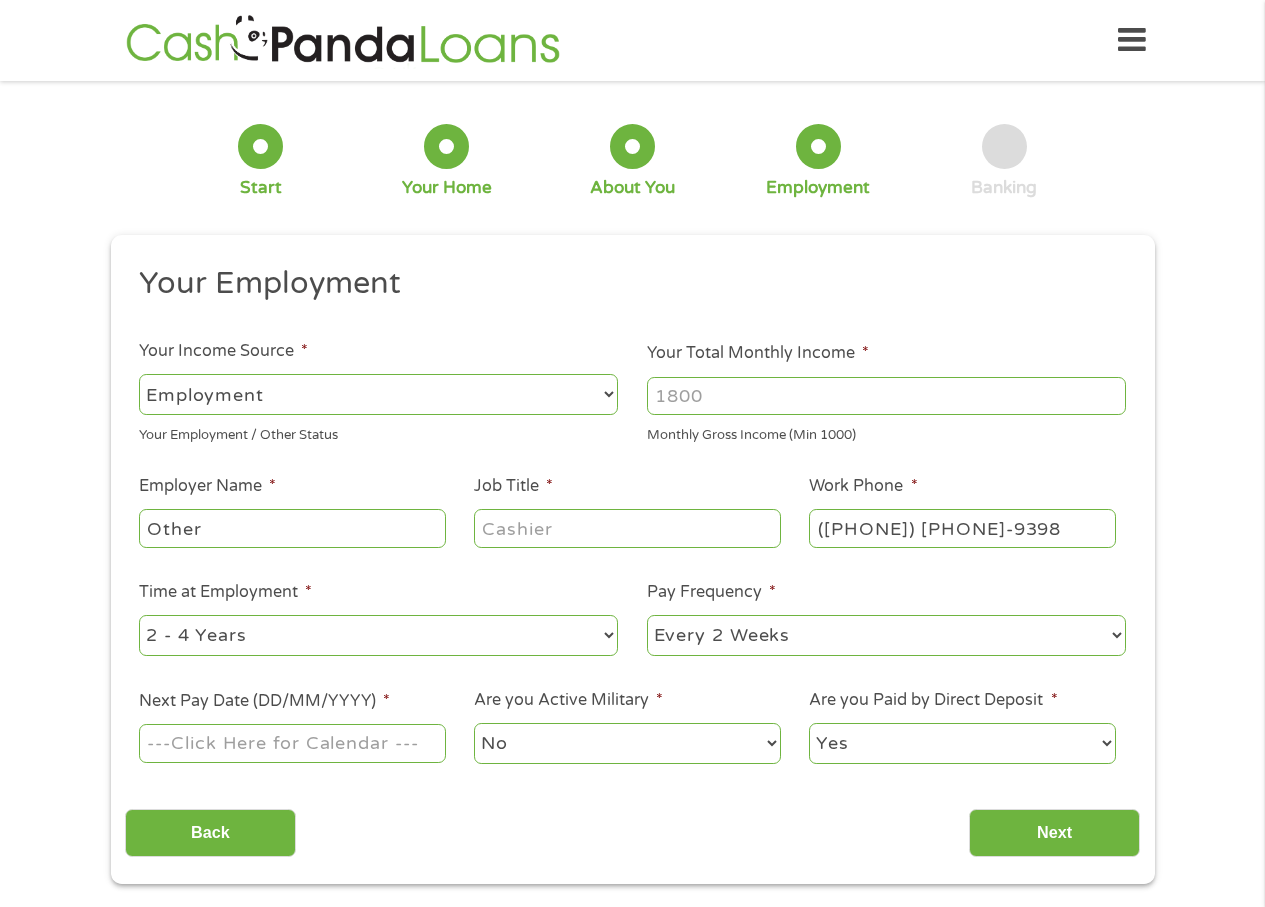 click on "Other" at bounding box center (292, 529) 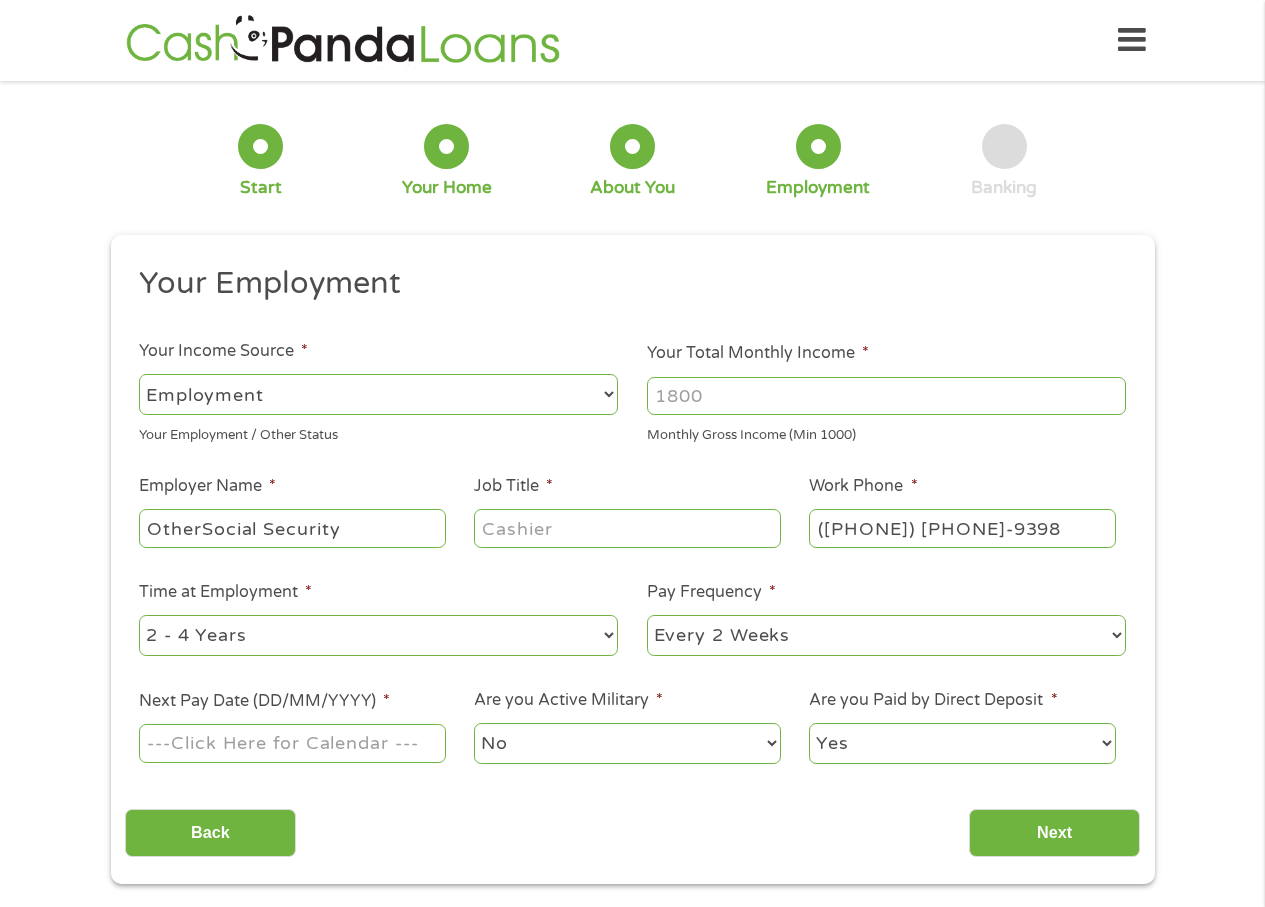 click on "OtherSocial Security" at bounding box center (292, 528) 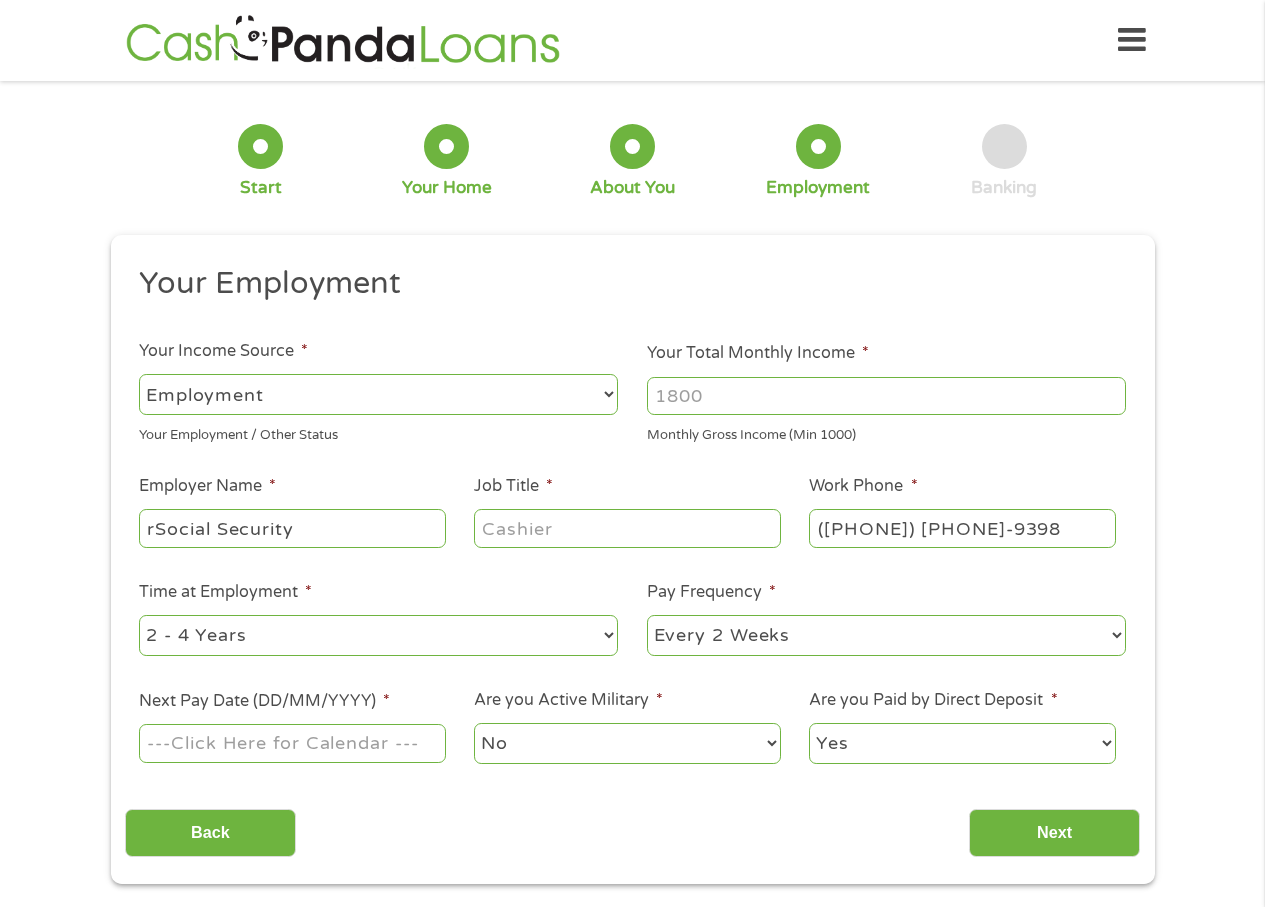 type on "rSocial Security" 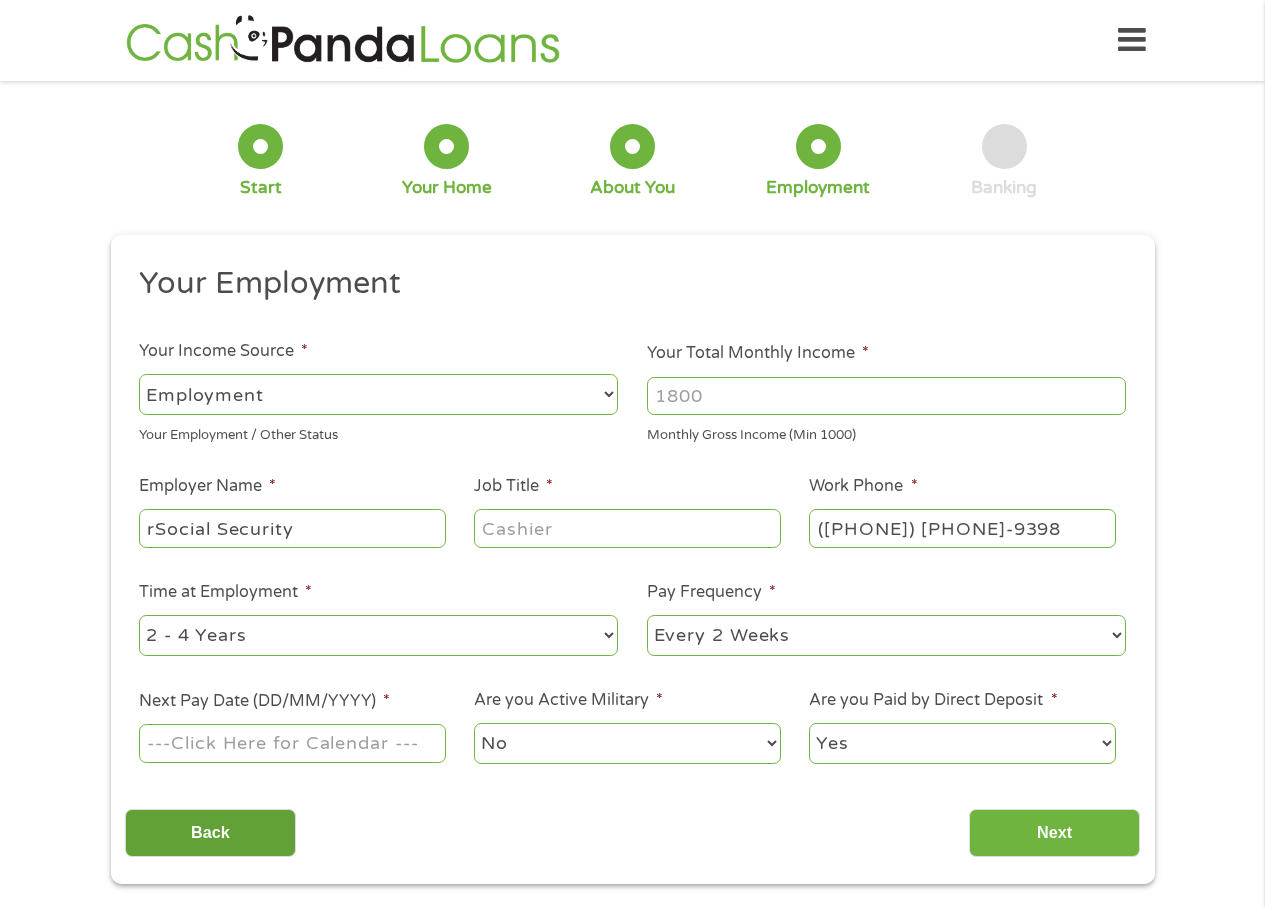 select on "60months" 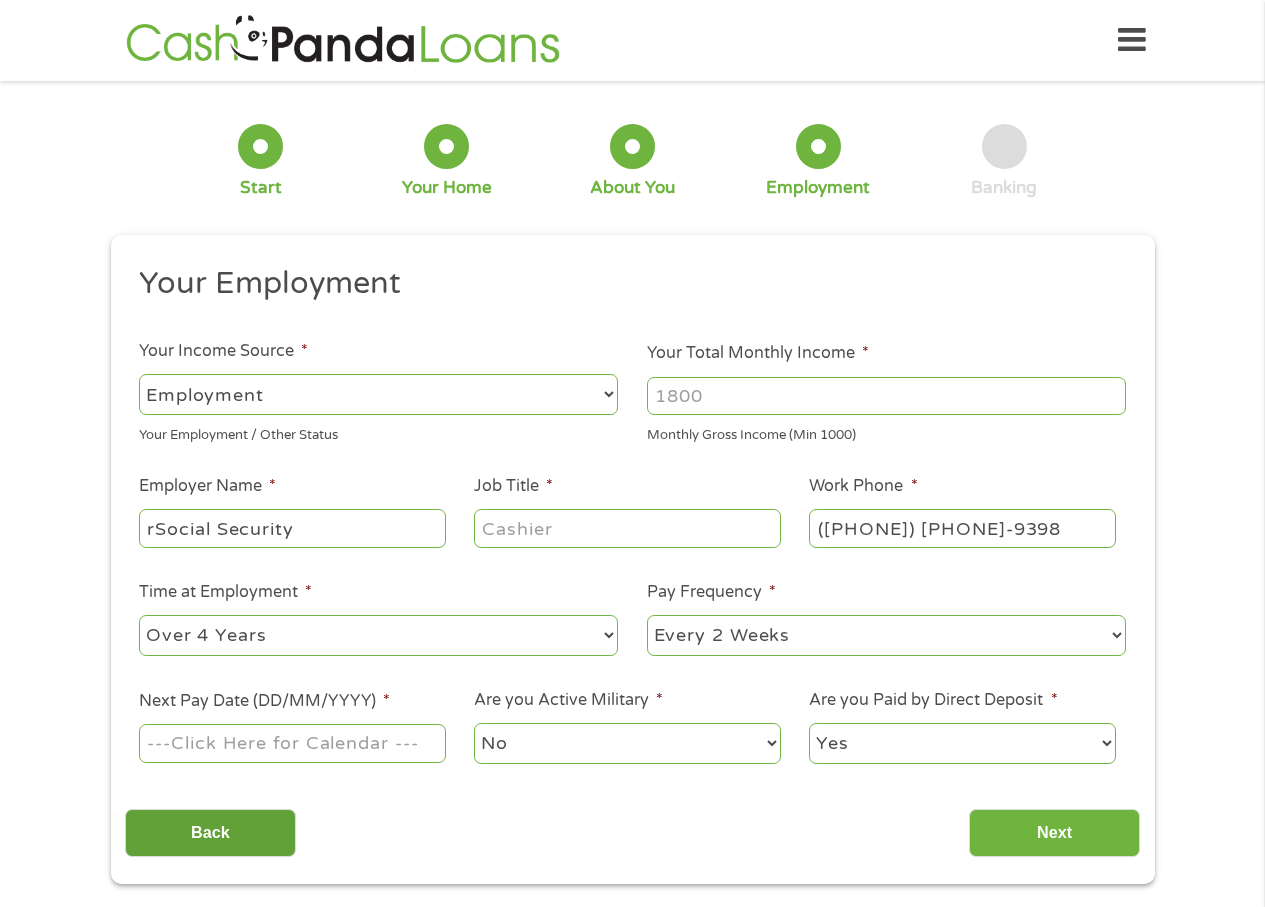 click on "--- Choose one --- 1 Year or less 1 - 2 Years 2 - 4 Years Over 4 Years" at bounding box center (378, 635) 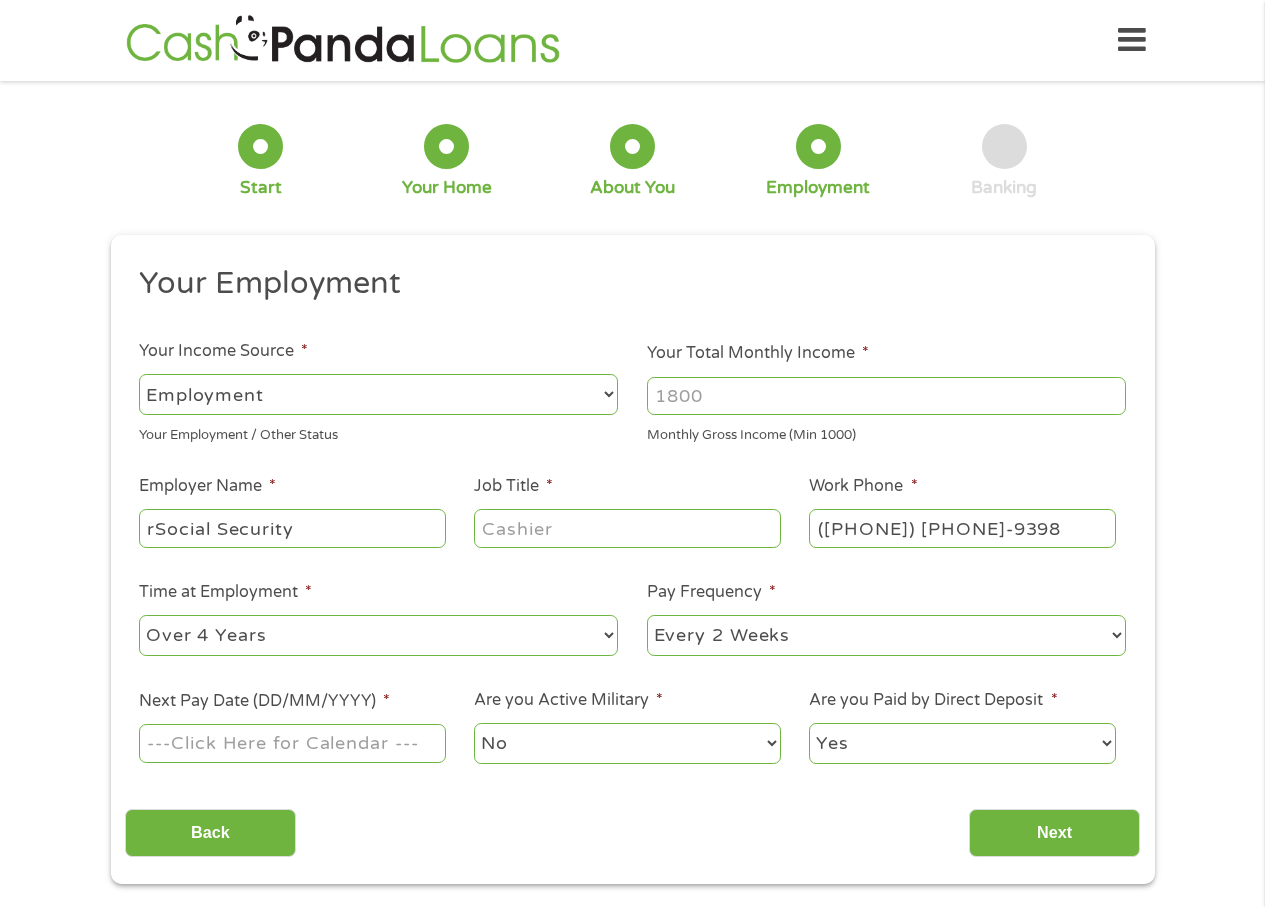 click on "rSocial Security" at bounding box center [292, 528] 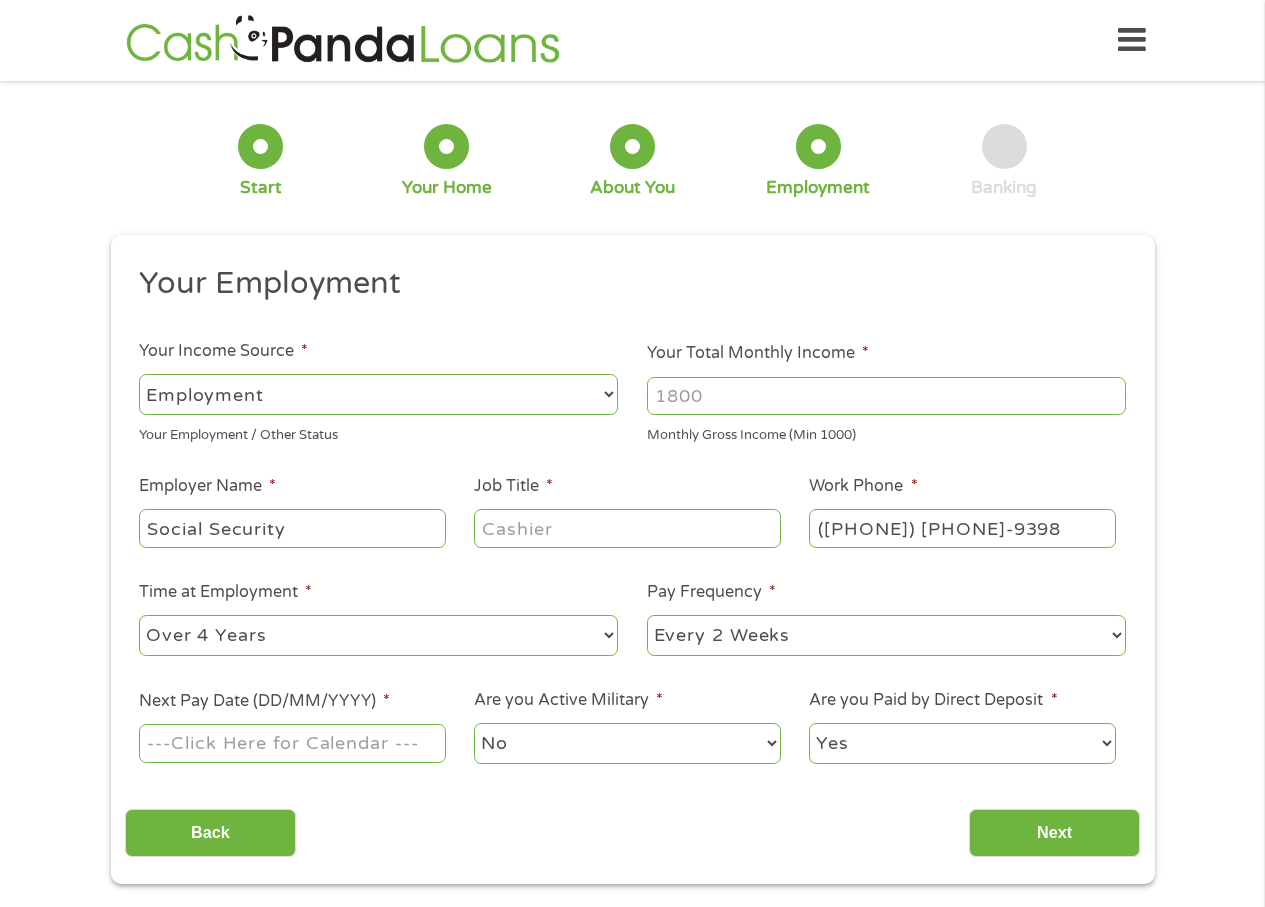 type on "Social Security" 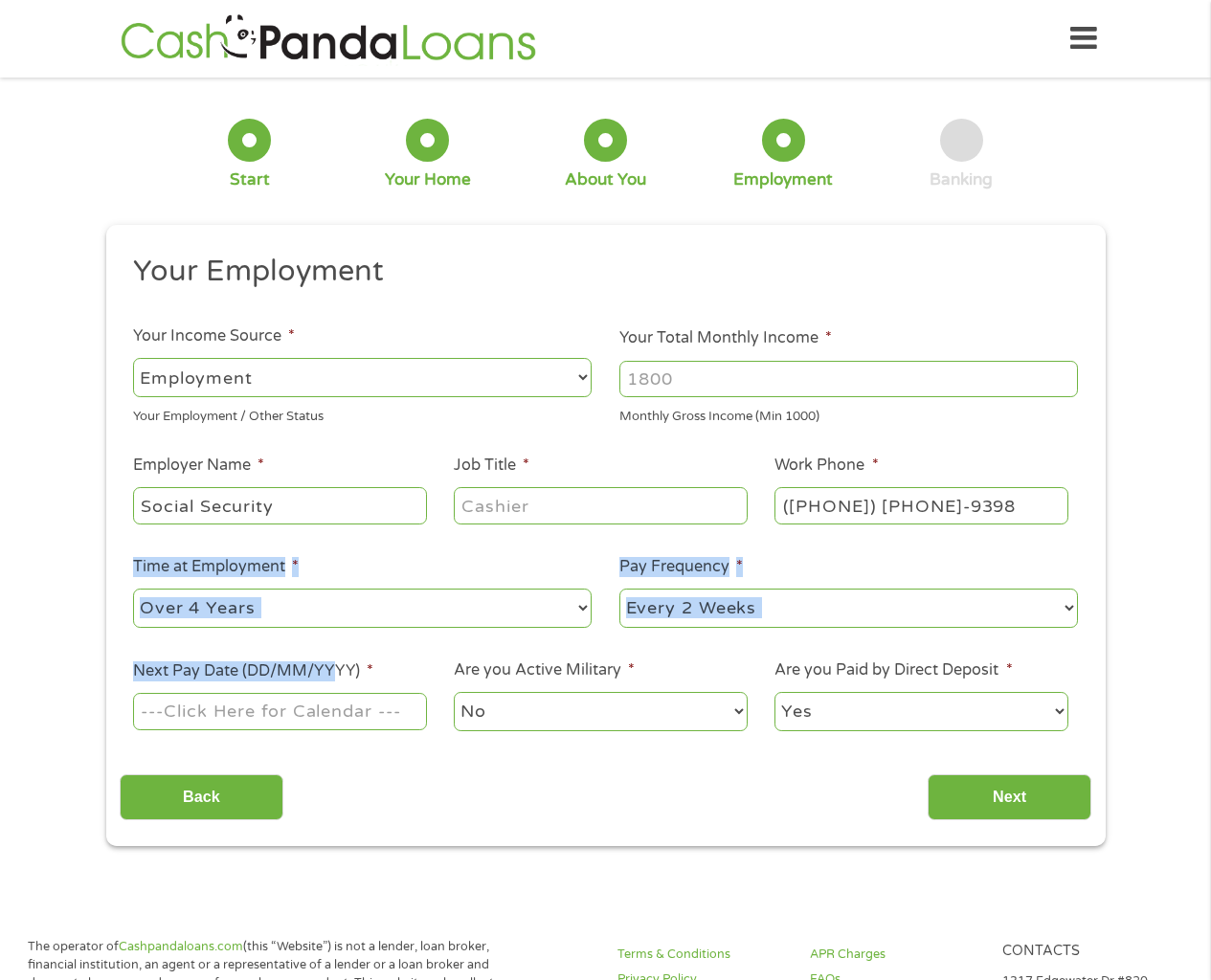 drag, startPoint x: 331, startPoint y: 550, endPoint x: 331, endPoint y: 662, distance: 112 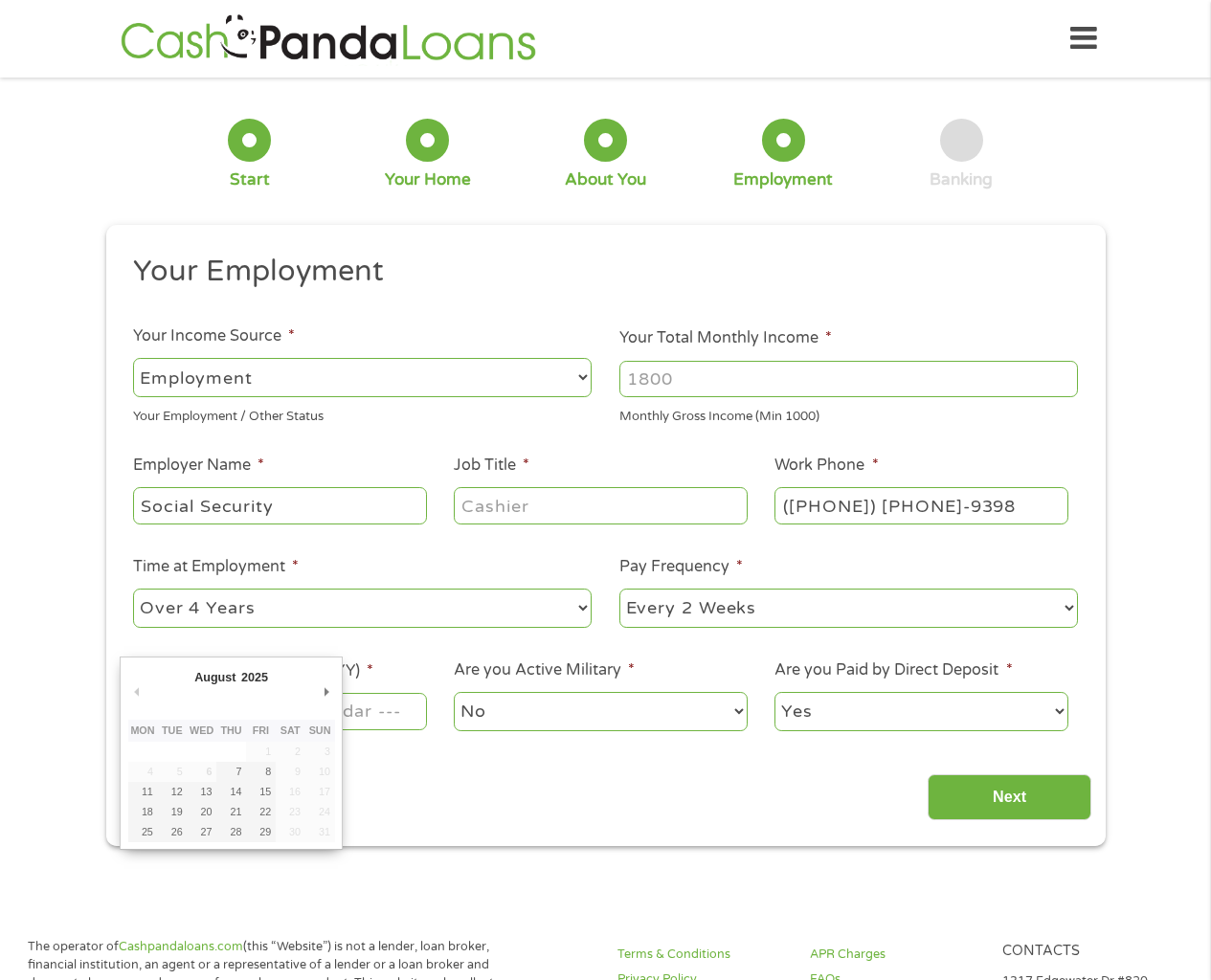 click on "Home   Get Loan Offer   How it works   FAQs   Blog   Cash Loans   Quick Loans   Online Loans   Payday Loans   Cash Advances   Préstamos   Paycheck Loans Near Me   Artificial Intelligence Loans   Contact Us
1         Start   2         Your Home   3         About You   4         Employment   5         Banking   6
This field is hidden when viewing the form gclid EAIaIQobChMIiK2jtI73jgMVt0hHAR05UR8gEAAYAyAAEgItXPD_BwE This field is hidden when viewing the form Referrer https://www.cashpandaloans.com/?medium=adwords&source=adwords&campaign=22747246762&adgroup=181722780413&creative=761547736927&position&keyword=loan&utm_term=%7Bsearchterm%7D&matchtype=%7Bterm%7D&device=c&network=s&gad_source=5&gad_campaignid=22747246762&gclid=EAIaIQobChMIiK2jtI73jgMVt0hHAR05UR8gEAAYAyAAEgItXPD_BwE This field is hidden when viewing the form Source adwords This field is hidden when viewing the form Campaign 22747246762 Medium adwords loan c" at bounding box center [605, 1223] 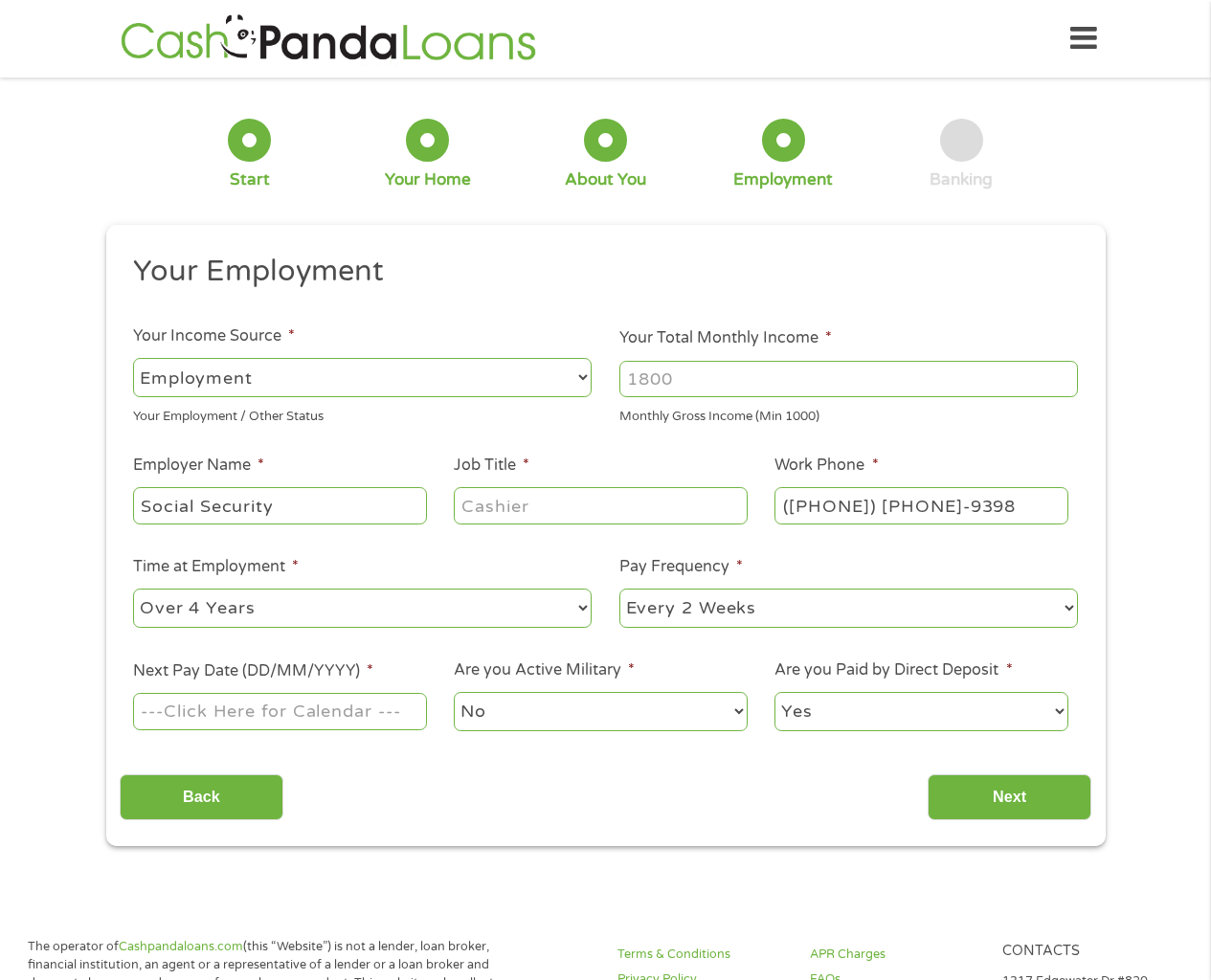 click on "Pay Frequency * --- Choose one --- Every 2 Weeks Every Week Monthly Semi-Monthly" at bounding box center [849, 592] 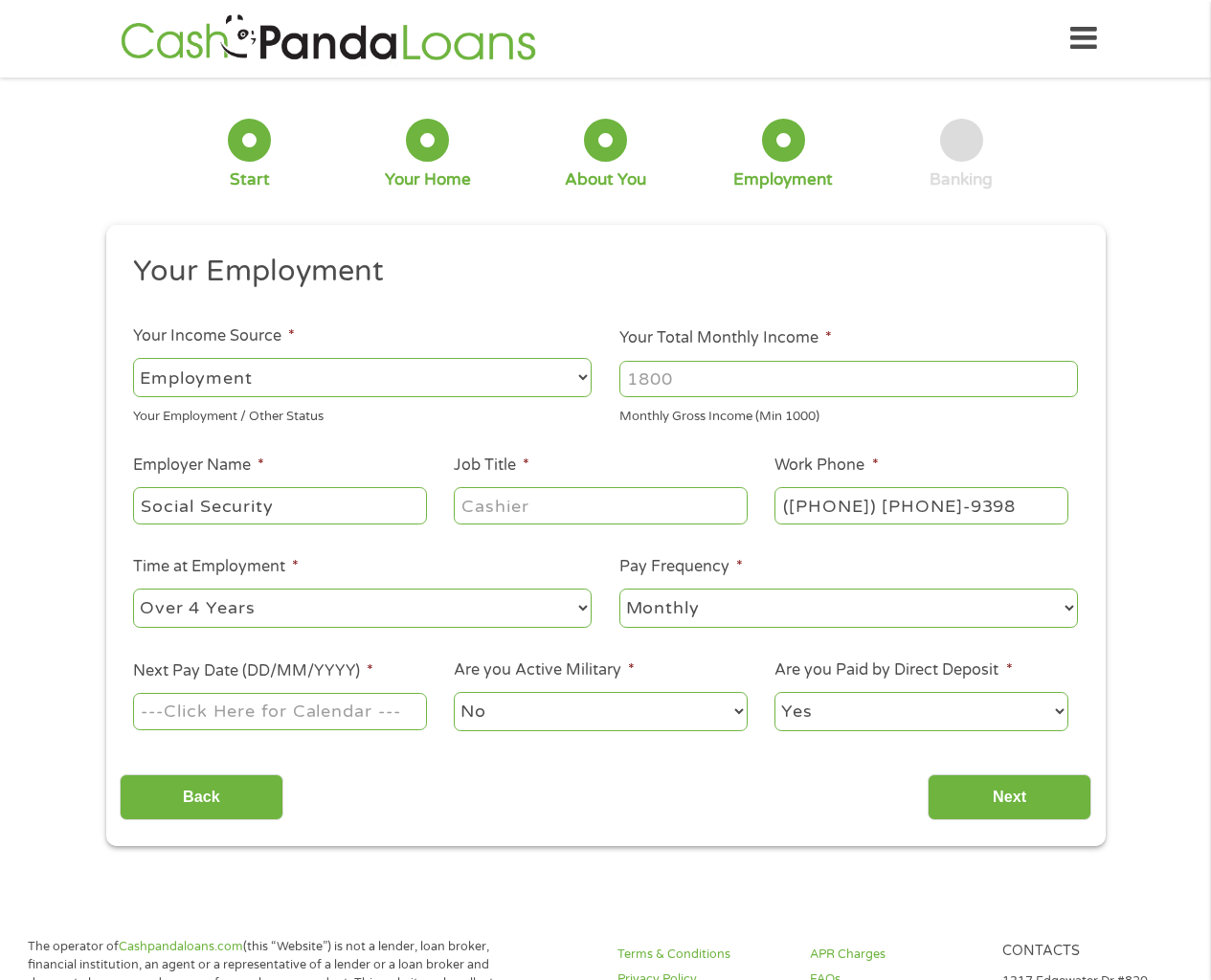 click on "--- Choose one --- Every 2 Weeks Every Week Monthly Semi-Monthly" at bounding box center [848, 608] 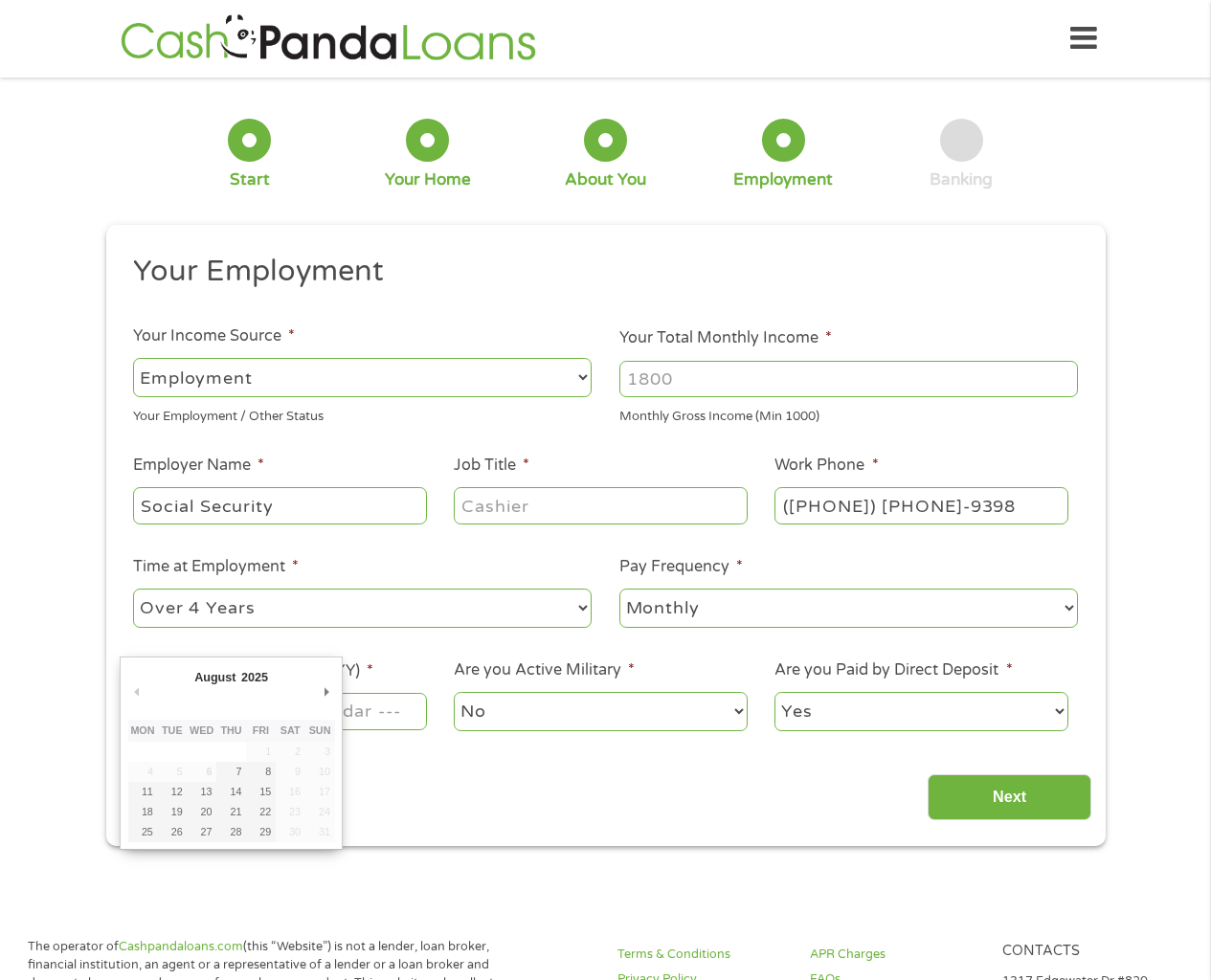 click on "Home   Get Loan Offer   How it works   FAQs   Blog   Cash Loans   Quick Loans   Online Loans   Payday Loans   Cash Advances   Préstamos   Paycheck Loans Near Me   Artificial Intelligence Loans   Contact Us
1         Start   2         Your Home   3         About You   4         Employment   5         Banking   6
This field is hidden when viewing the form gclid EAIaIQobChMIiK2jtI73jgMVt0hHAR05UR8gEAAYAyAAEgItXPD_BwE This field is hidden when viewing the form Referrer https://www.cashpandaloans.com/?medium=adwords&source=adwords&campaign=22747246762&adgroup=181722780413&creative=761547736927&position&keyword=loan&utm_term=%7Bsearchterm%7D&matchtype=%7Bterm%7D&device=c&network=s&gad_source=5&gad_campaignid=22747246762&gclid=EAIaIQobChMIiK2jtI73jgMVt0hHAR05UR8gEAAYAyAAEgItXPD_BwE This field is hidden when viewing the form Source adwords This field is hidden when viewing the form Campaign 22747246762 Medium adwords loan c" at bounding box center (605, 1223) 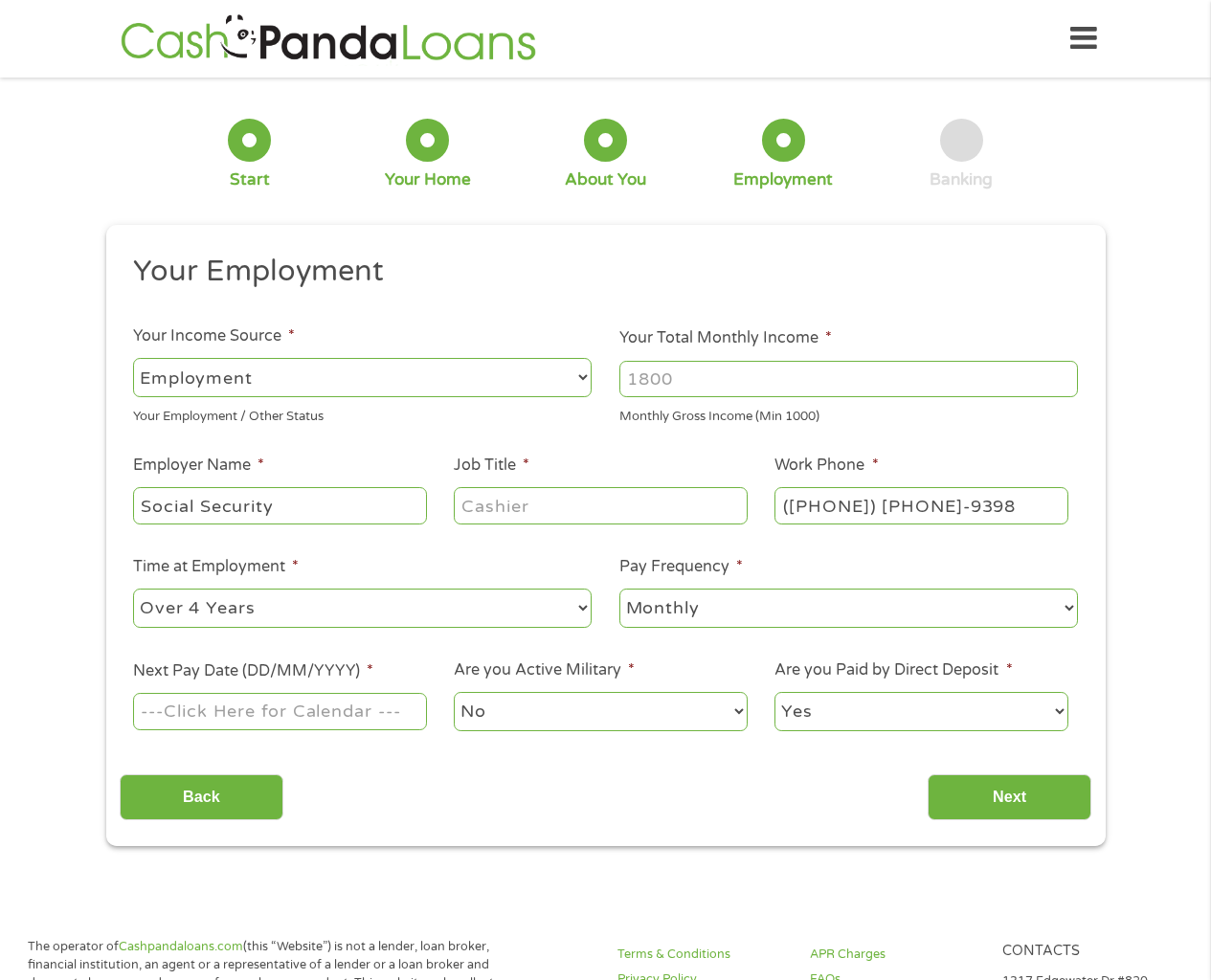 click on "Next Pay Date (DD/MM/YYYY) *" at bounding box center [280, 711] 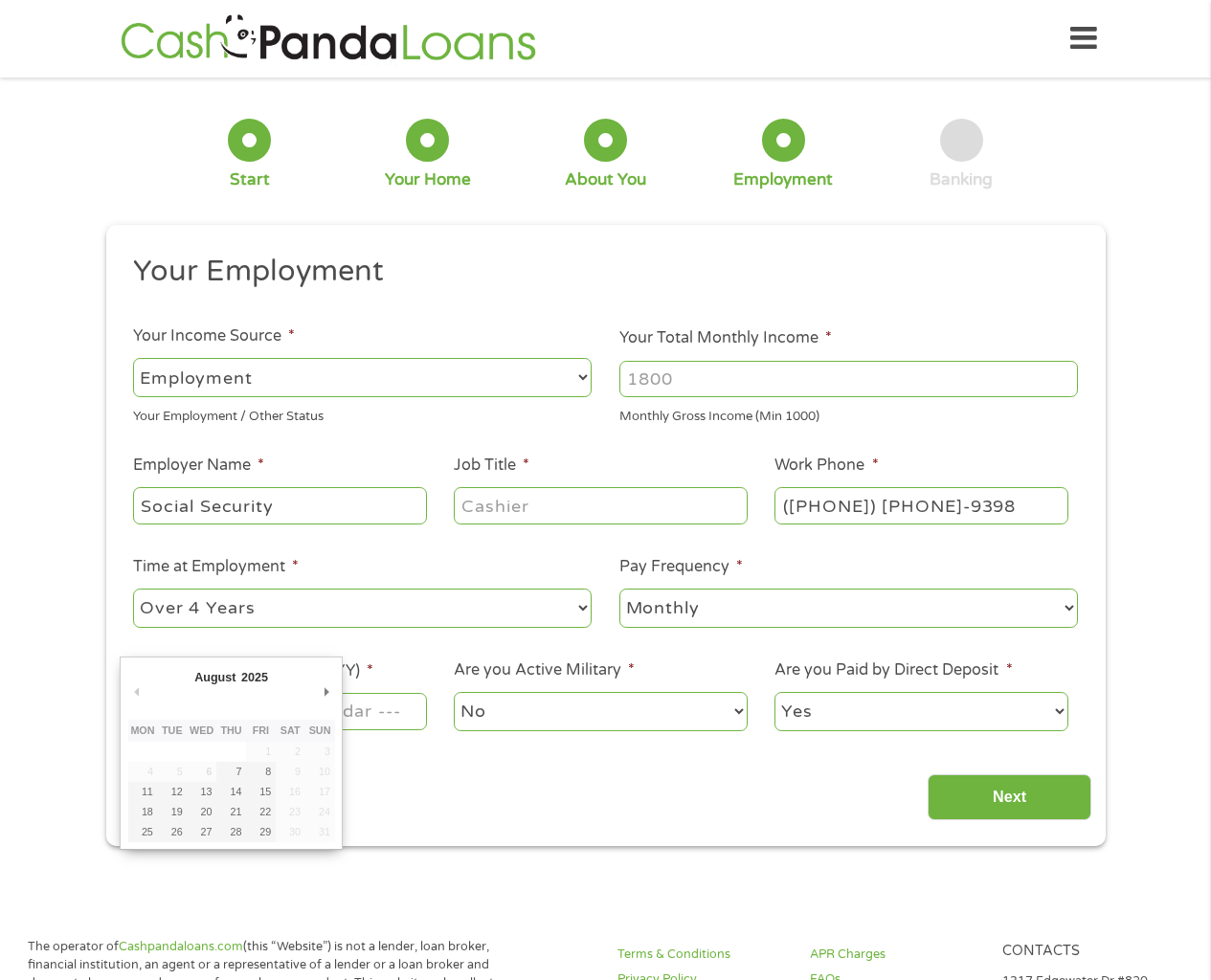 scroll, scrollTop: 96, scrollLeft: 0, axis: vertical 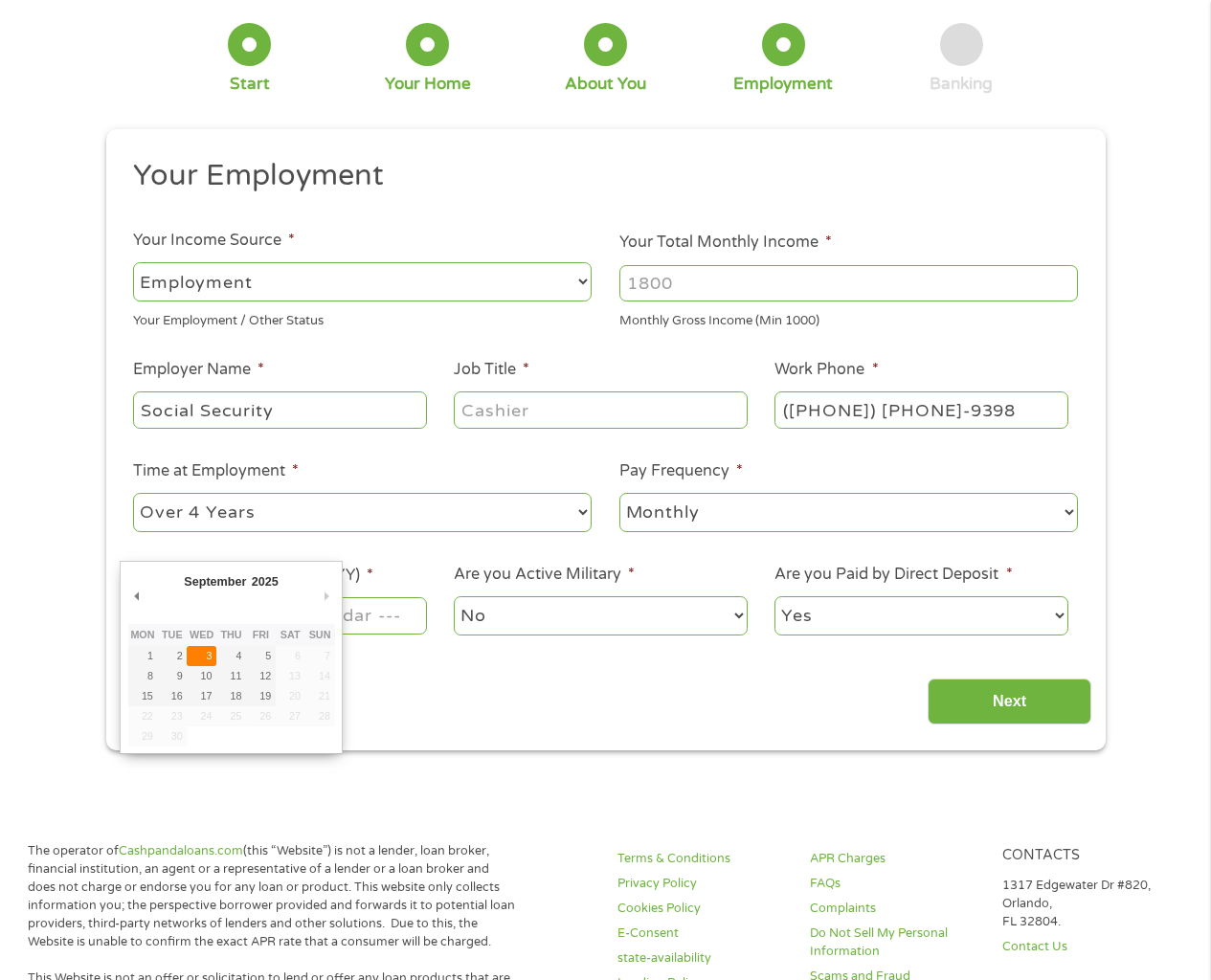 type on "03/09/2025" 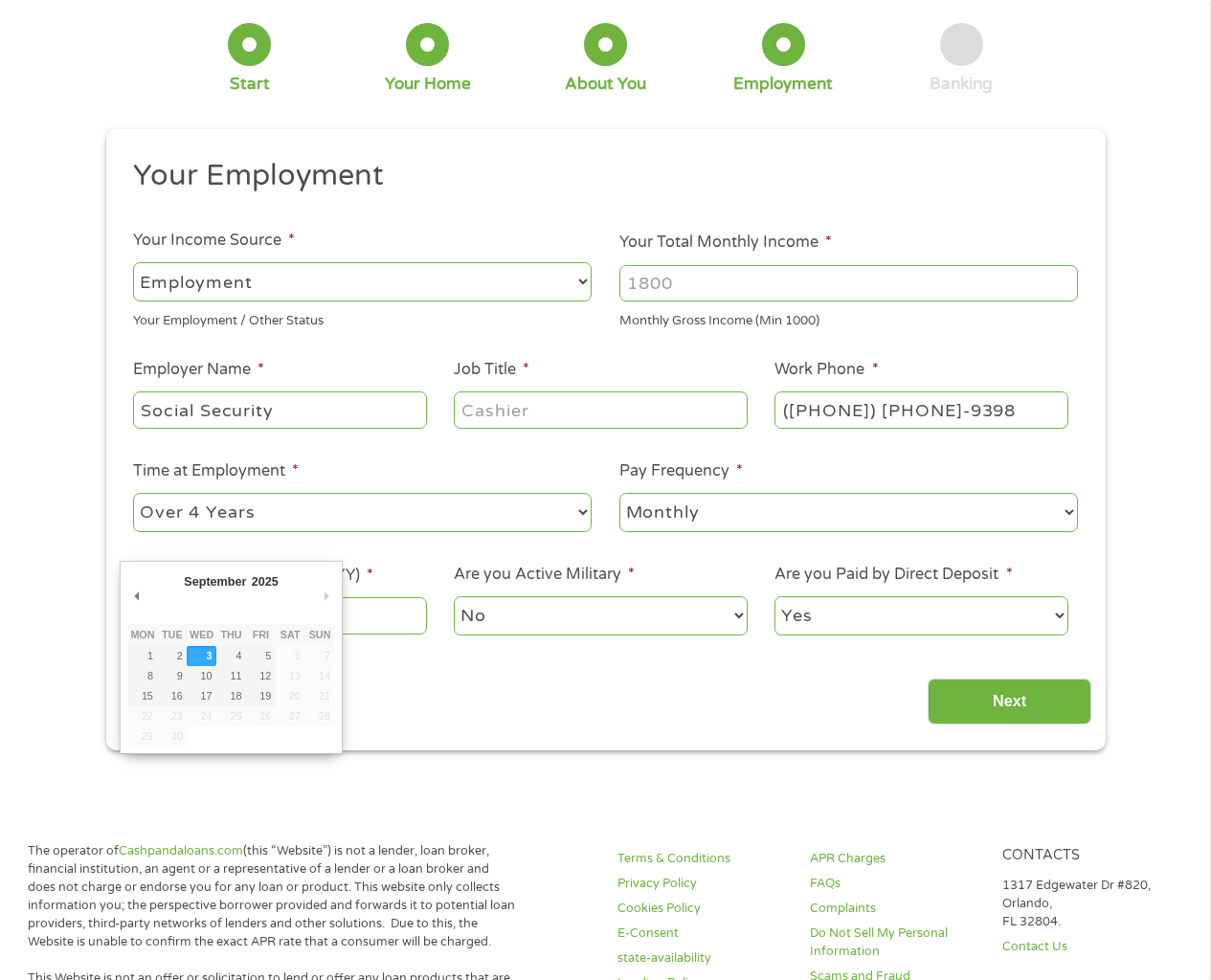 click on "Home   Get Loan Offer   How it works   FAQs   Blog   Cash Loans   Quick Loans   Online Loans   Payday Loans   Cash Advances   Préstamos   Paycheck Loans Near Me   Artificial Intelligence Loans   Contact Us
1         Start   2         Your Home   3         About You   4         Employment   5         Banking   6
This field is hidden when viewing the form gclid EAIaIQobChMIiK2jtI73jgMVt0hHAR05UR8gEAAYAyAAEgItXPD_BwE This field is hidden when viewing the form Referrer https://www.cashpandaloans.com/?medium=adwords&source=adwords&campaign=22747246762&adgroup=181722780413&creative=761547736927&position&keyword=loan&utm_term=%7Bsearchterm%7D&matchtype=%7Bterm%7D&device=c&network=s&gad_source=5&gad_campaignid=22747246762&gclid=EAIaIQobChMIiK2jtI73jgMVt0hHAR05UR8gEAAYAyAAEgItXPD_BwE This field is hidden when viewing the form Source adwords This field is hidden when viewing the form Campaign 22747246762 Medium adwords loan c" at bounding box center (605, 1127) 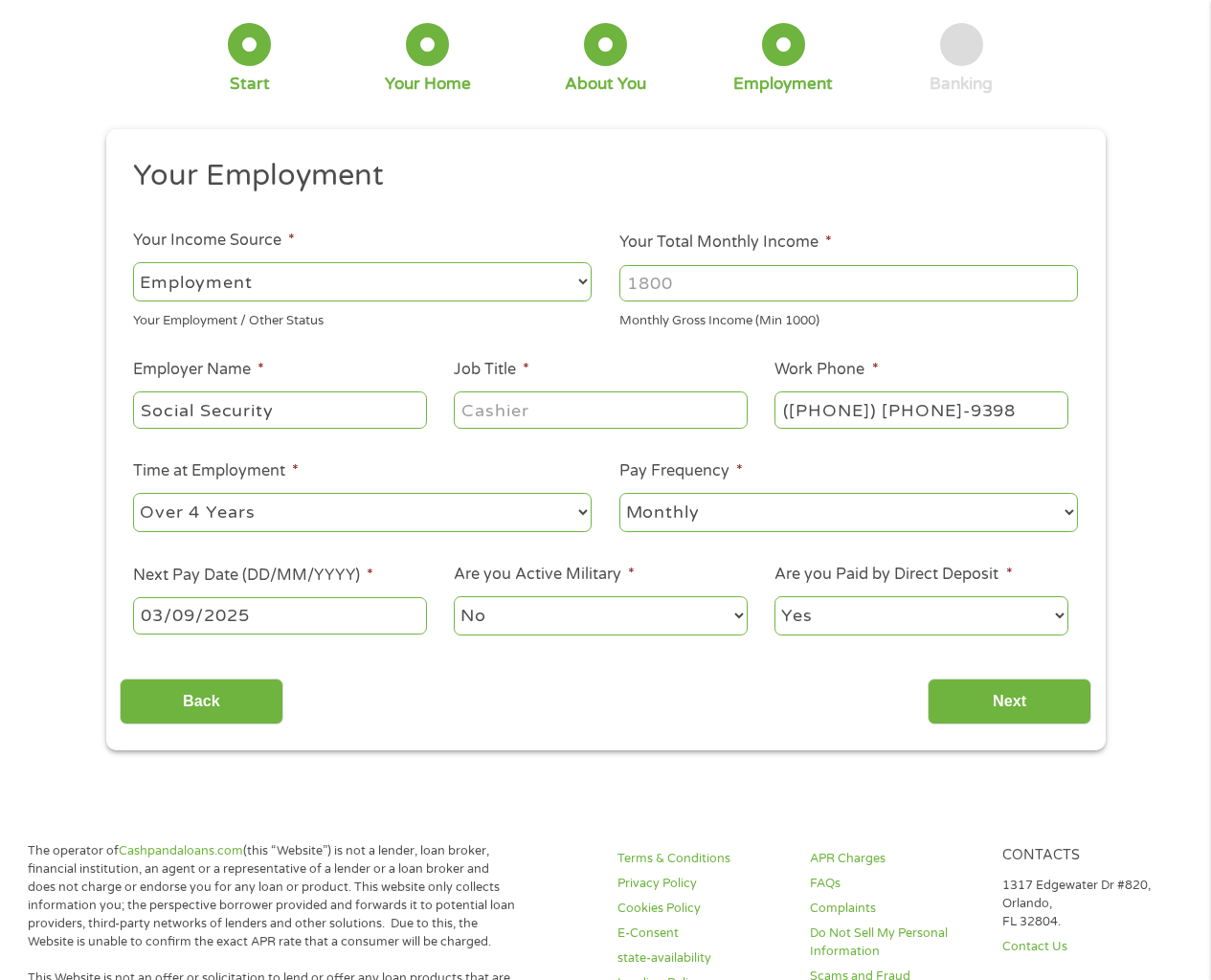 click on "03/09/2025" at bounding box center (280, 615) 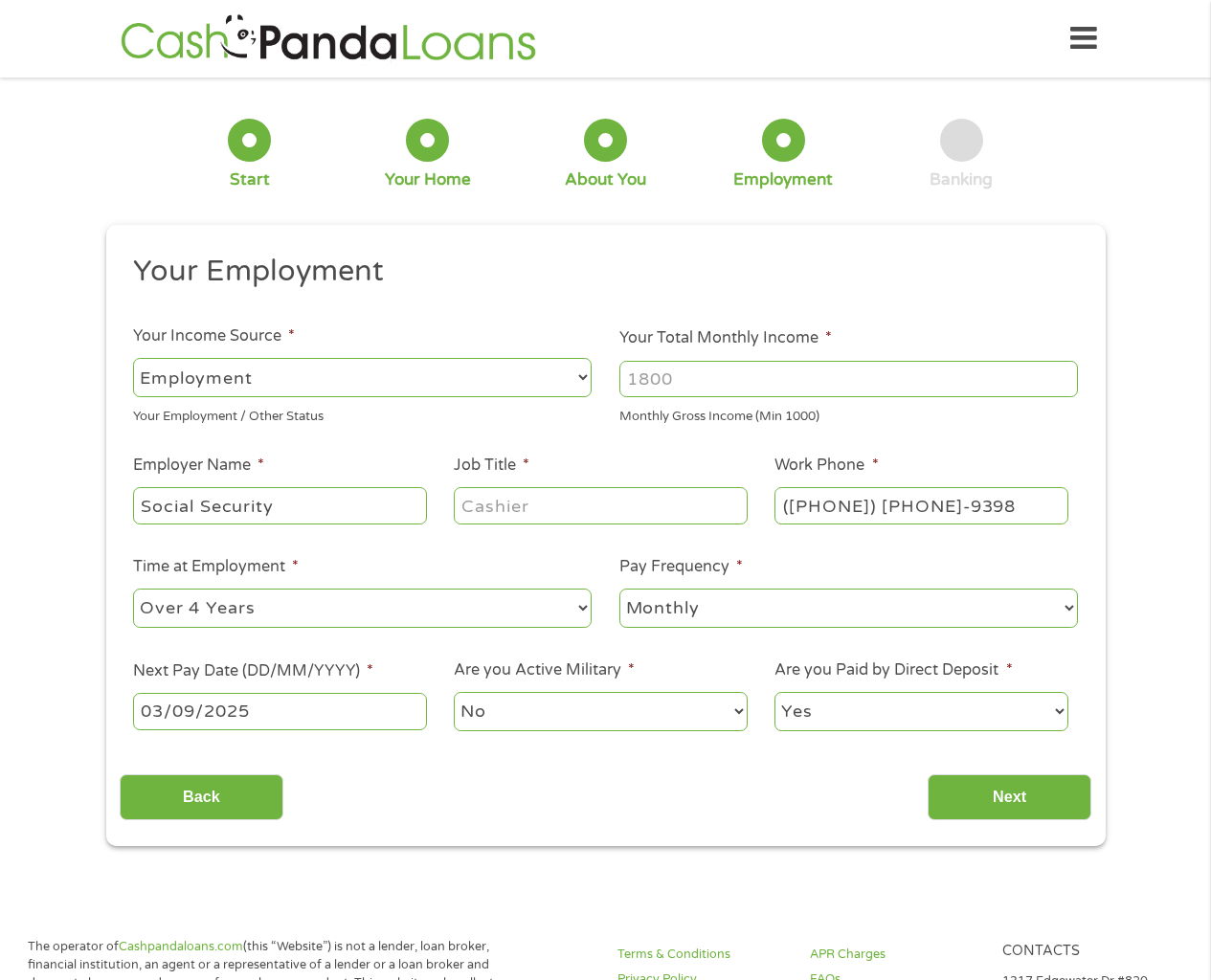 click on "1         Start   2         Your Home   3         About You   4         Employment   5         Banking   6
This field is hidden when viewing the form gclid EAIaIQobChMIiK2jtI73jgMVt0hHAR05UR8gEAAYAyAAEgItXPD_BwE This field is hidden when viewing the form Referrer https://www.cashpandaloans.com/?medium=adwords&source=adwords&campaign=22747246762&adgroup=181722780413&creative=761547736927&position&keyword=loan&utm_term=%7Bsearchterm%7D&matchtype=%7Bterm%7D&device=c&network=s&gad_source=5&gad_campaignid=22747246762&gclid=EAIaIQobChMIiK2jtI73jgMVt0hHAR05UR8gEAAYAyAAEgItXPD_BwE This field is hidden when viewing the form Source adwords This field is hidden when viewing the form Campaign 22747246762 This field is hidden when viewing the form Medium adwords This field is hidden when viewing the form adgroup 181722780413 This field is hidden when viewing the form creative 761547736927 This field is hidden when viewing the form position c s" at bounding box center [605, 468] 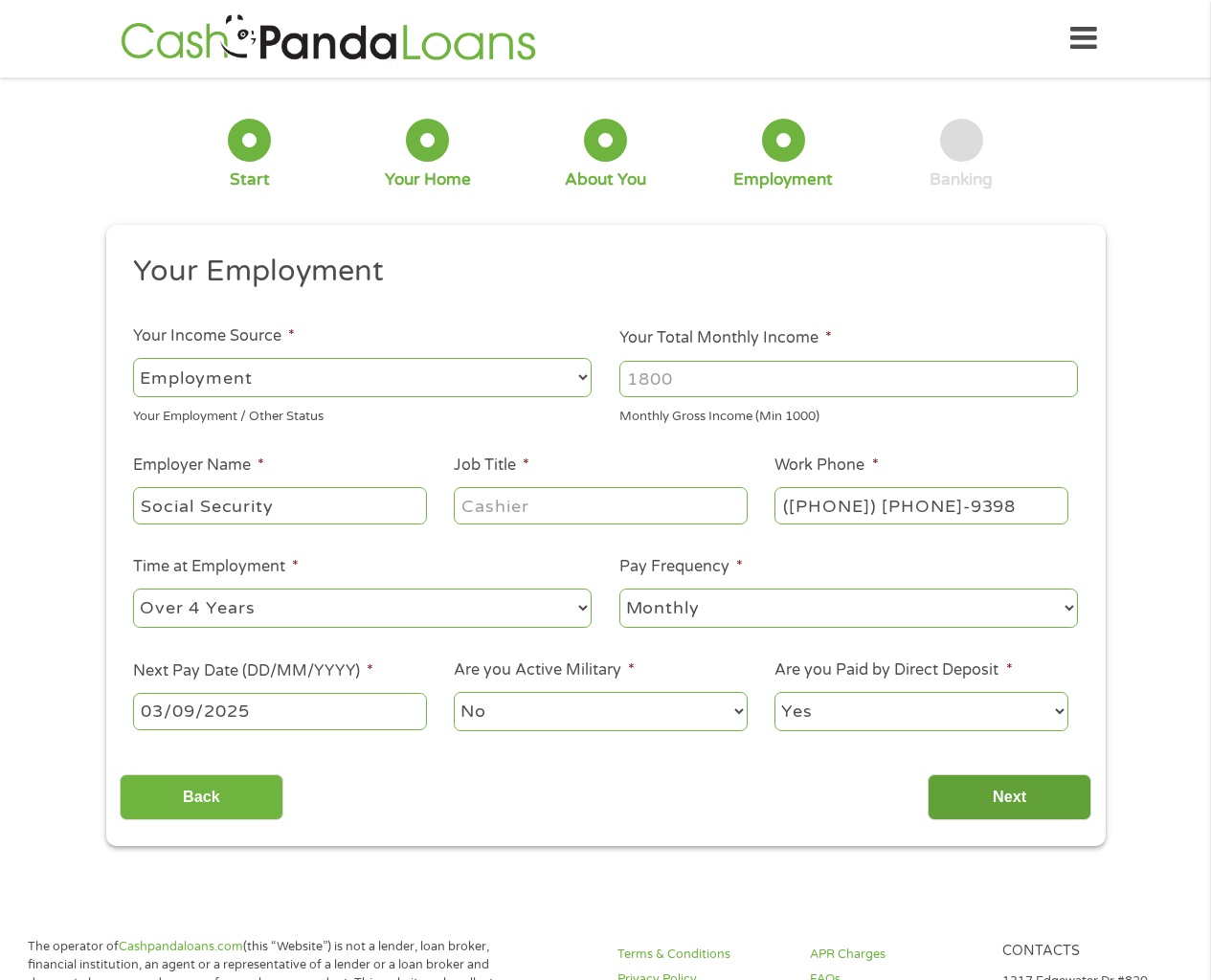 click on "Next" at bounding box center (1009, 797) 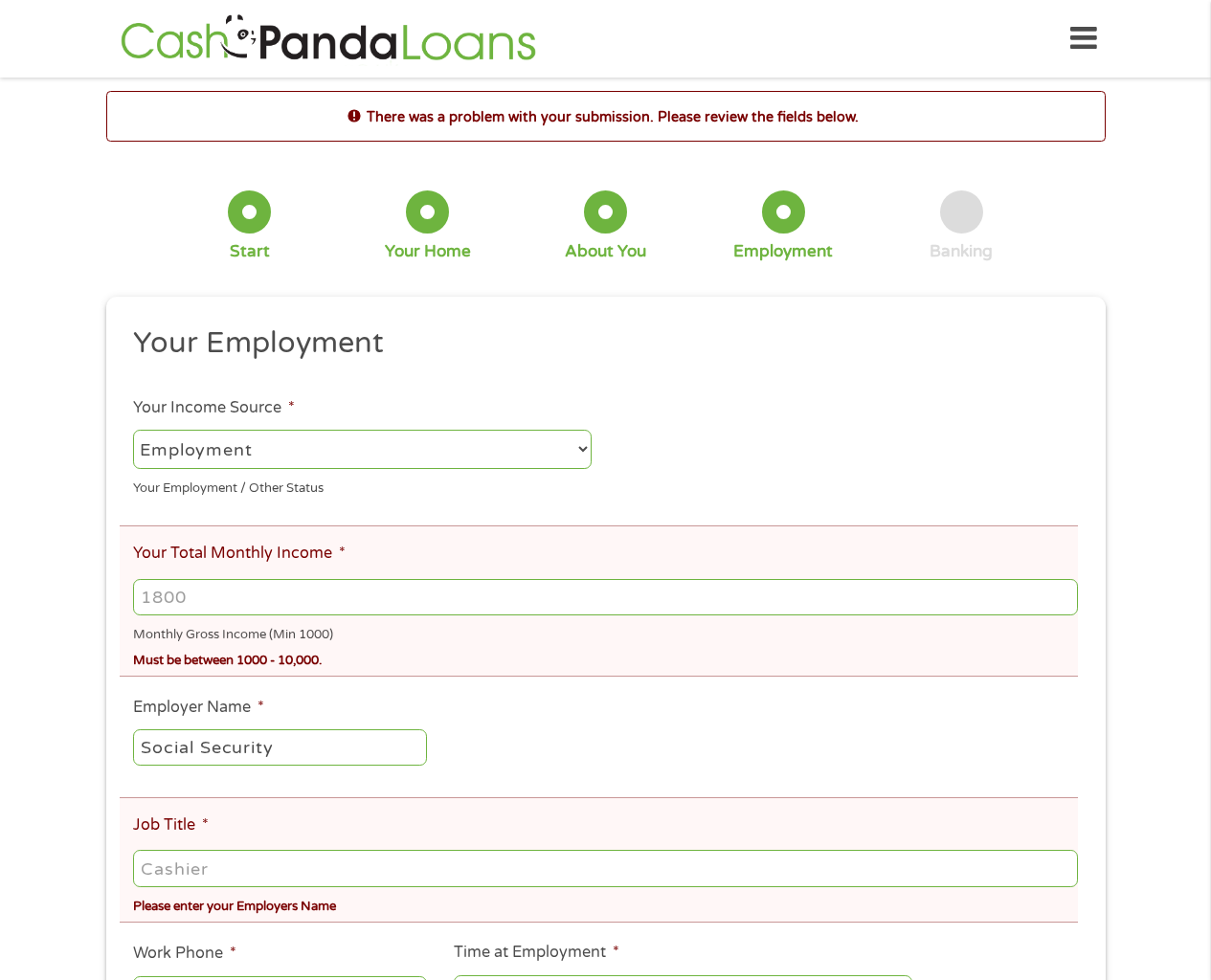 scroll, scrollTop: 8, scrollLeft: 8, axis: both 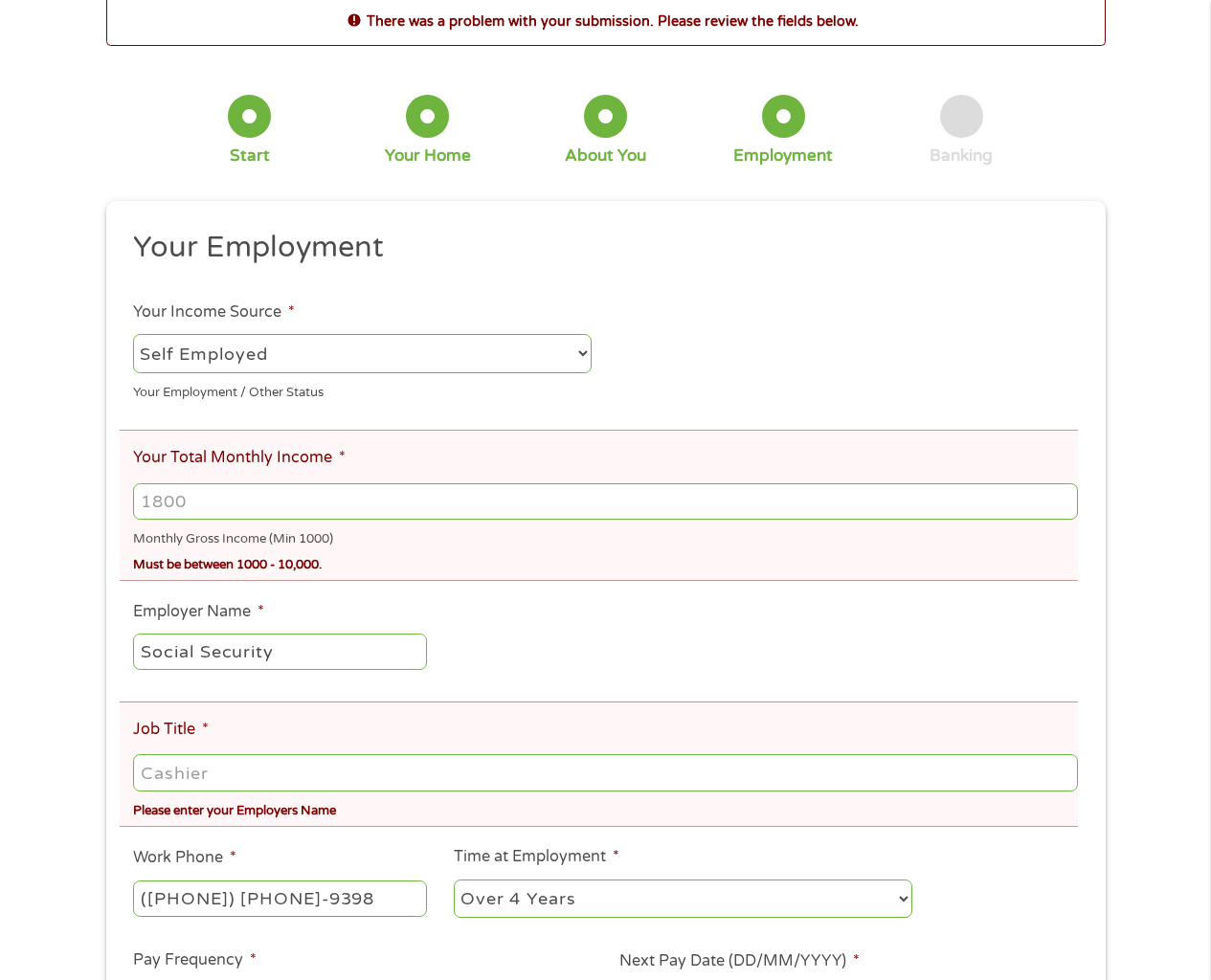 click on "--- Choose one --- Employment Self Employed Benefits" at bounding box center [362, 353] 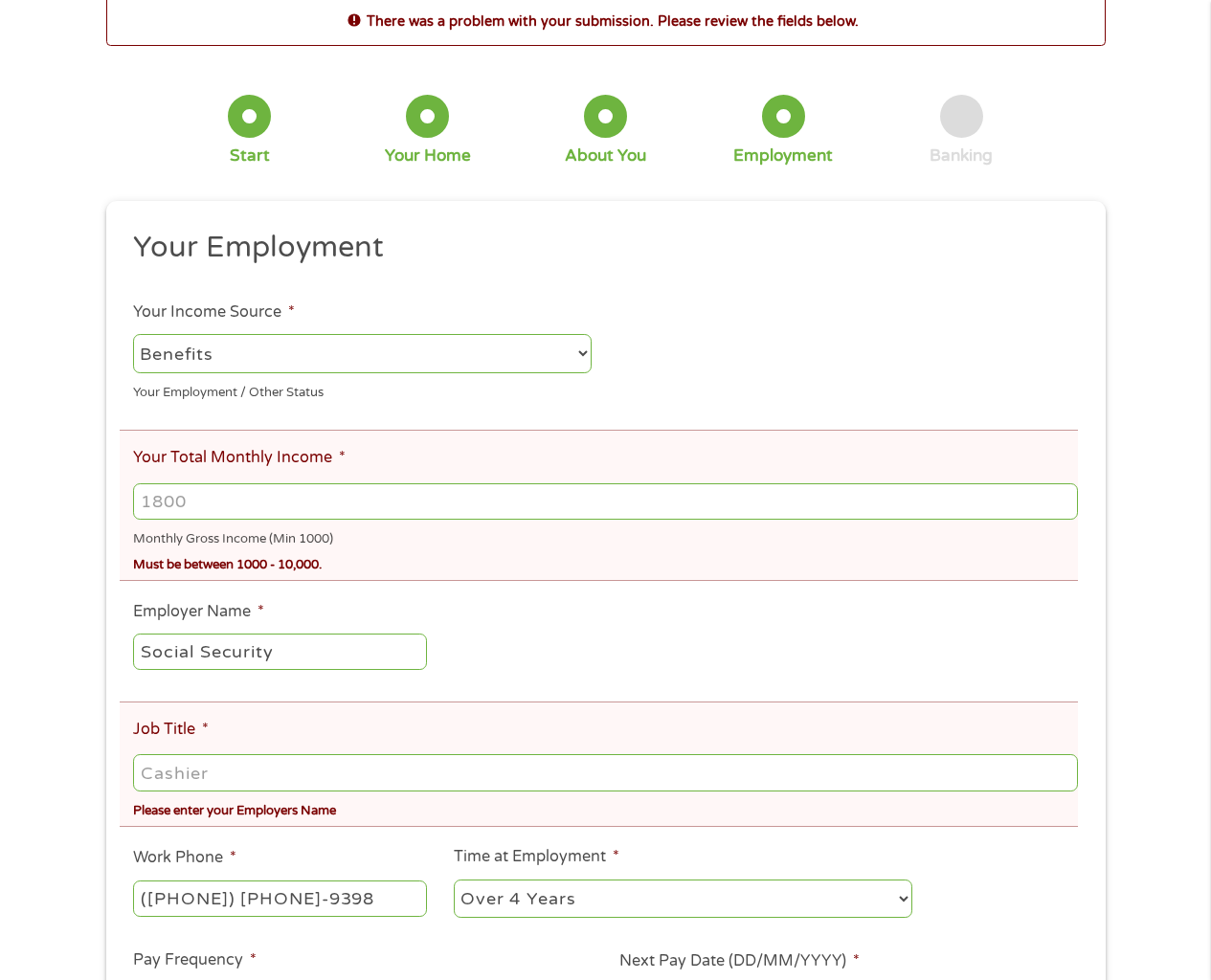 click on "--- Choose one --- Employment Self Employed Benefits" at bounding box center [362, 353] 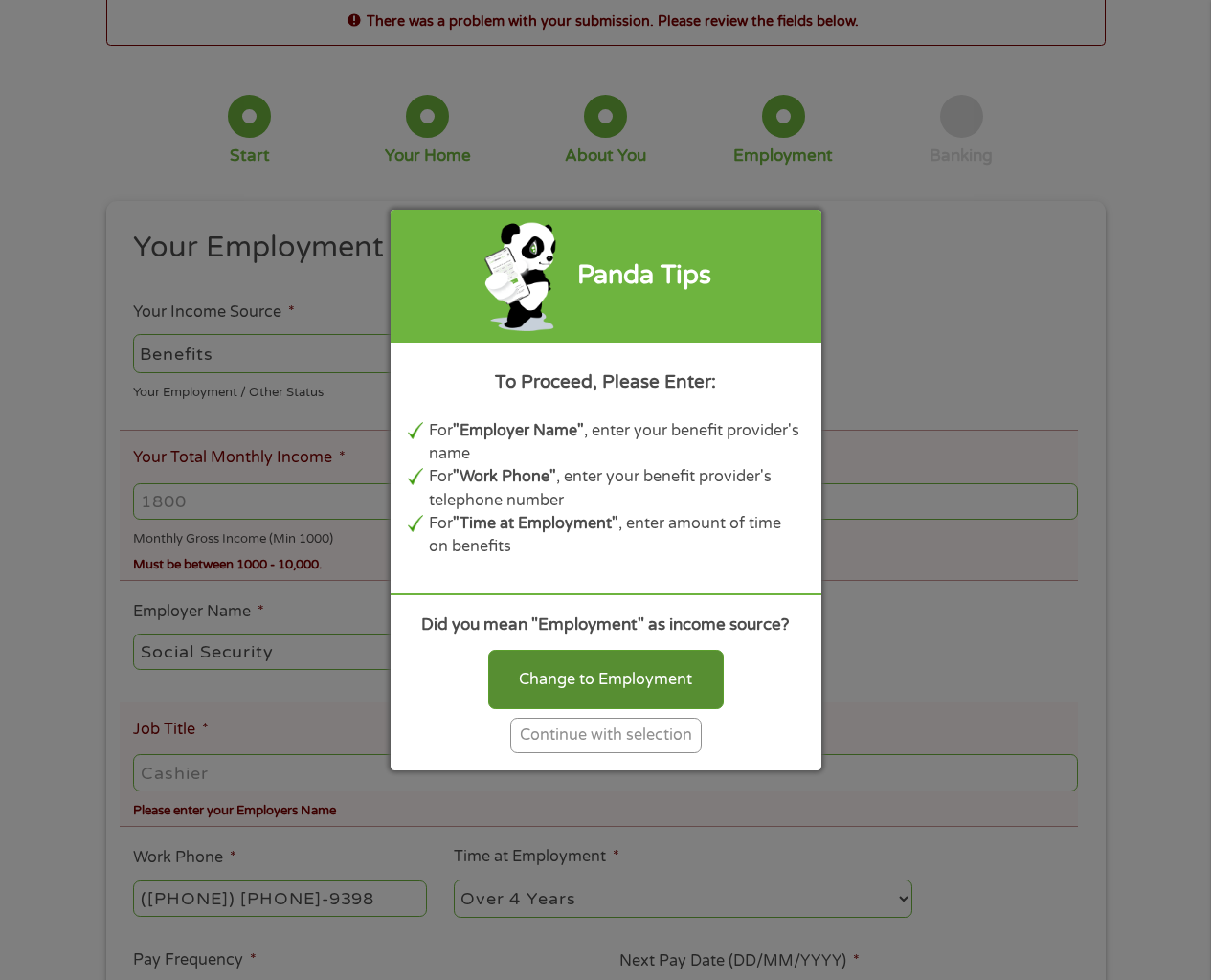 click on "Change to Employment" at bounding box center [606, 679] 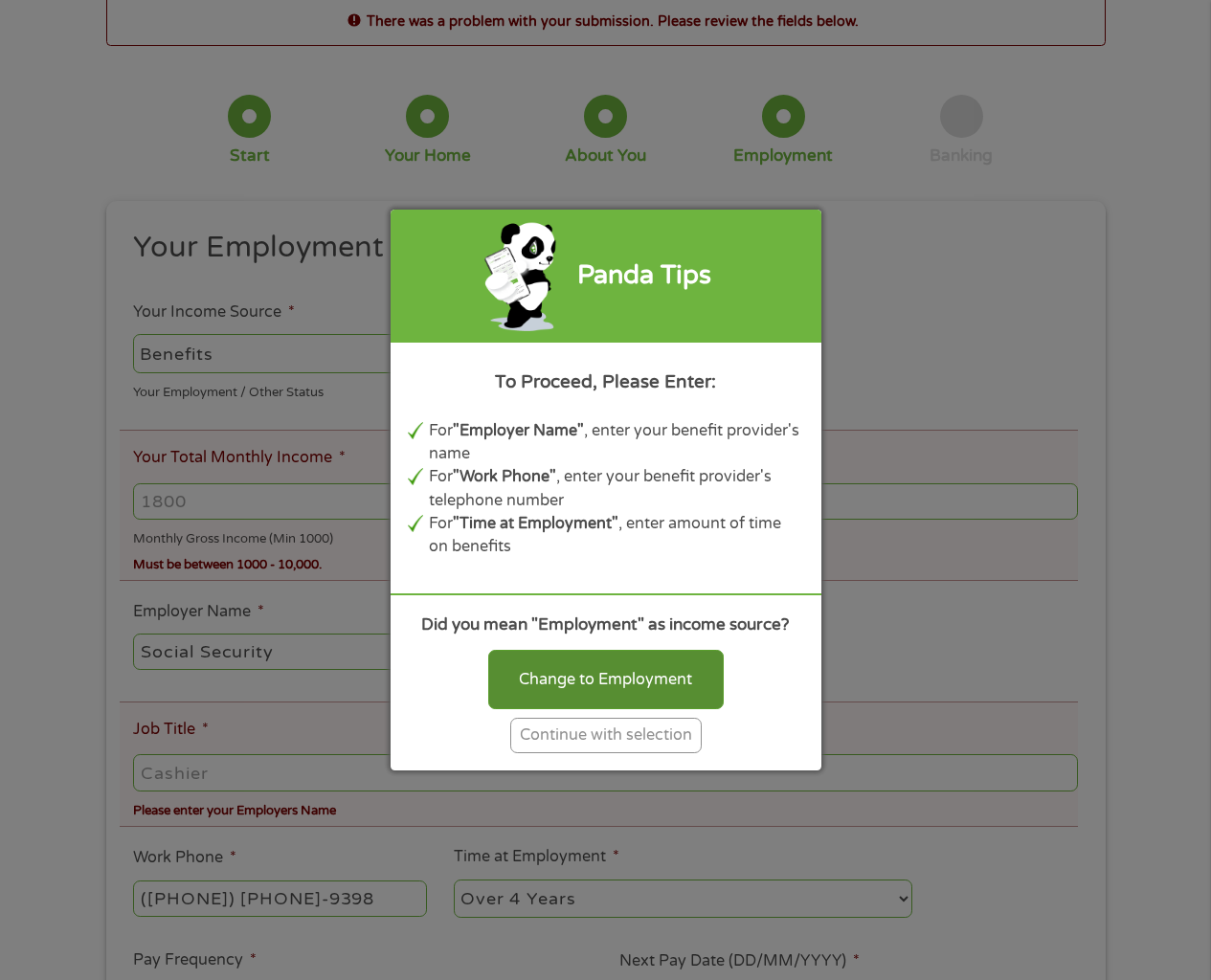 select on "fullTime" 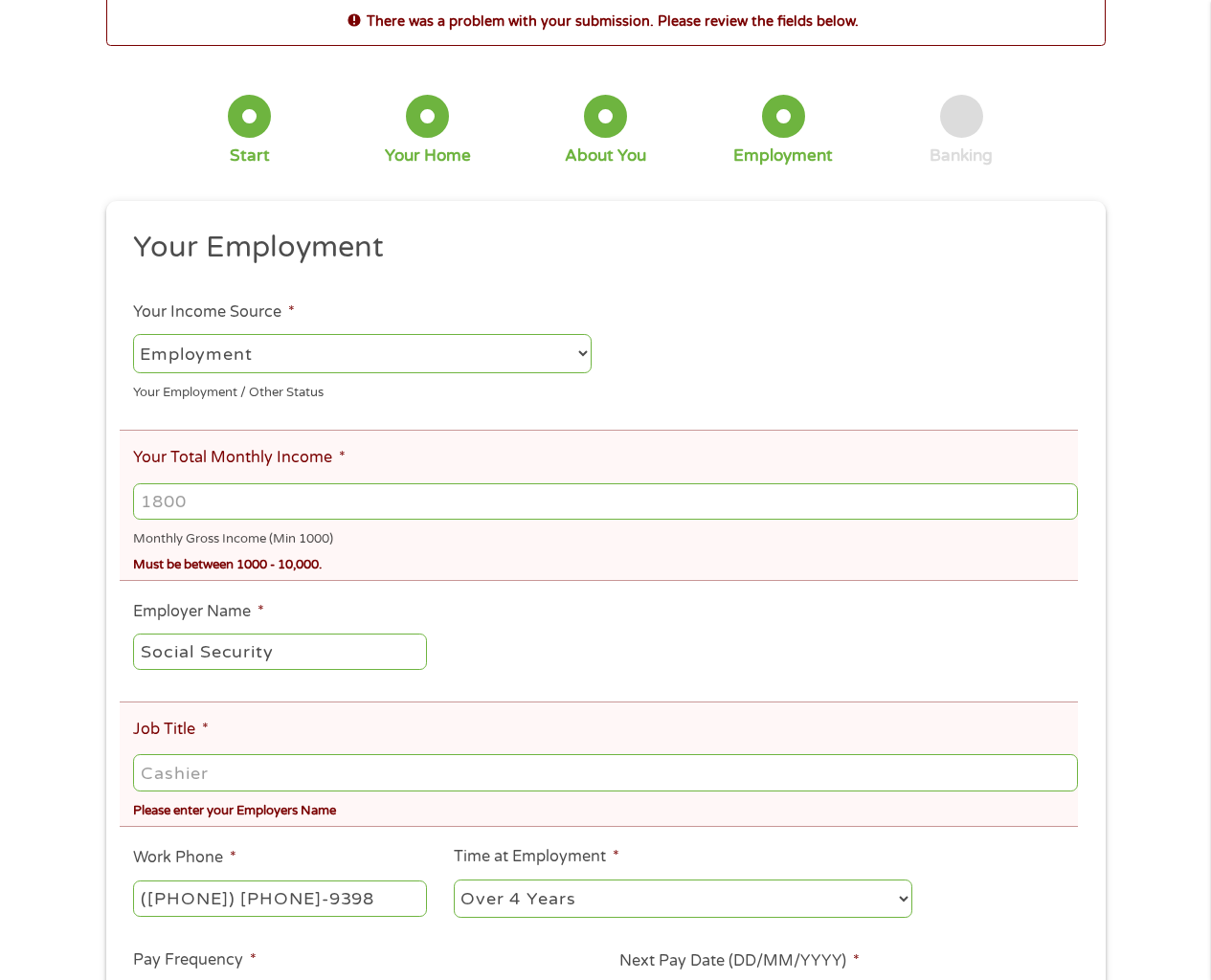 click on "Your Total Monthly Income *" at bounding box center (239, 457) 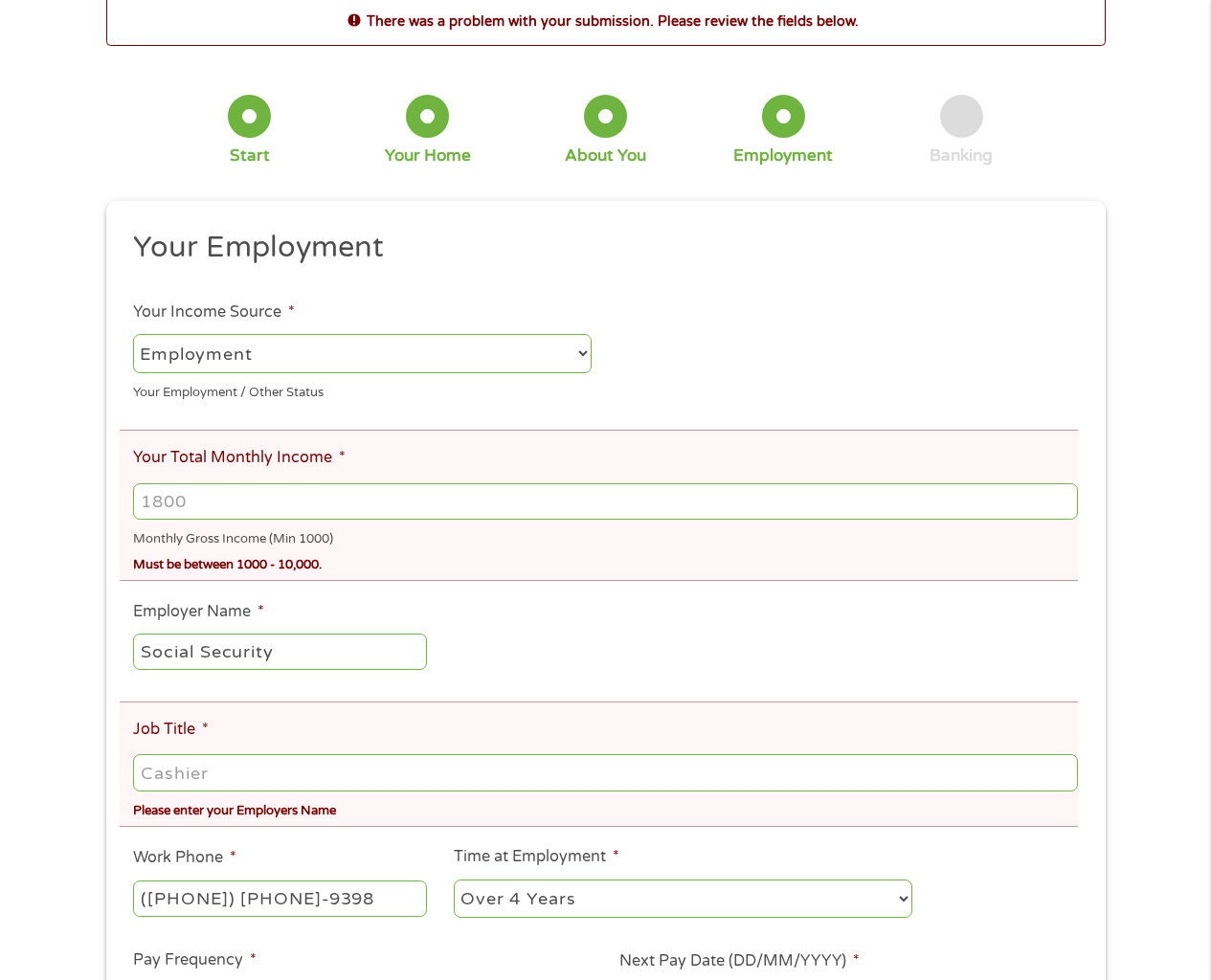 click on "Your Total Monthly Income *" at bounding box center (605, 501) 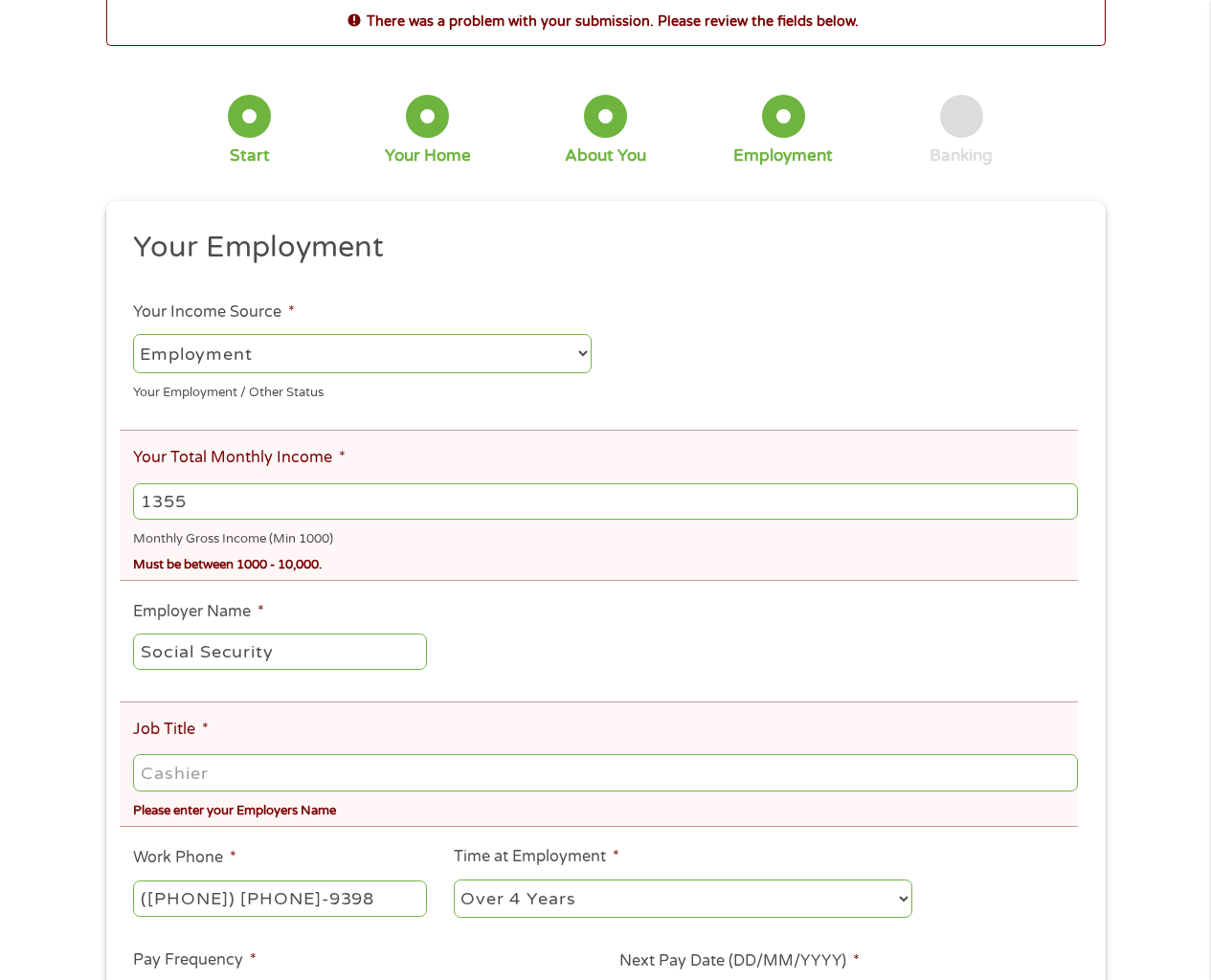 type on "1355" 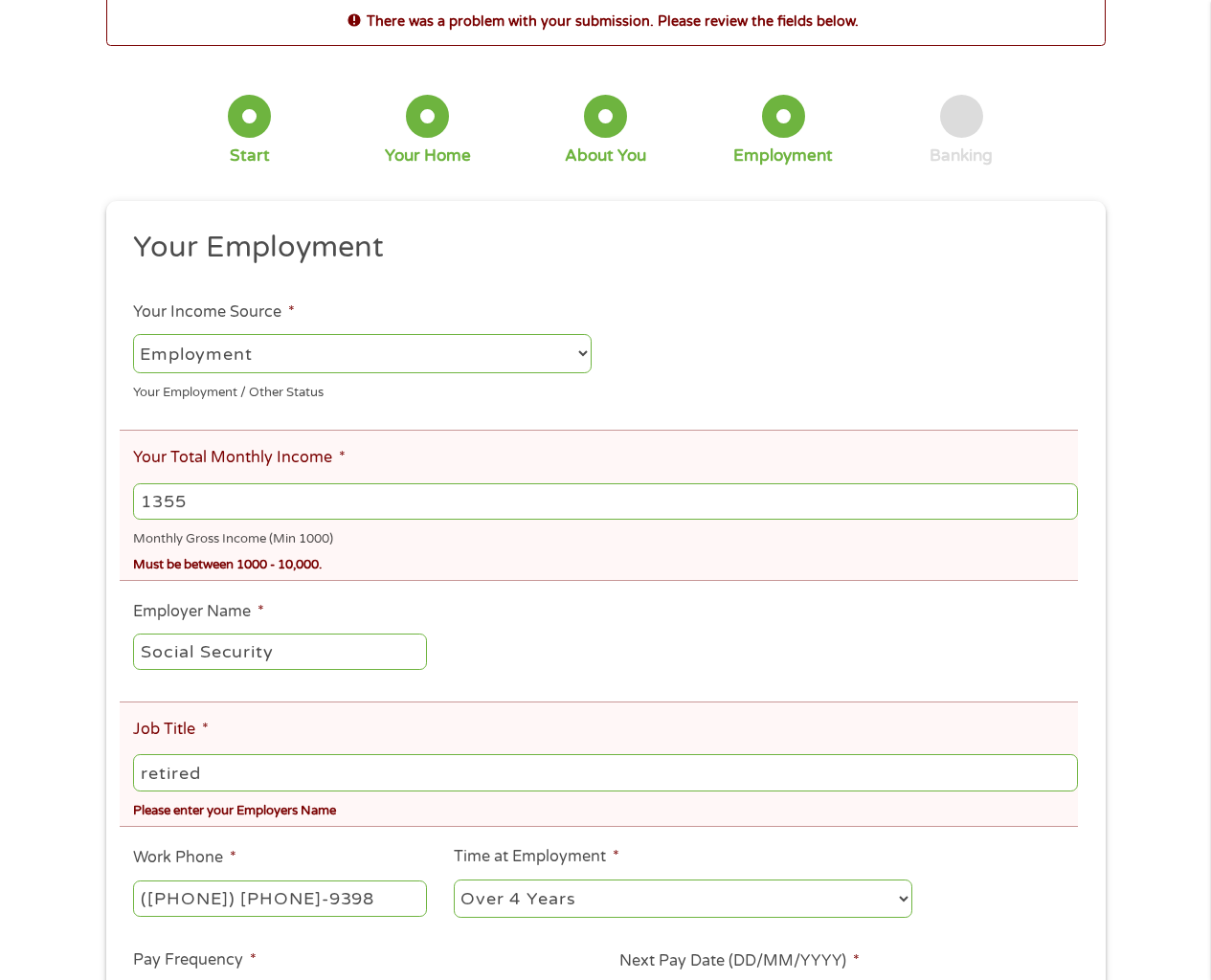 type on "retired" 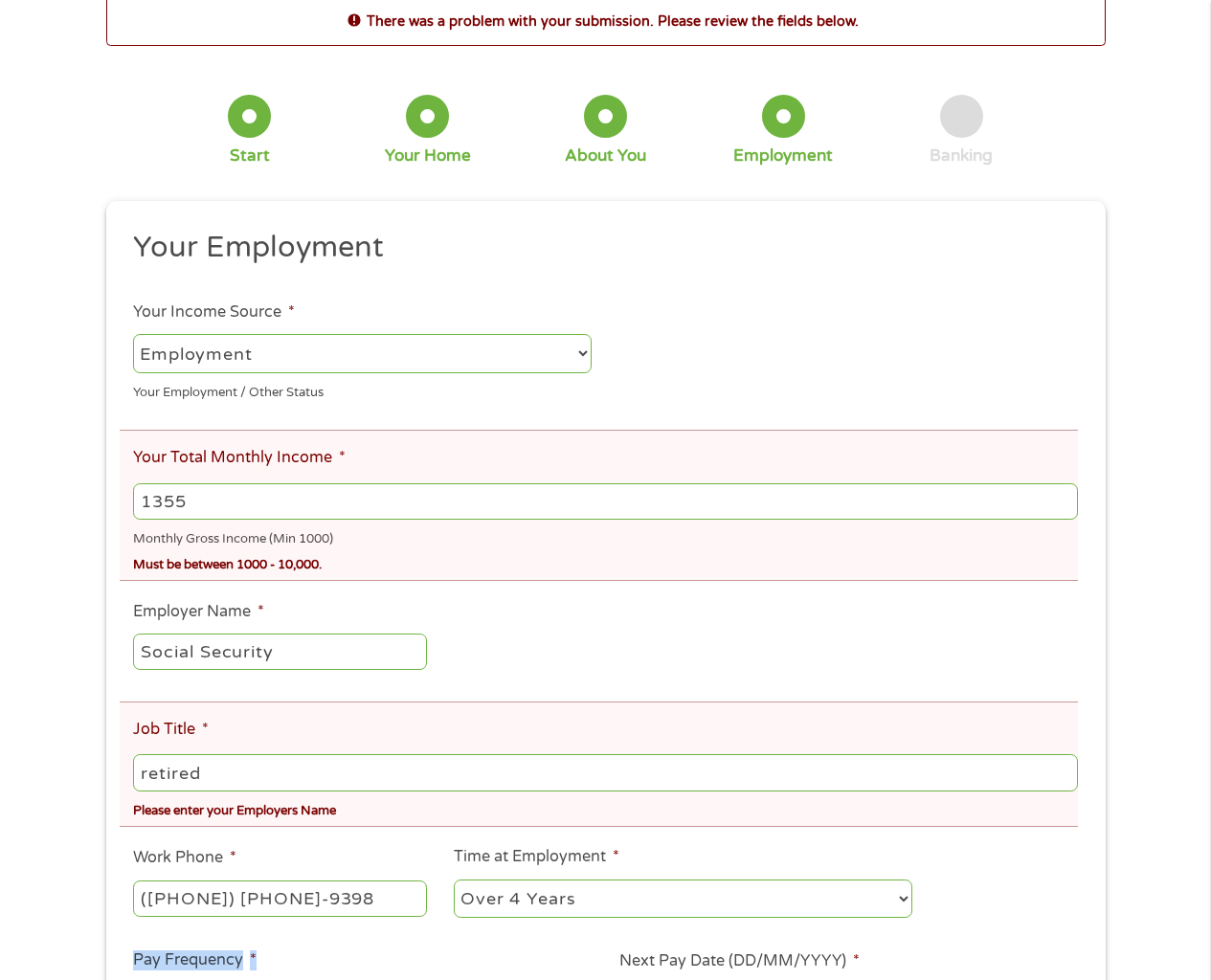 drag, startPoint x: 558, startPoint y: 954, endPoint x: 597, endPoint y: 919, distance: 52.40229 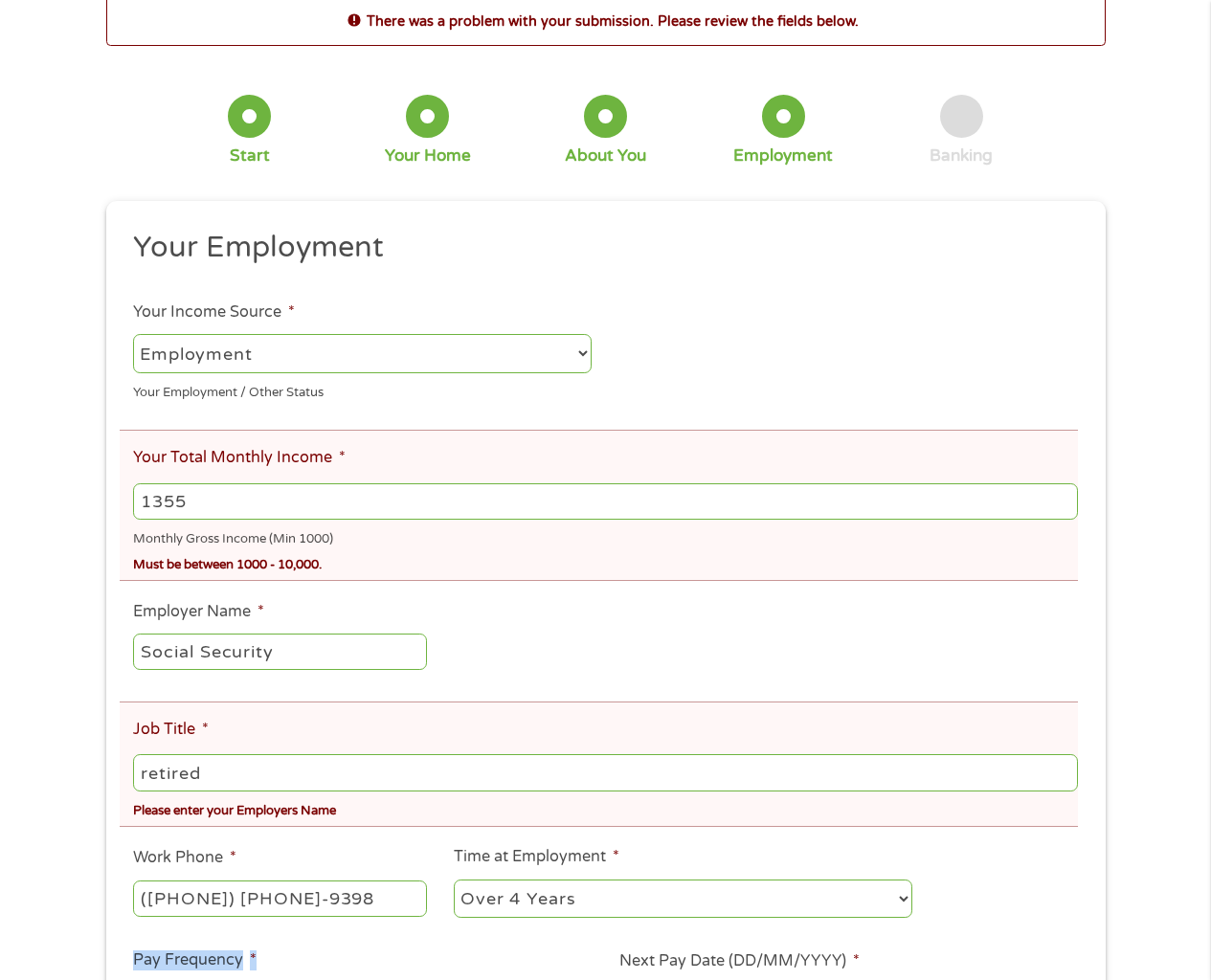 click on "Your Employment Your Income Source * --- Choose one --- Employment Self Employed Benefits Your Employment / Other Status Your Total Monthly Income * 1355 Monthly Gross Income (Min 1000) Must be between 1000 - 10,000. This field is hidden when viewing the form Other Income * 0 Pension, Spouse & any Other Income Employer Name * Social Security Job Title * retired Please enter your Employers Name Work Phone * ([PHONE]) [PHONE]-[PHONE] Time at Employment * --- Choose one --- 1 Year or less 1 - 2 Years 2 - 4 Years Over 4 Years Pay Frequency * --- Choose one --- Every 2 Weeks Every Week Monthly Semi-Monthly Next Pay Date (DD/MM/YYYY) * 03/09/2025 Are you Active Military * No Yes Are you Paid by Direct Deposit * Yes No" at bounding box center (605, 685) 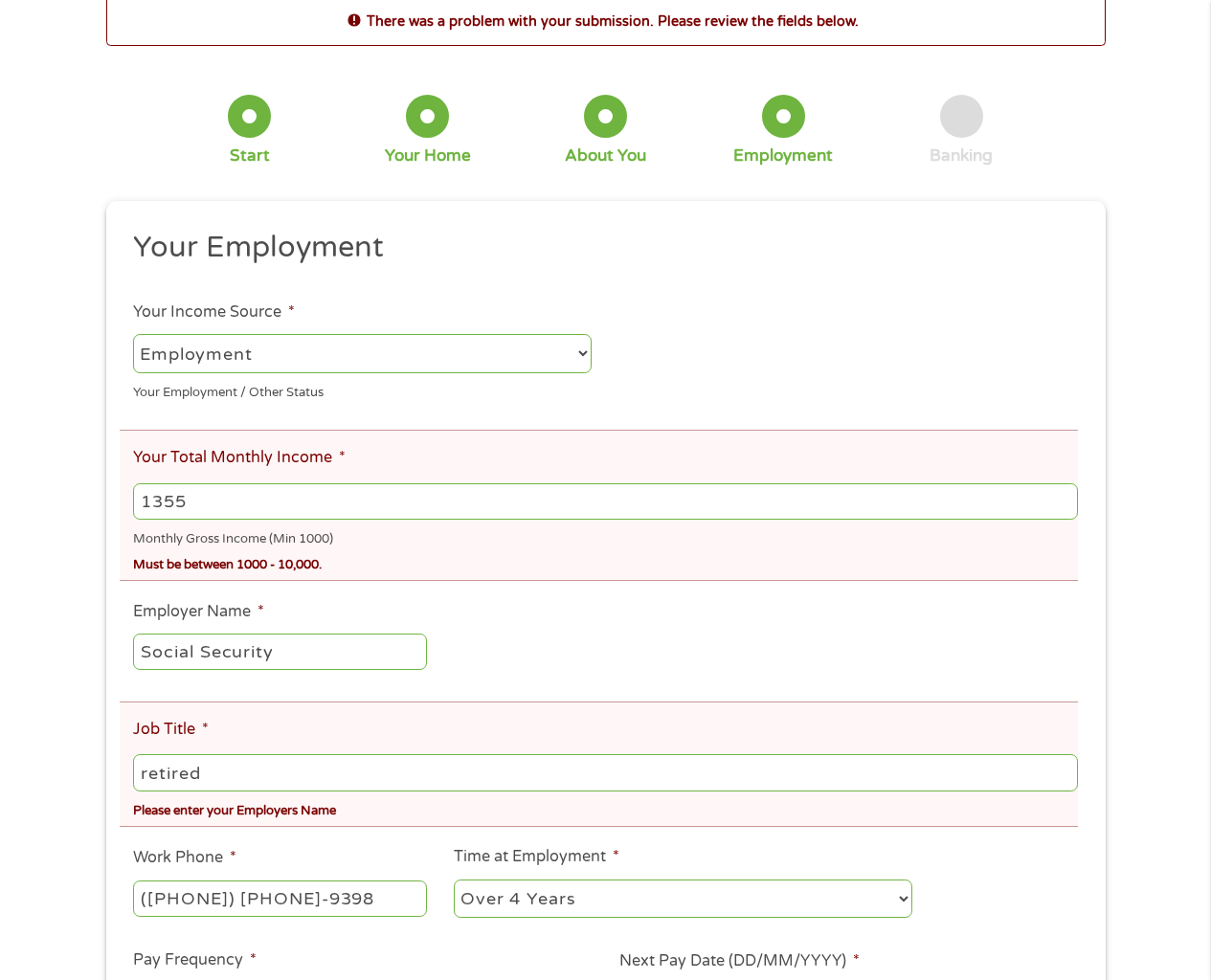 click on "Your Employment Your Income Source * --- Choose one --- Employment Self Employed Benefits Your Employment / Other Status Your Total Monthly Income * 1355 Monthly Gross Income (Min 1000) Must be between 1000 - 10,000. This field is hidden when viewing the form Other Income * 0 Pension, Spouse & any Other Income Employer Name * Social Security Job Title * retired Please enter your Employers Name Work Phone * ([PHONE]) [PHONE]-[PHONE] Time at Employment * --- Choose one --- 1 Year or less 1 - 2 Years 2 - 4 Years Over 4 Years Pay Frequency * --- Choose one --- Every 2 Weeks Every Week Monthly Semi-Monthly Next Pay Date (DD/MM/YYYY) * 03/09/2025 Are you Active Military * No Yes Are you Paid by Direct Deposit * Yes No" at bounding box center (605, 685) 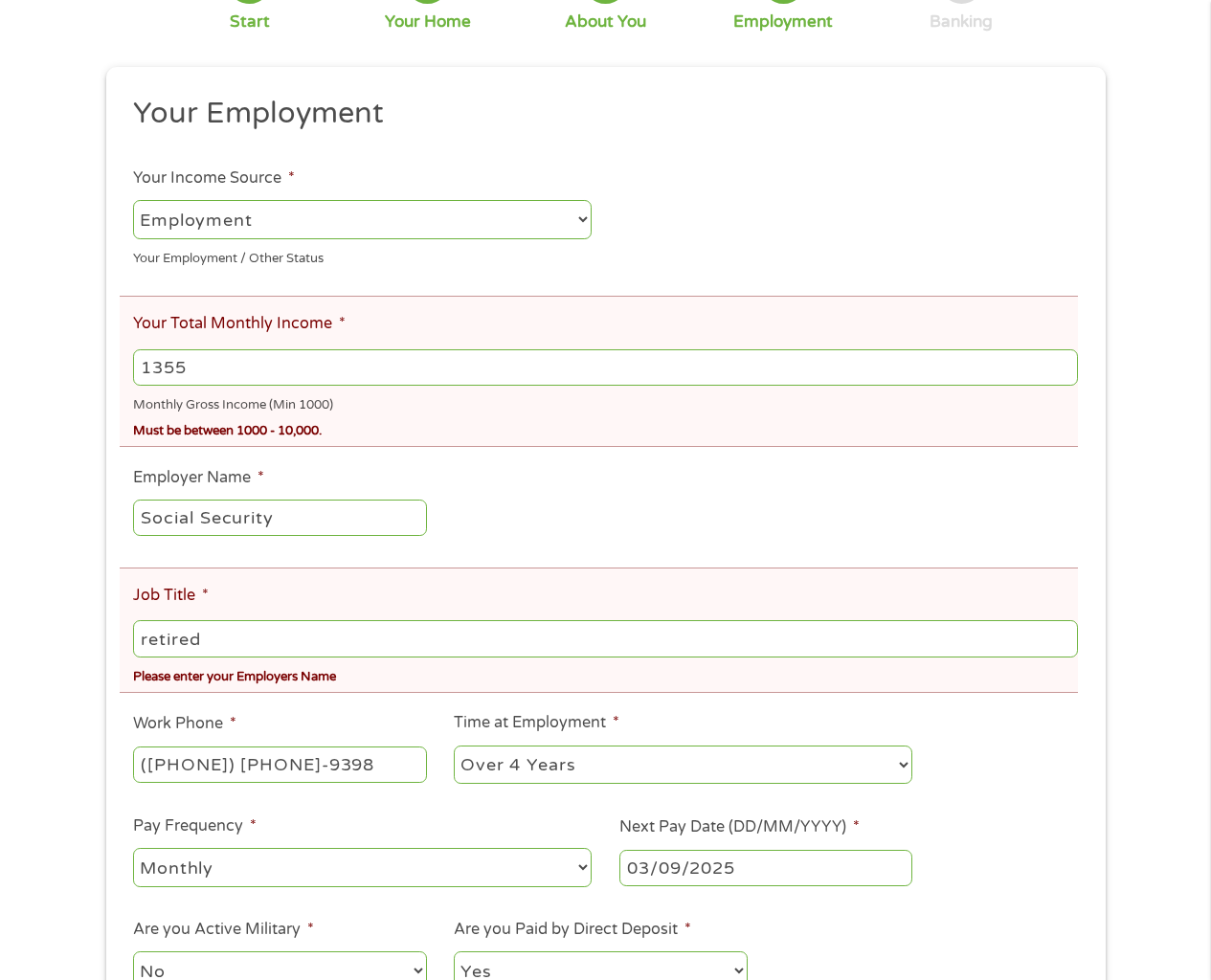 scroll, scrollTop: 287, scrollLeft: 0, axis: vertical 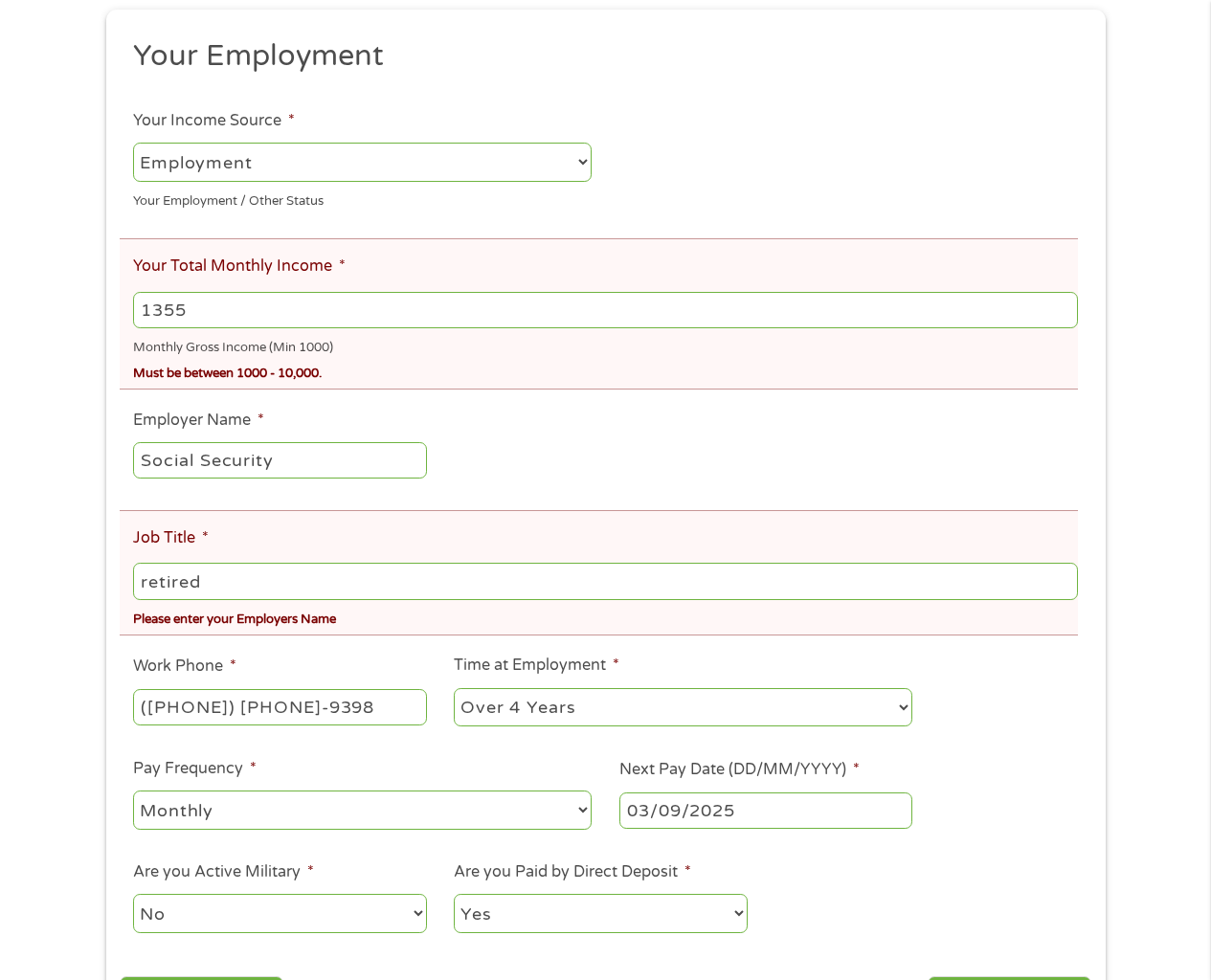drag, startPoint x: 0, startPoint y: 979, endPoint x: 1224, endPoint y: 43, distance: 1540.8673 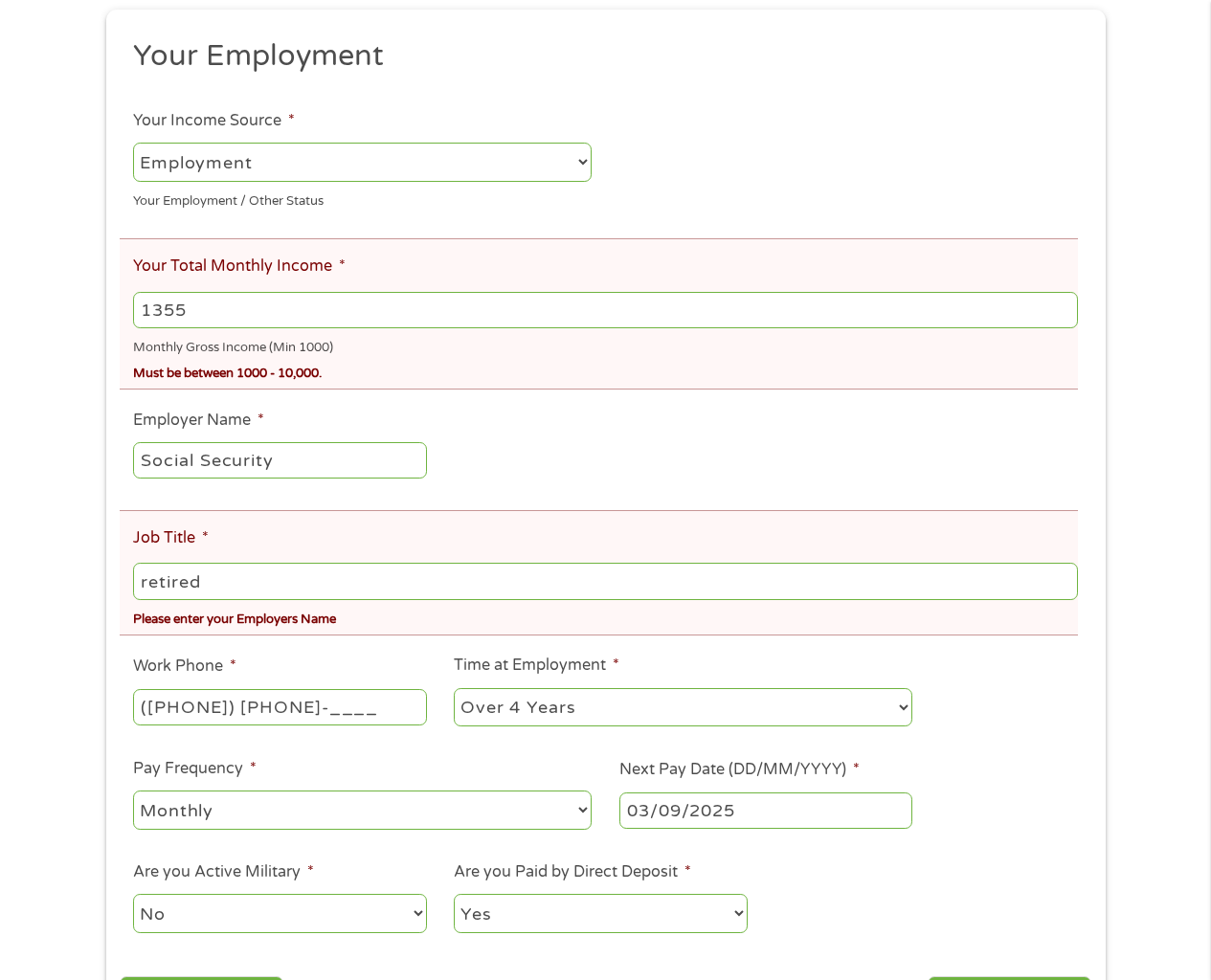type on "([PHONE]) ___-____" 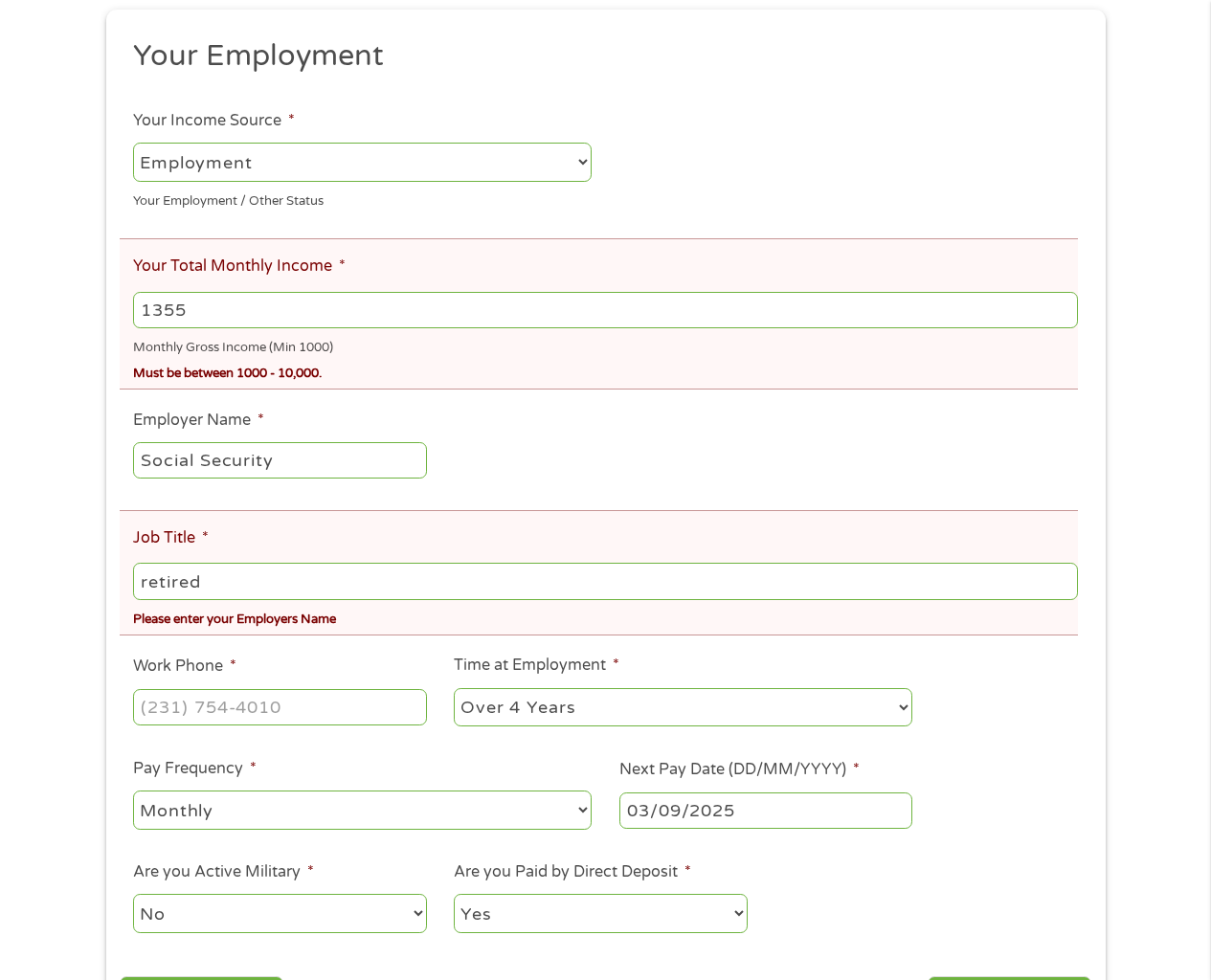 click on "Work Phone *" at bounding box center [280, 691] 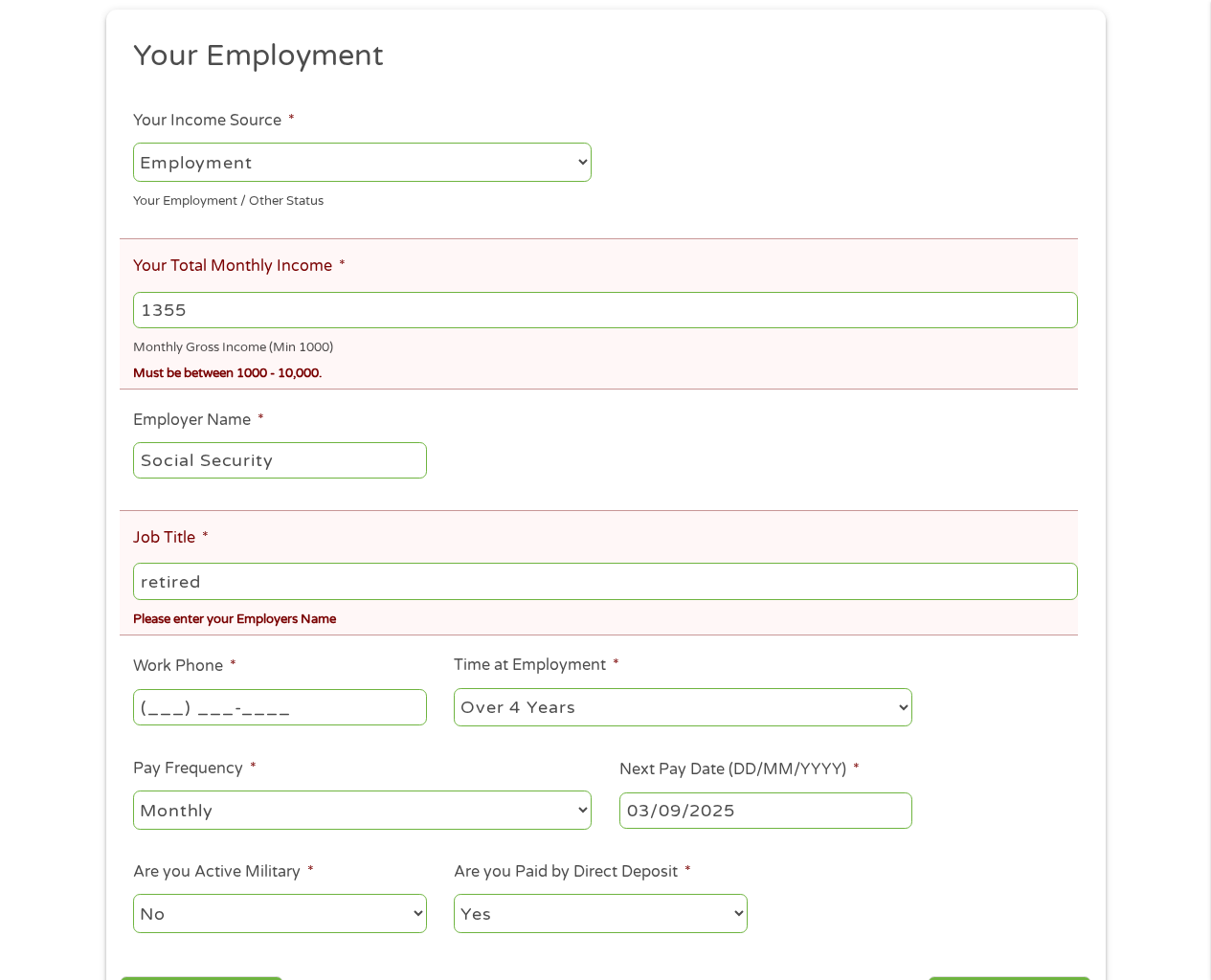 click on "(___) ___-____" at bounding box center (280, 707) 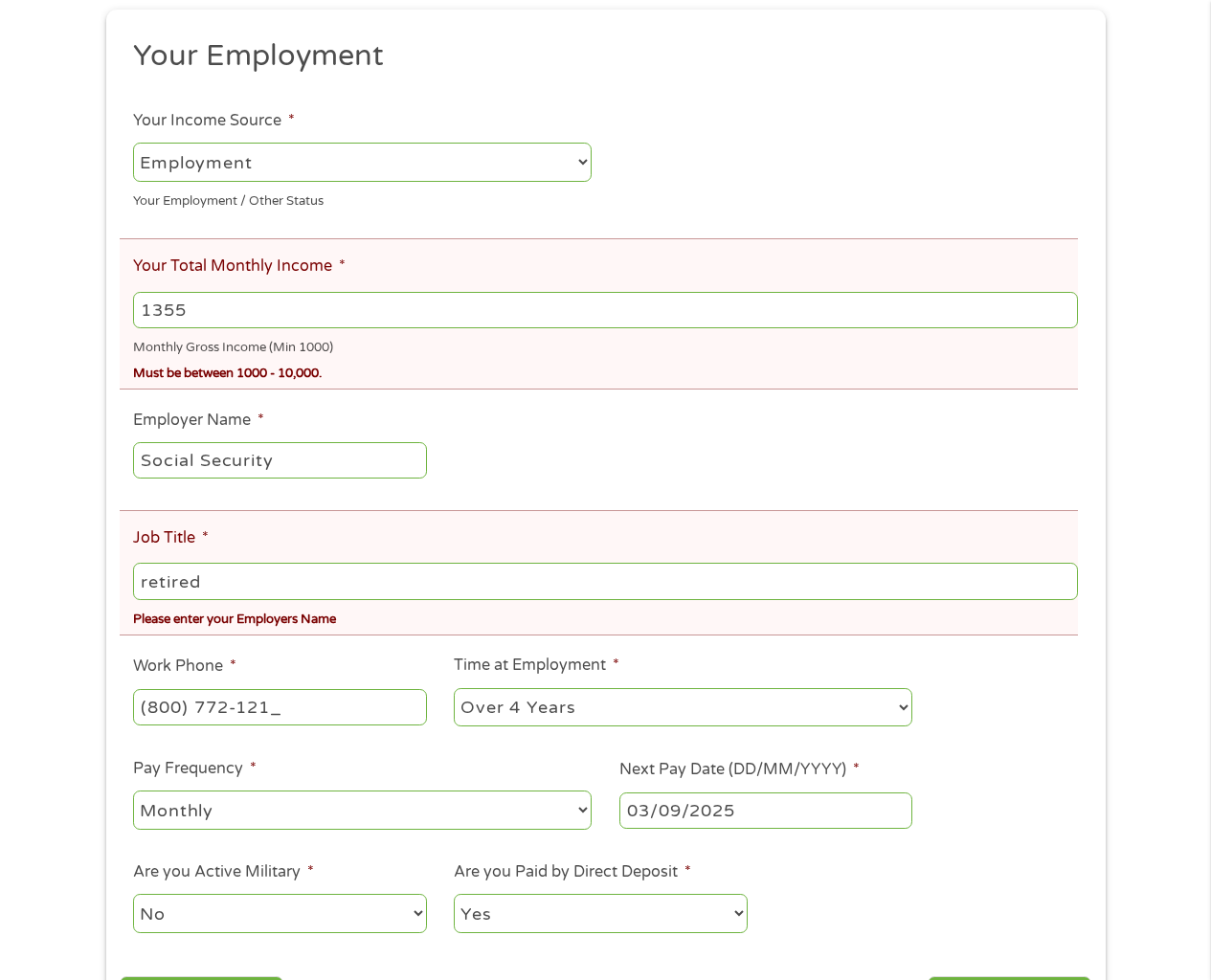 type on "(800) 772-1213" 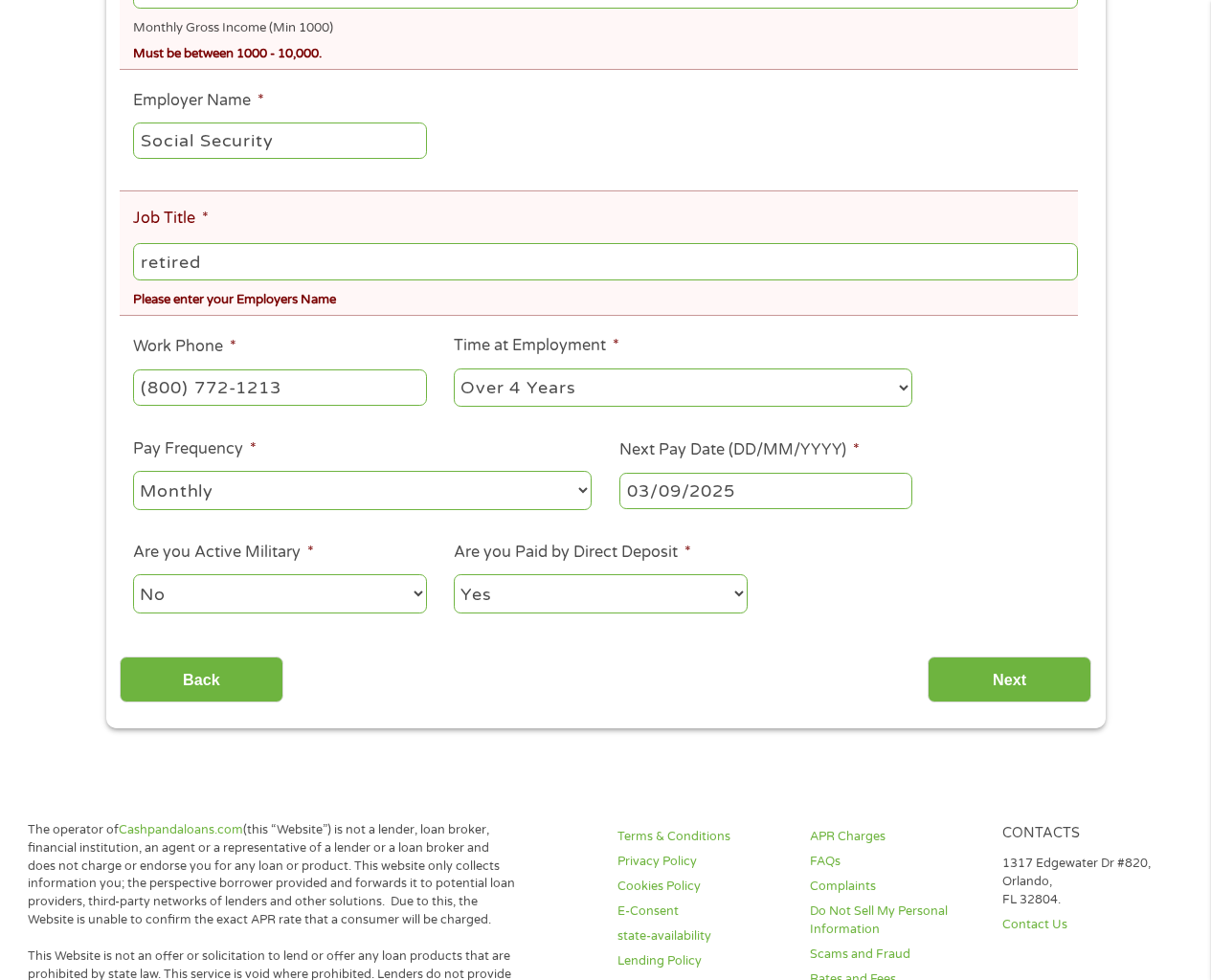 scroll, scrollTop: 574, scrollLeft: 0, axis: vertical 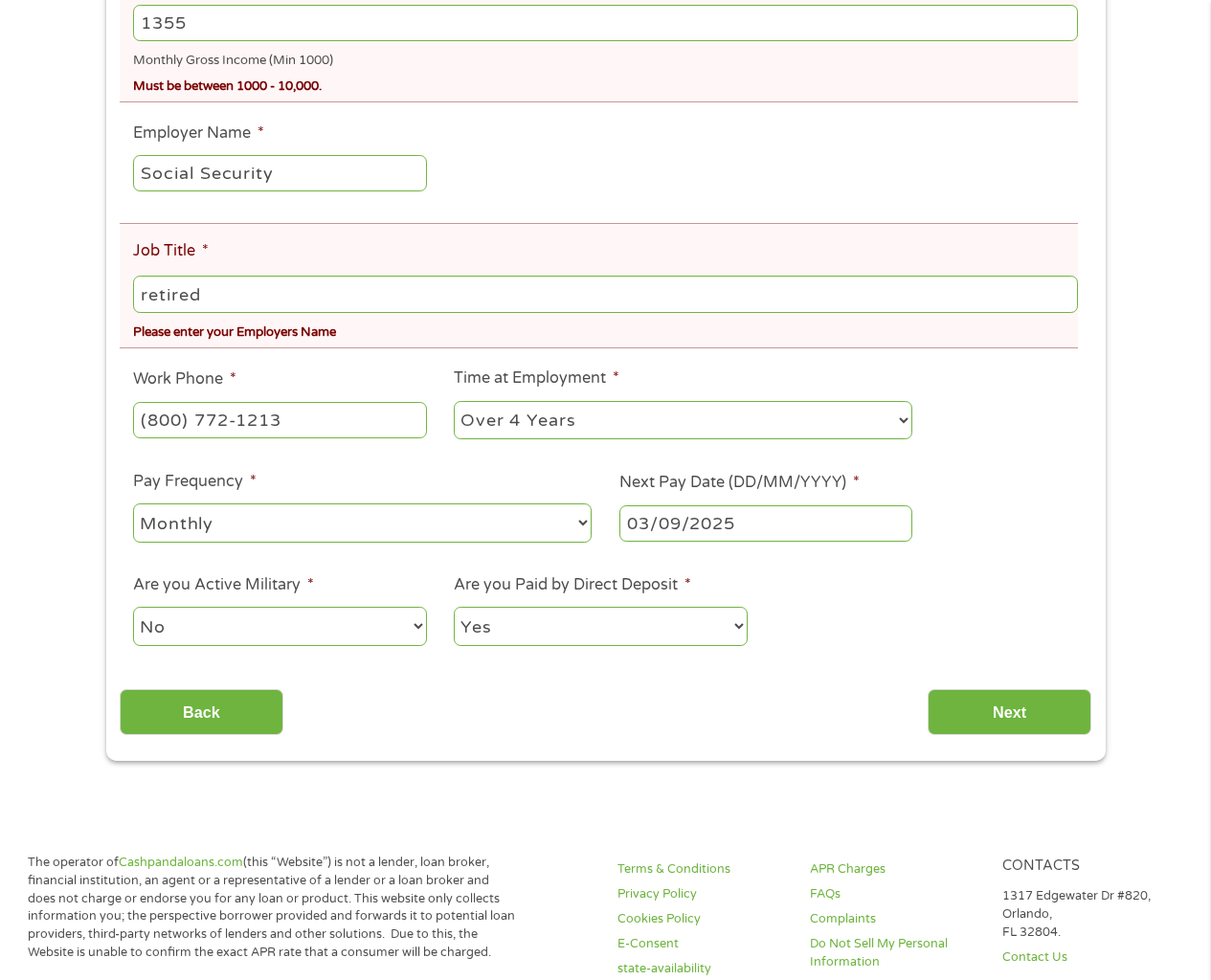 click on "There was a problem with your submission. Please review the fields below. 1         Start   2         Your Home   3         About You   4         Employment   5         Banking   6
This field is hidden when viewing the form gclid EAIaIQobChMIiK2jtI73jgMVt0hHAR05UR8gEAAYAyAAEgItXPD_BwE This field is hidden when viewing the form Referrer https://www.cashpandaloans.com/?medium=adwords&source=adwords&campaign=22747246762&adgroup=181722780413&creative=761547736927&position&keyword=loan&utm_term=%7Bsearchterm%7D&matchtype=%7Bterm%7D&device=c&network=s&gad_source=5&gad_campaignid=22747246762&gclid=EAIaIQobChMIiK2jtI73jgMVt0hHAR05UR8gEAAYAyAAEgItXPD_BwE This field is hidden when viewing the form Source adwords This field is hidden when viewing the form Campaign 22747246762 This field is hidden when viewing the form Medium adwords This field is hidden when viewing the form adgroup 181722780413 This field is hidden when viewing the form c s" at bounding box center [605, 159] 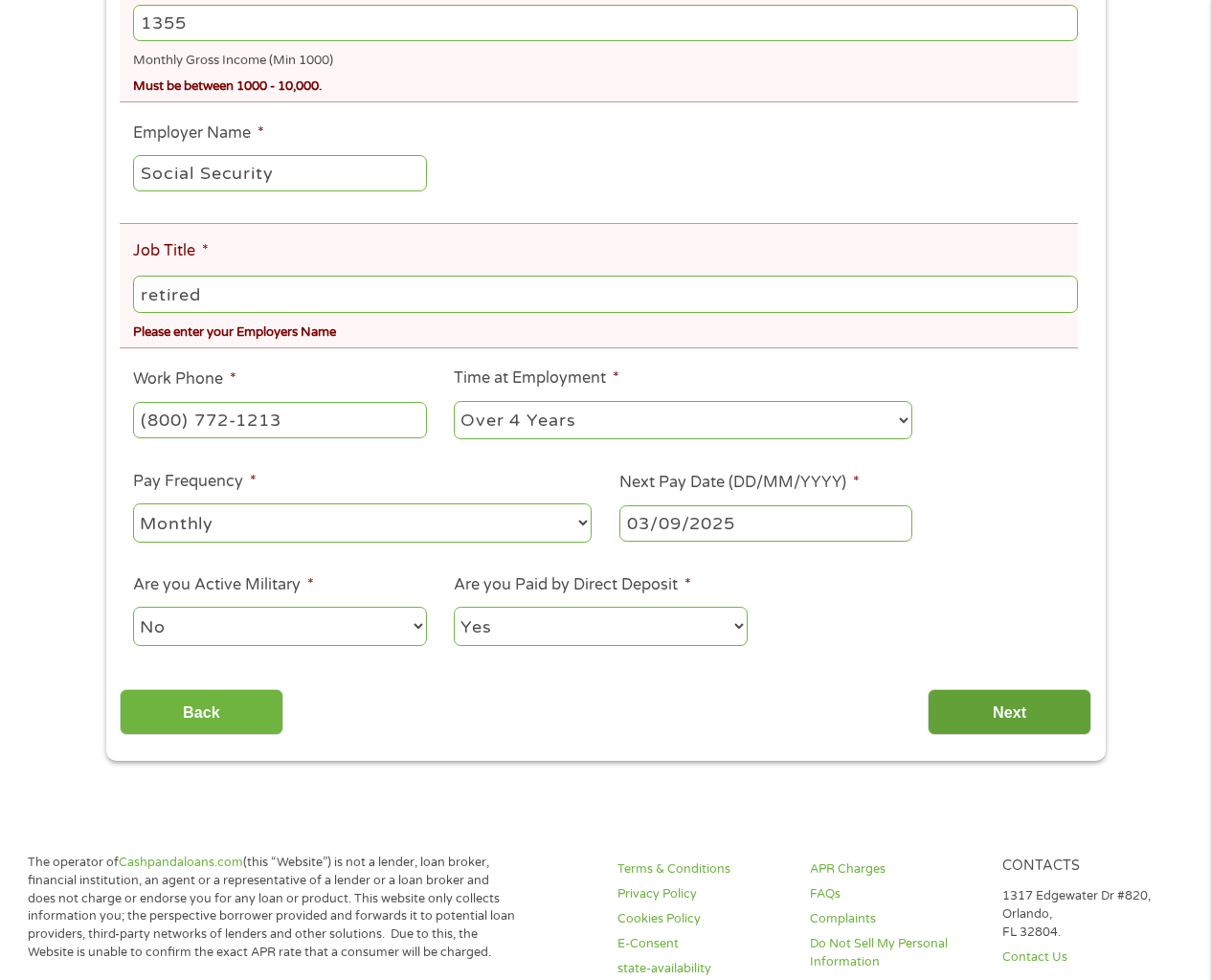 click on "Next" at bounding box center [1009, 712] 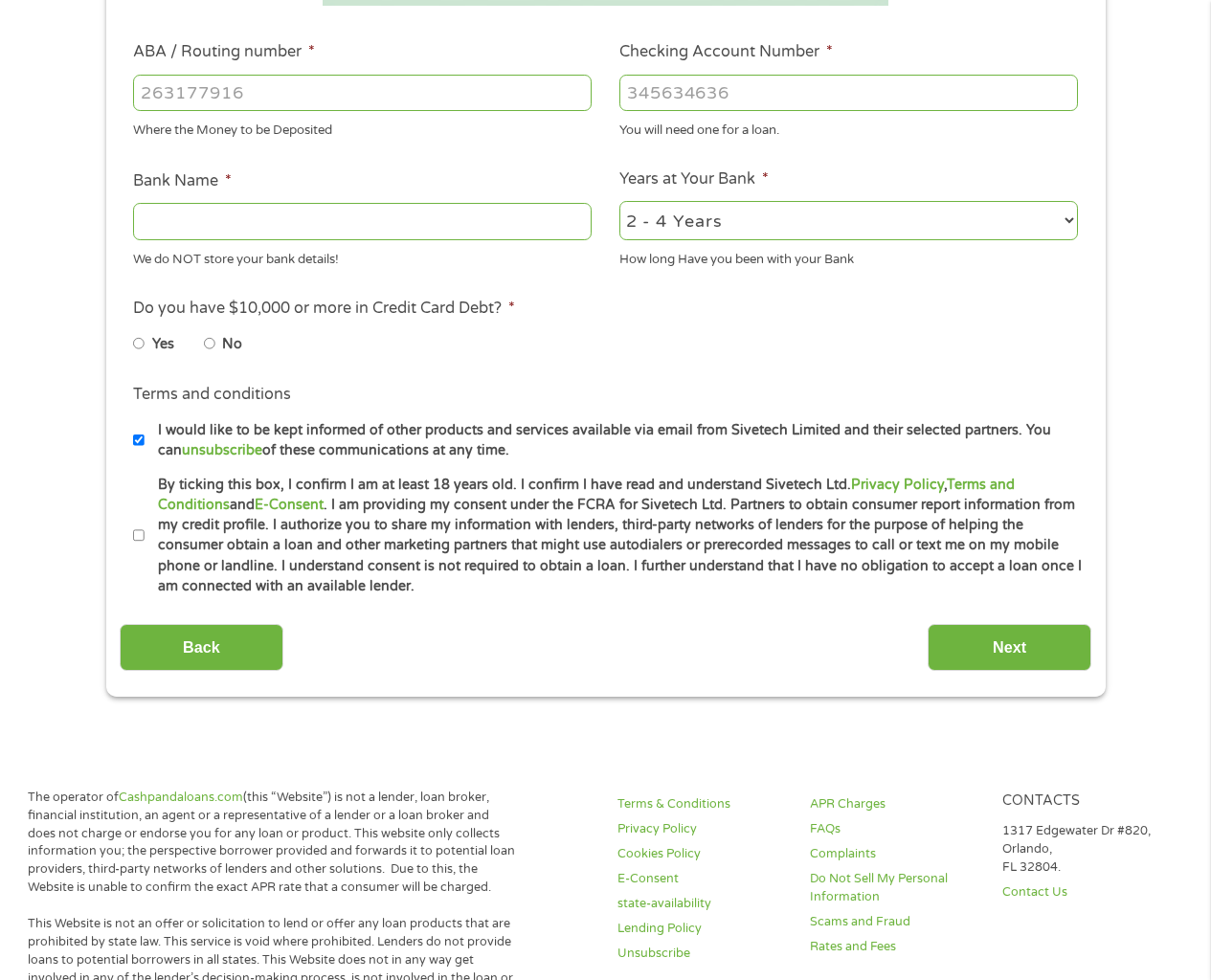 scroll, scrollTop: 410, scrollLeft: 0, axis: vertical 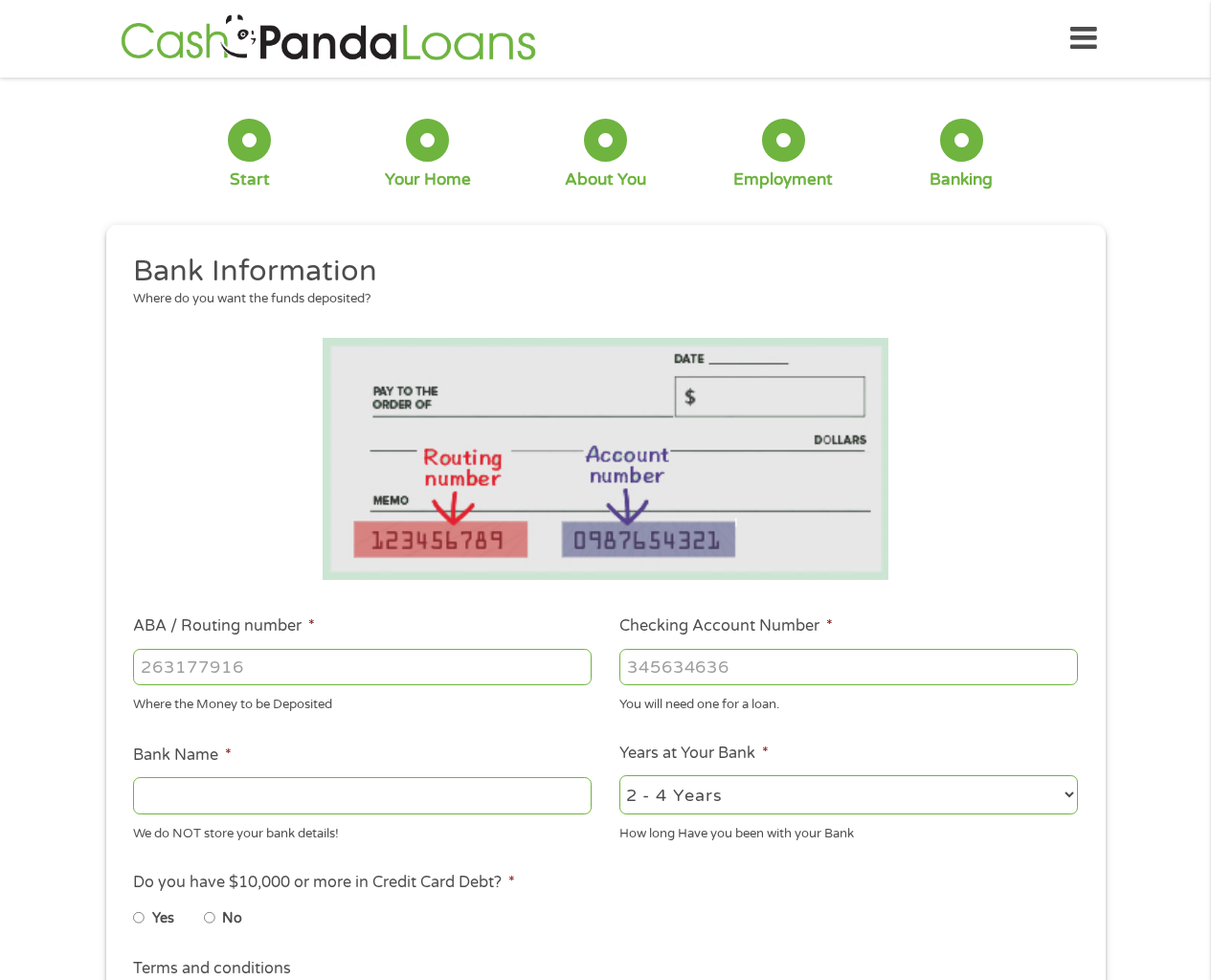 click on "ABA / Routing number *" at bounding box center (362, 667) 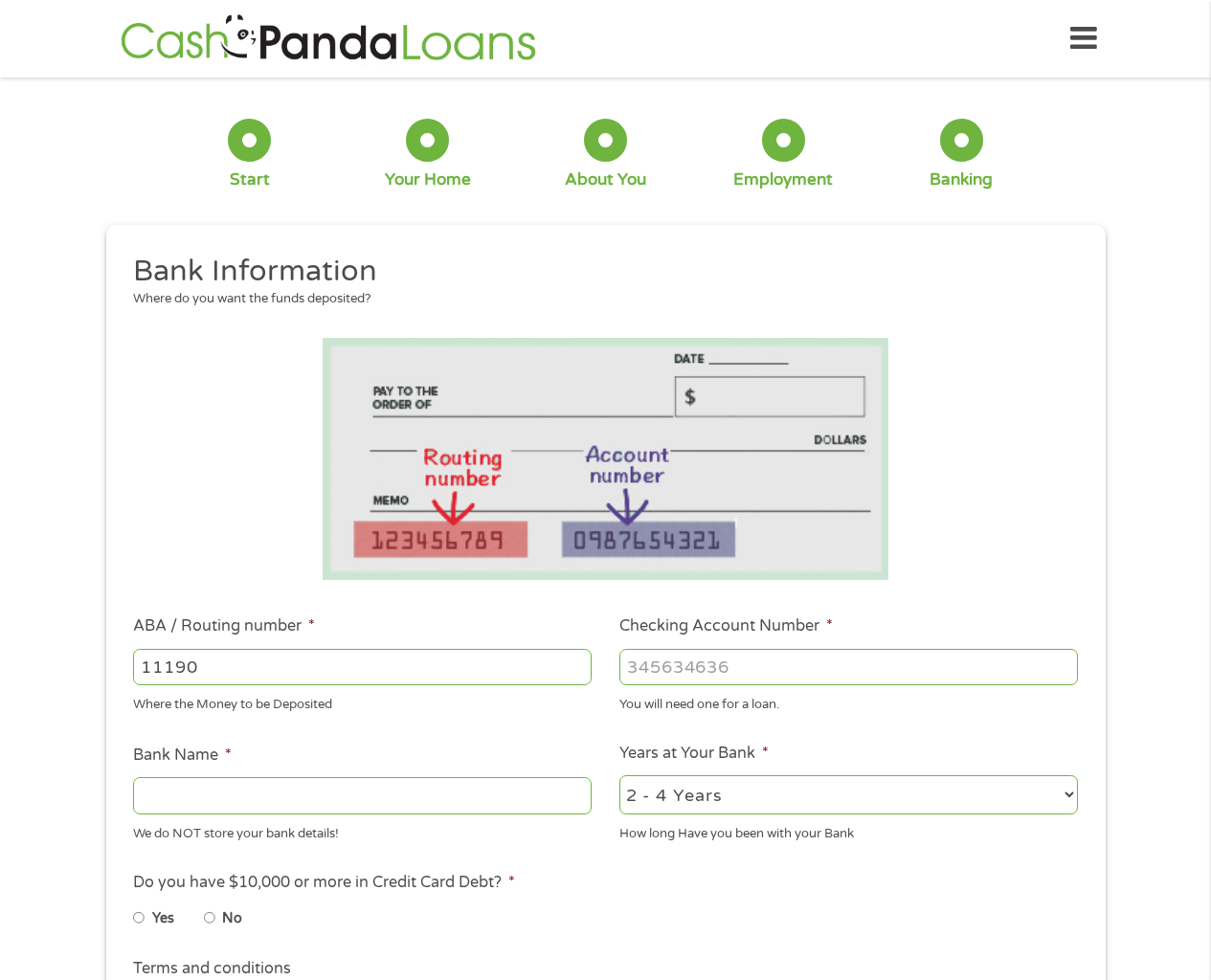 type on "111900" 